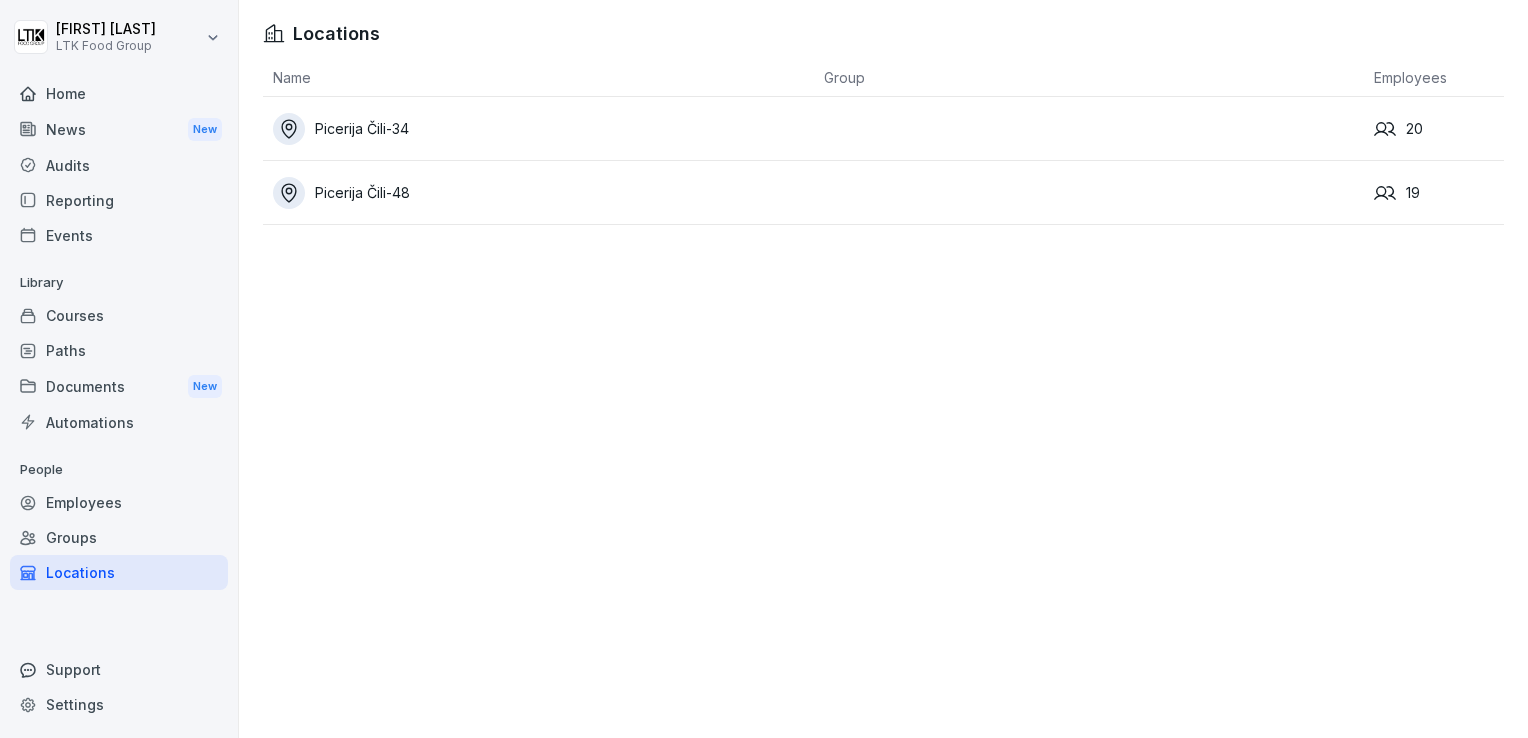 scroll, scrollTop: 0, scrollLeft: 0, axis: both 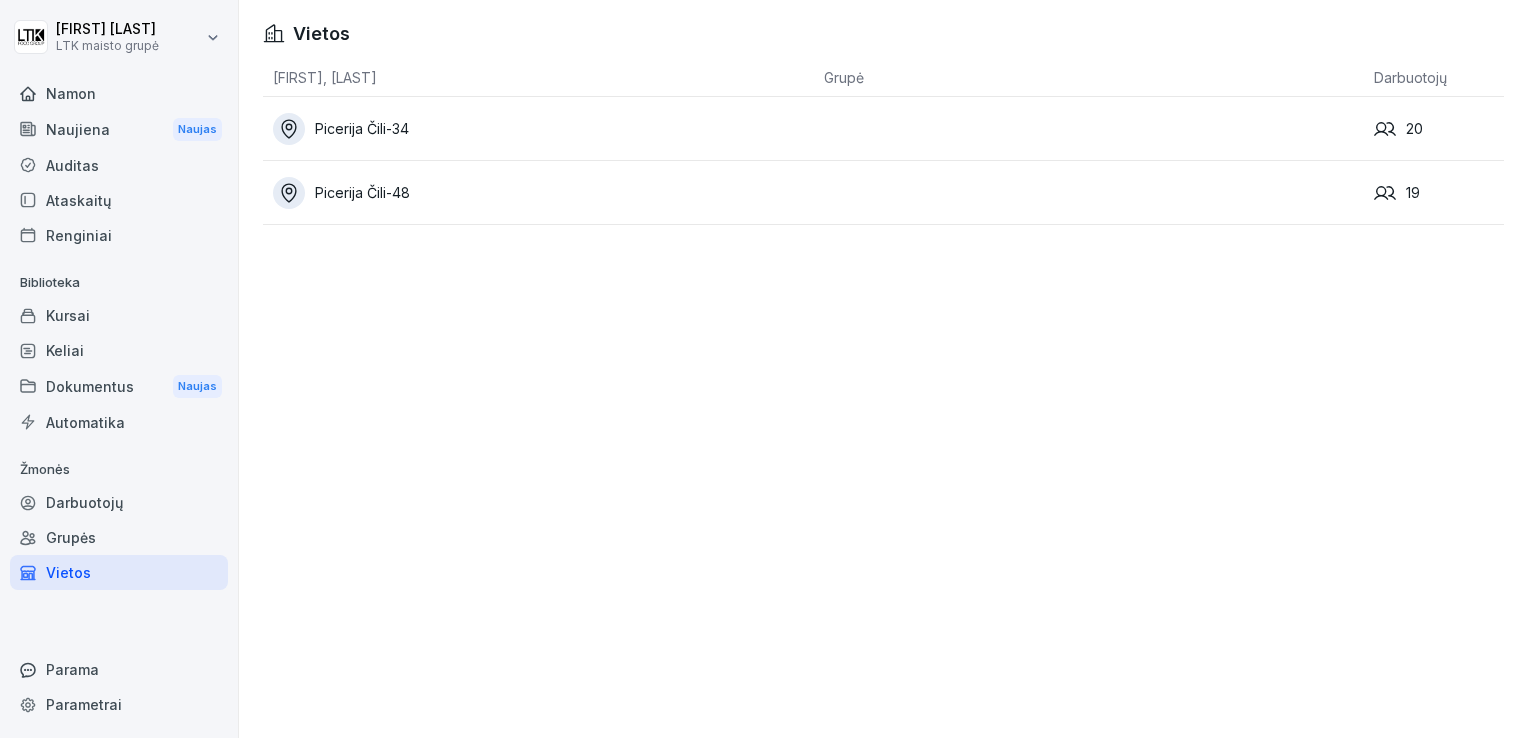 click on "Picerija Čili-34" at bounding box center (362, 128) 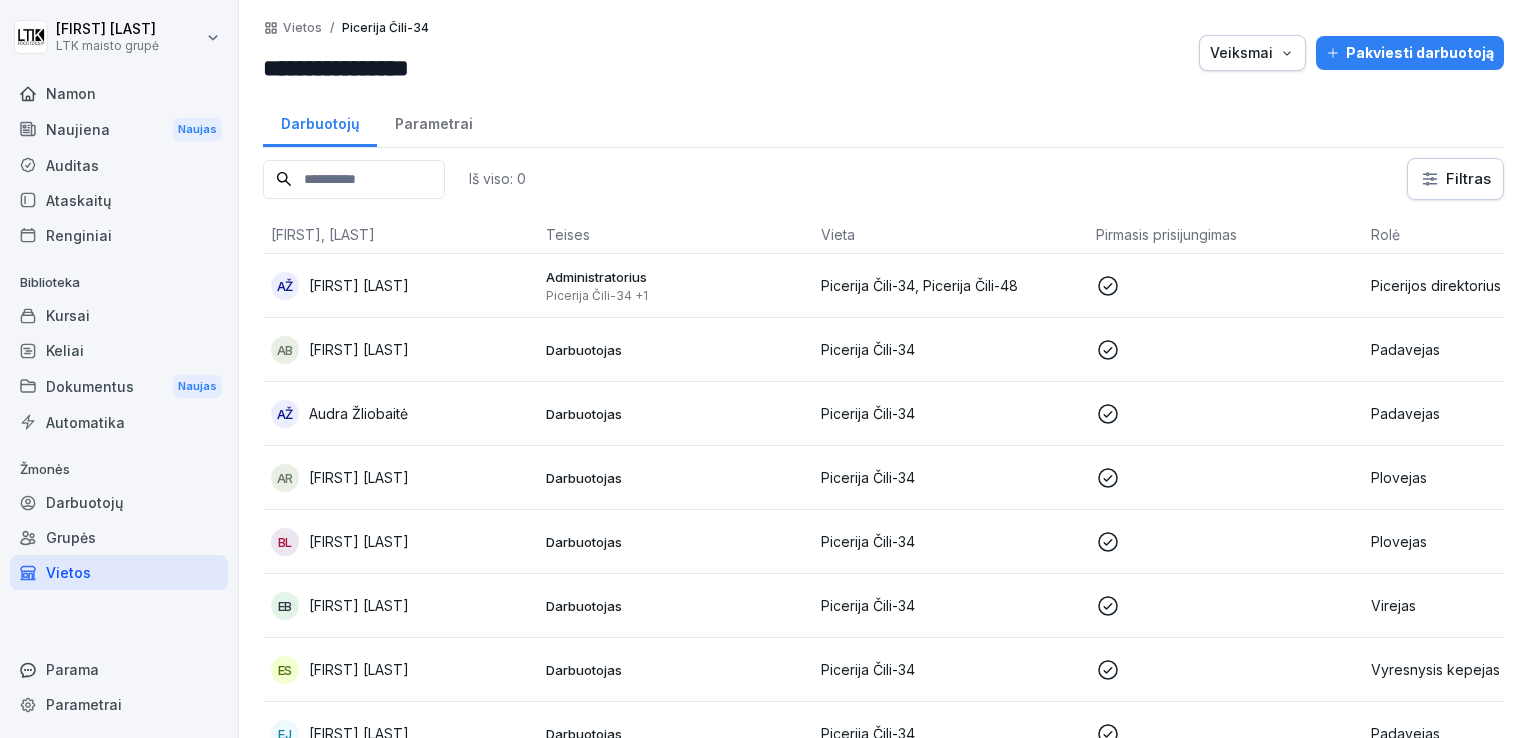 click on "Parametrai" at bounding box center (433, 121) 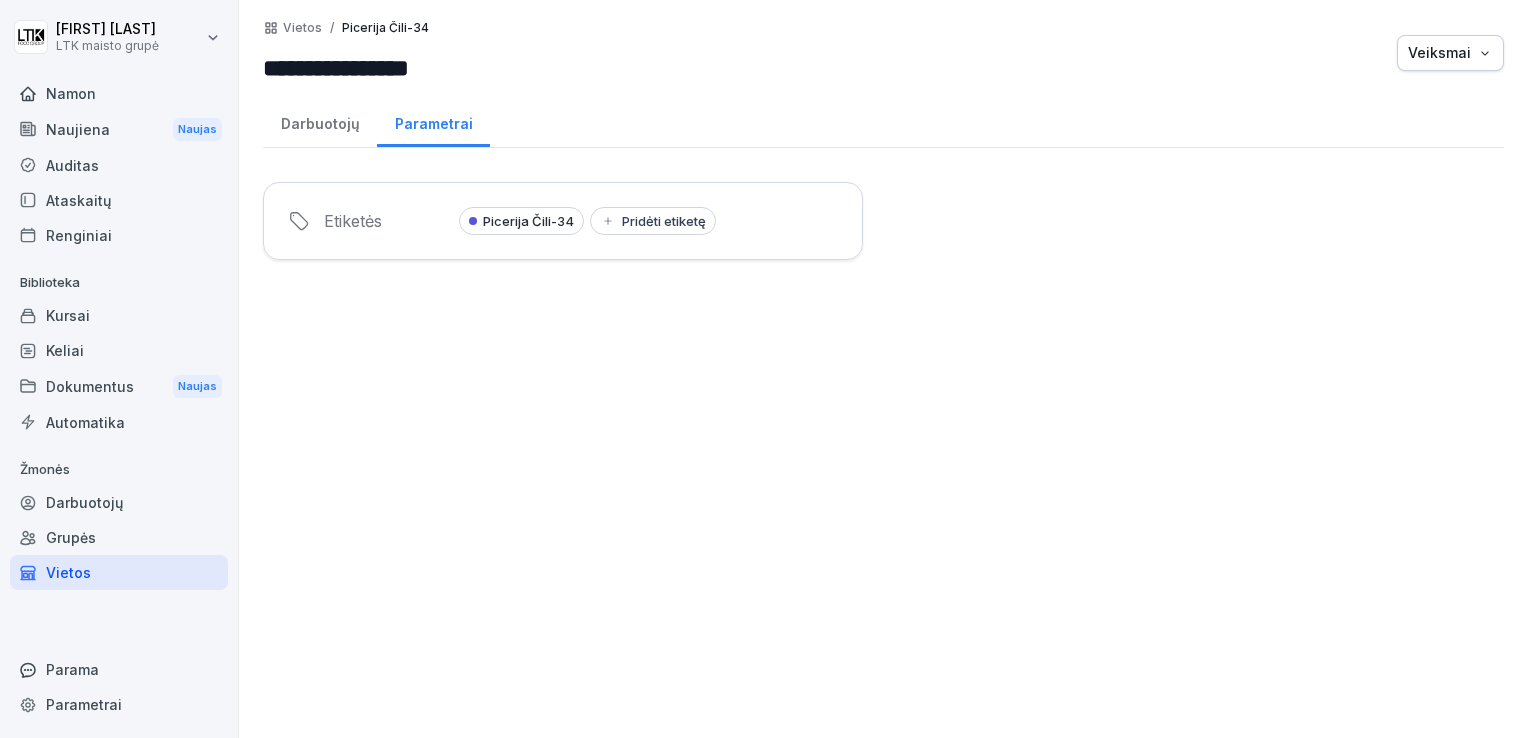 click on "Darbuotojų" at bounding box center [320, 121] 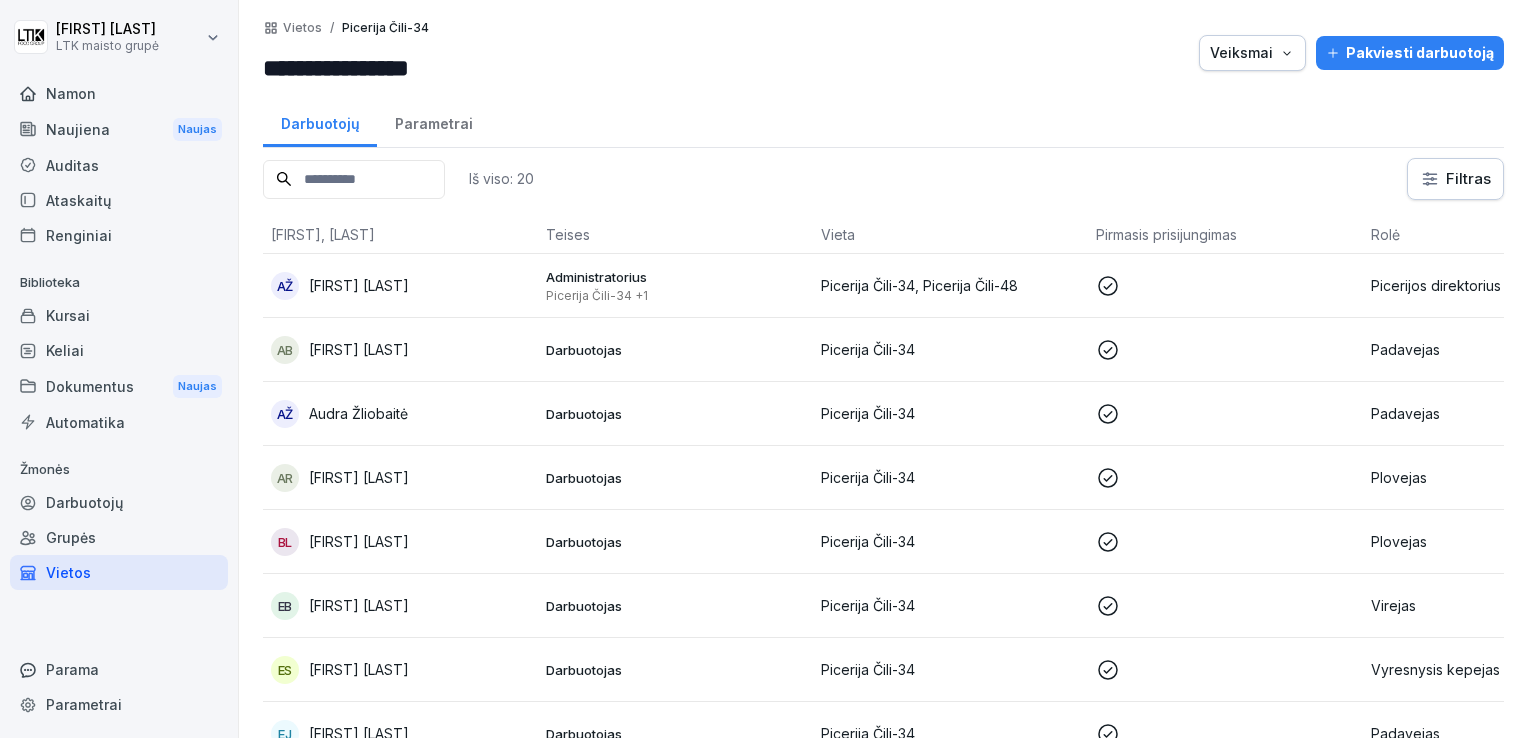 click on "[FIRST] [LAST]" at bounding box center [359, 349] 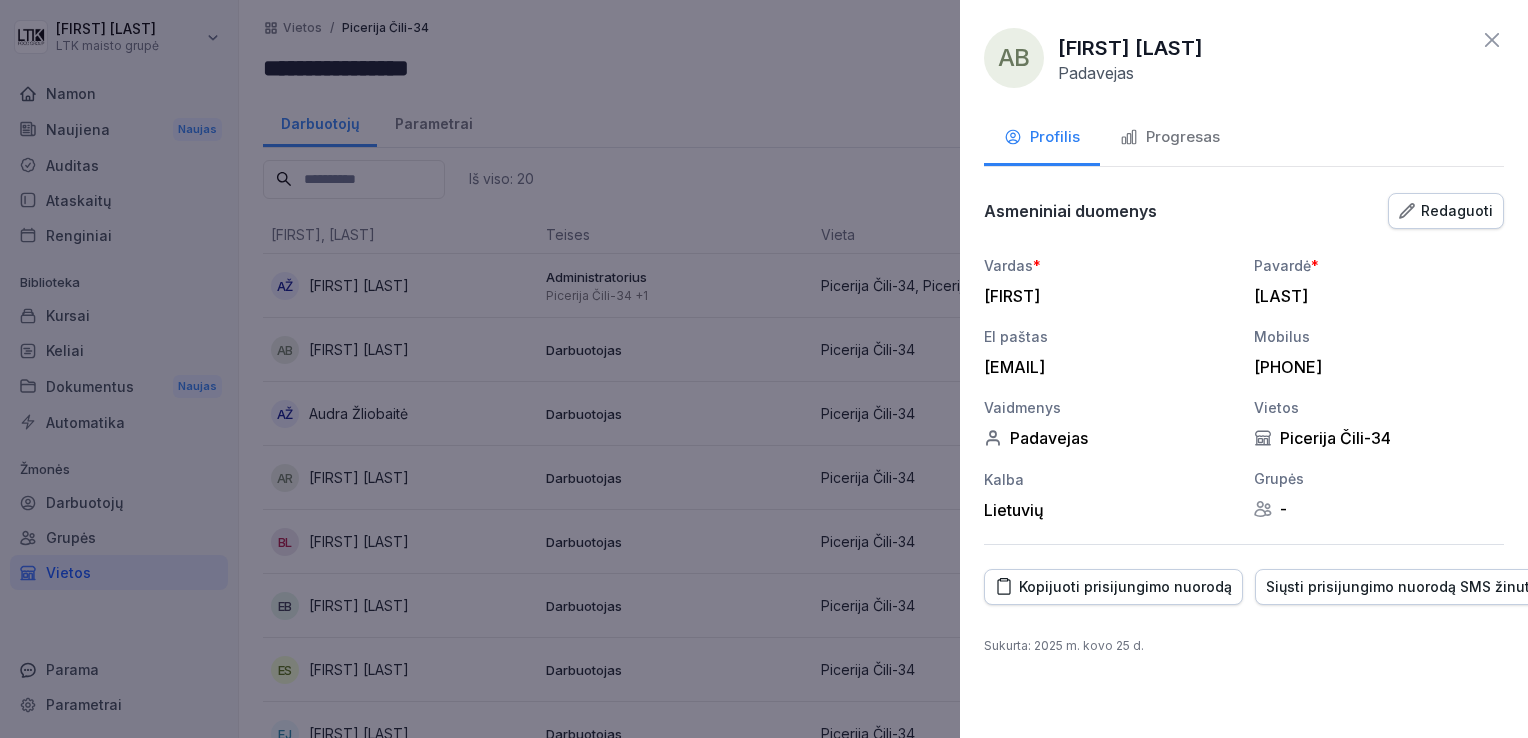 click on "Progresas" at bounding box center [1183, 137] 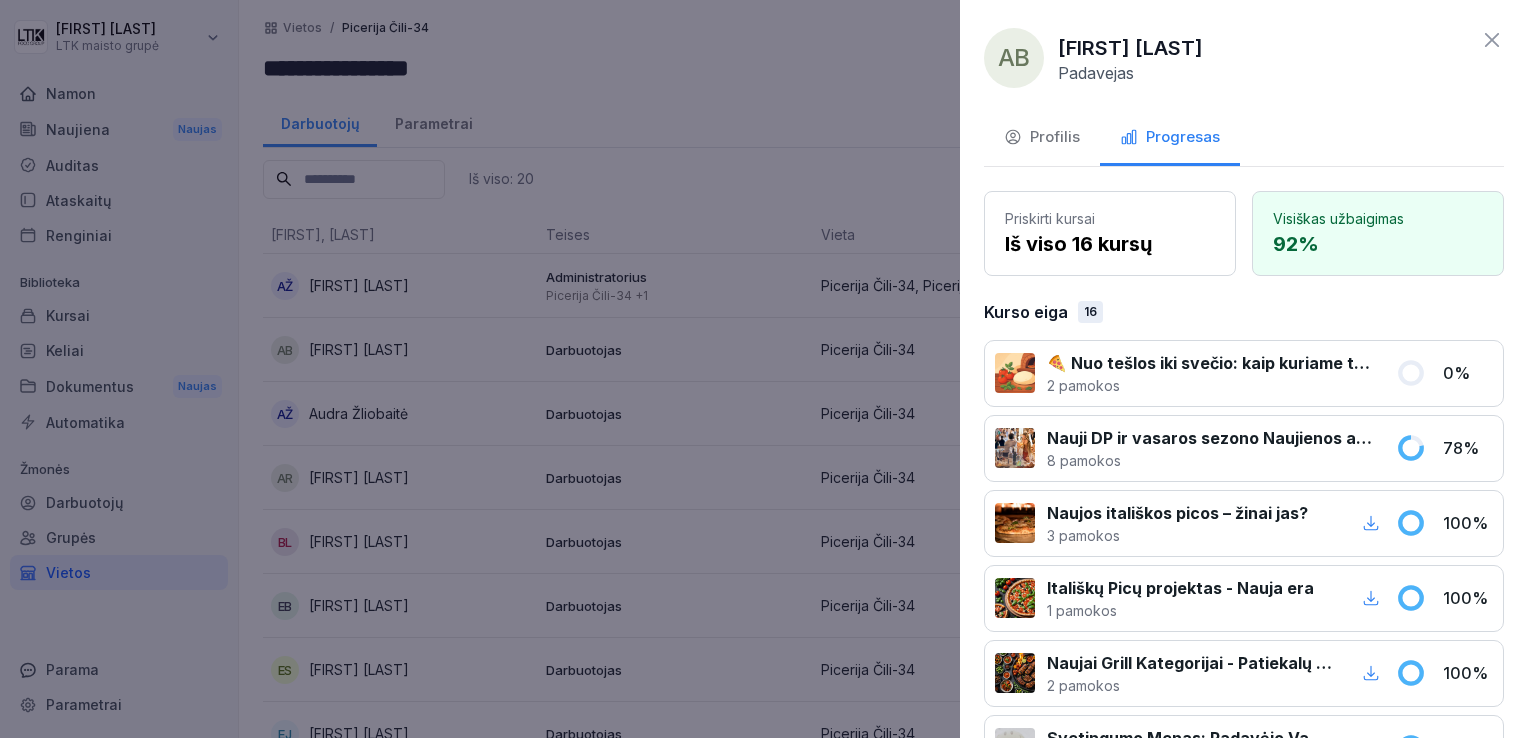 click 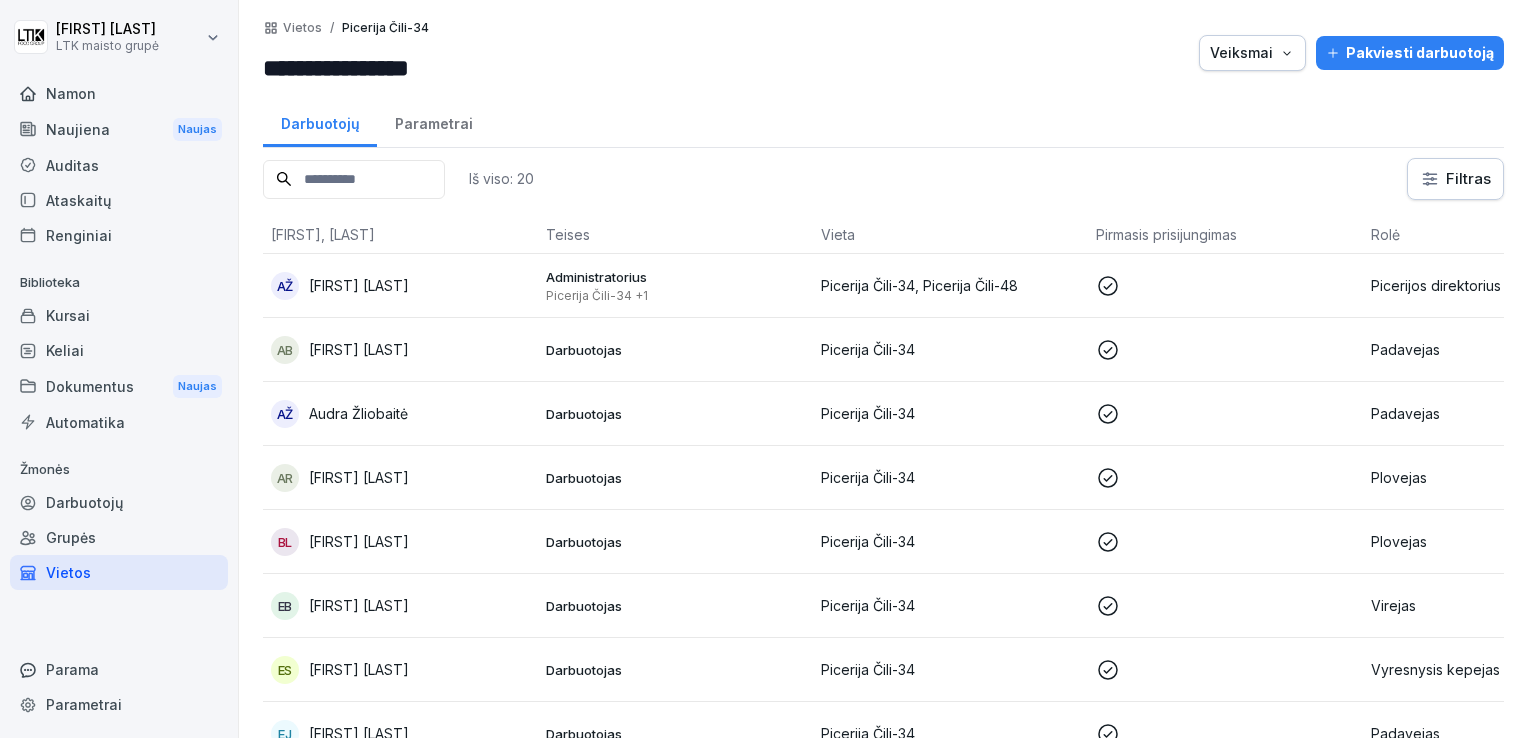 click on "Audra Žliobaitė" at bounding box center (358, 413) 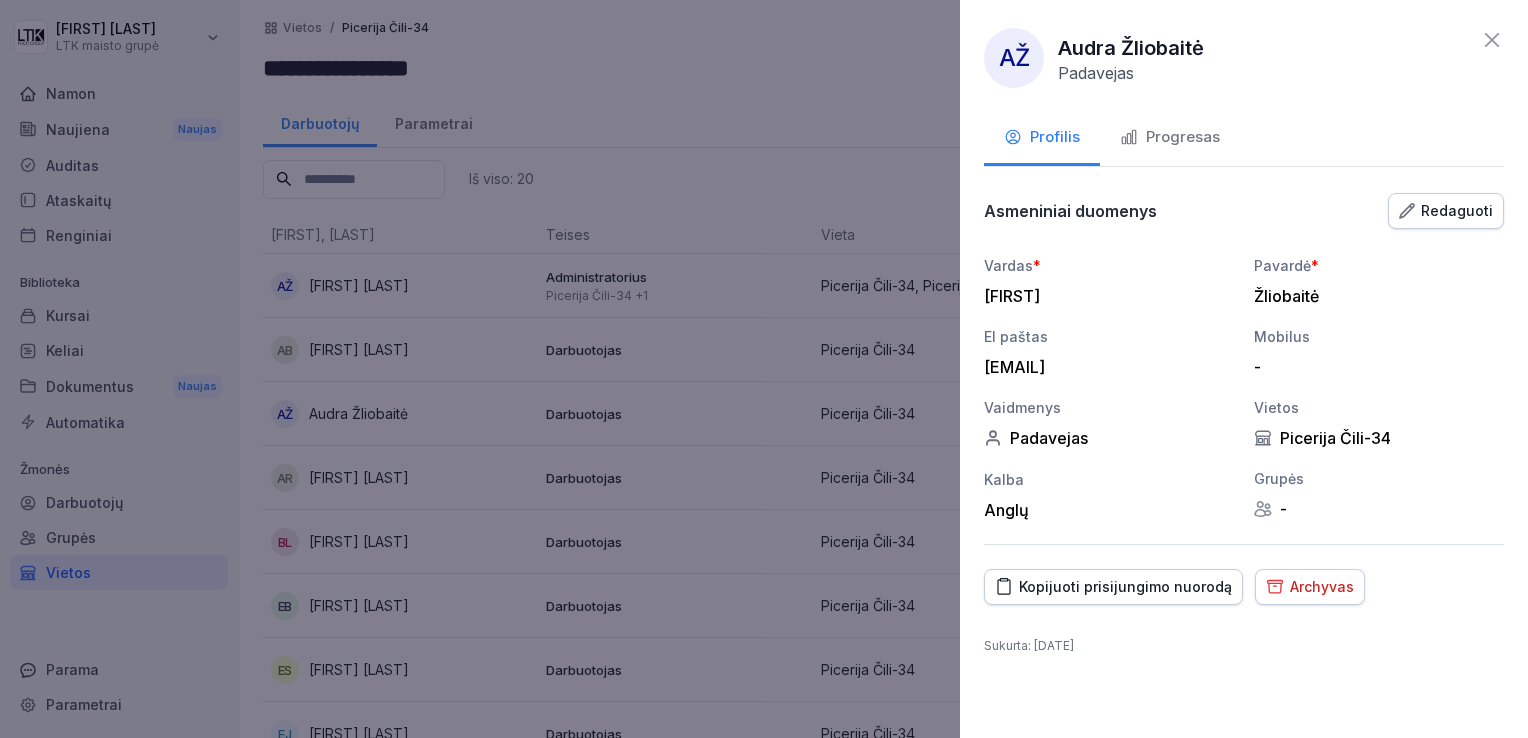 click on "Progresas" at bounding box center [1183, 137] 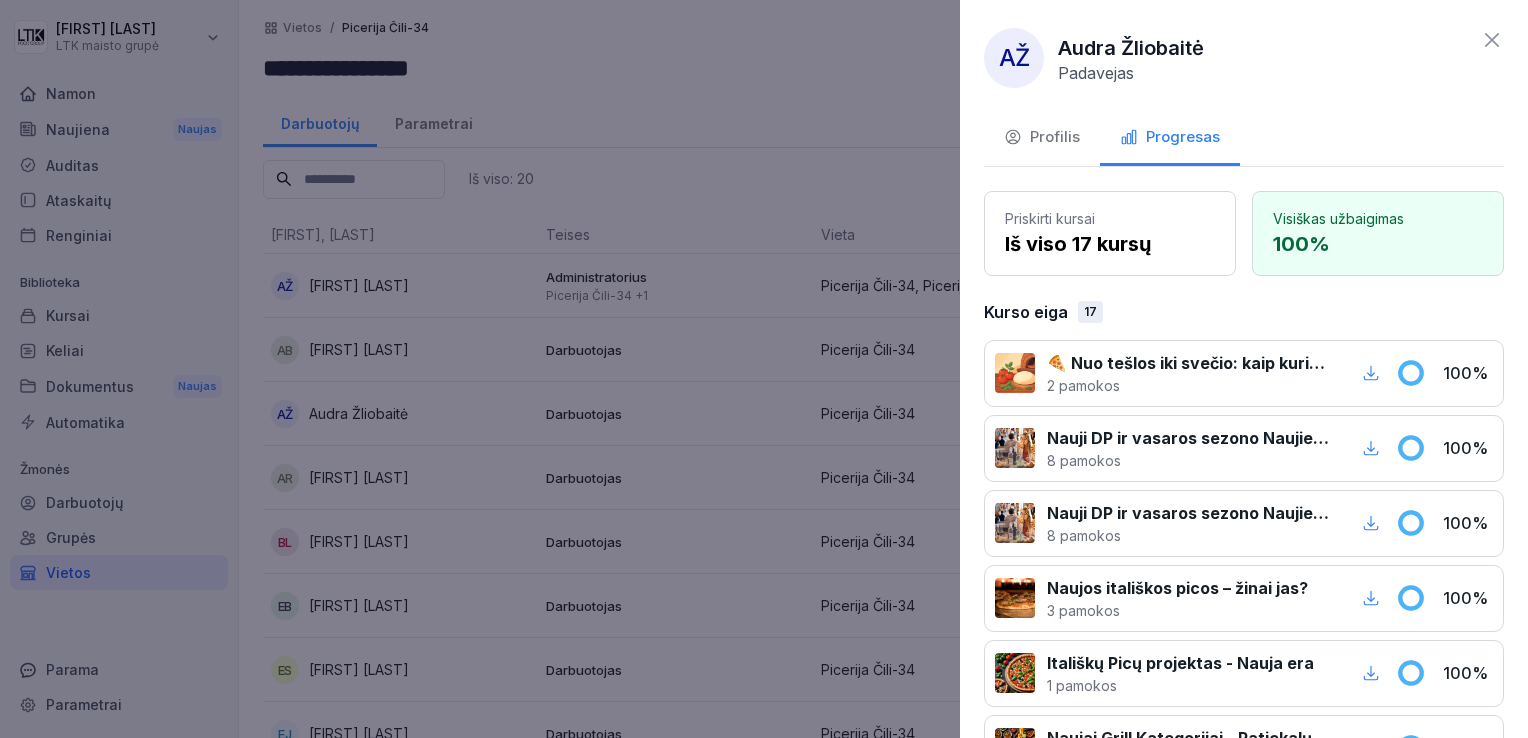 click 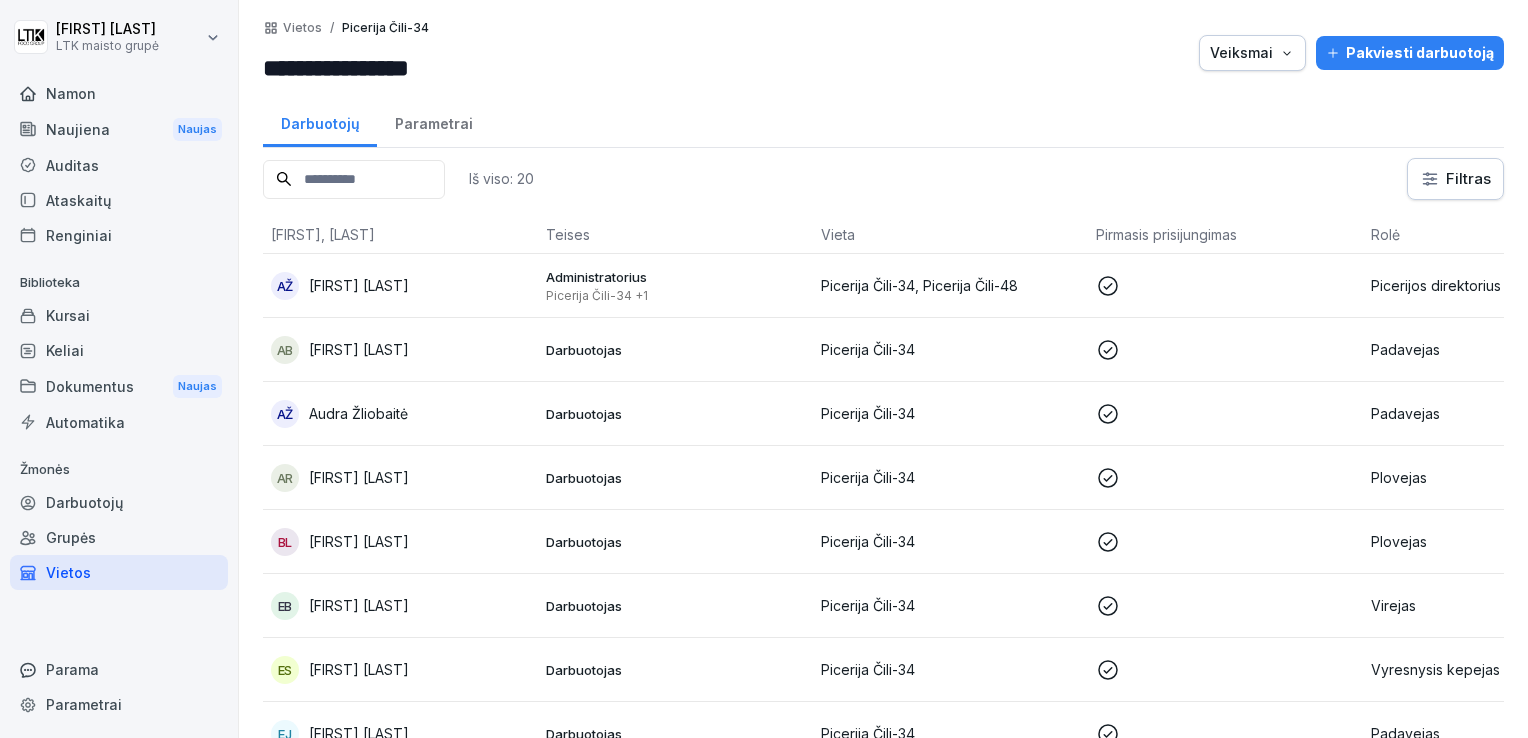 click on "[FIRST] [LAST]" at bounding box center [359, 477] 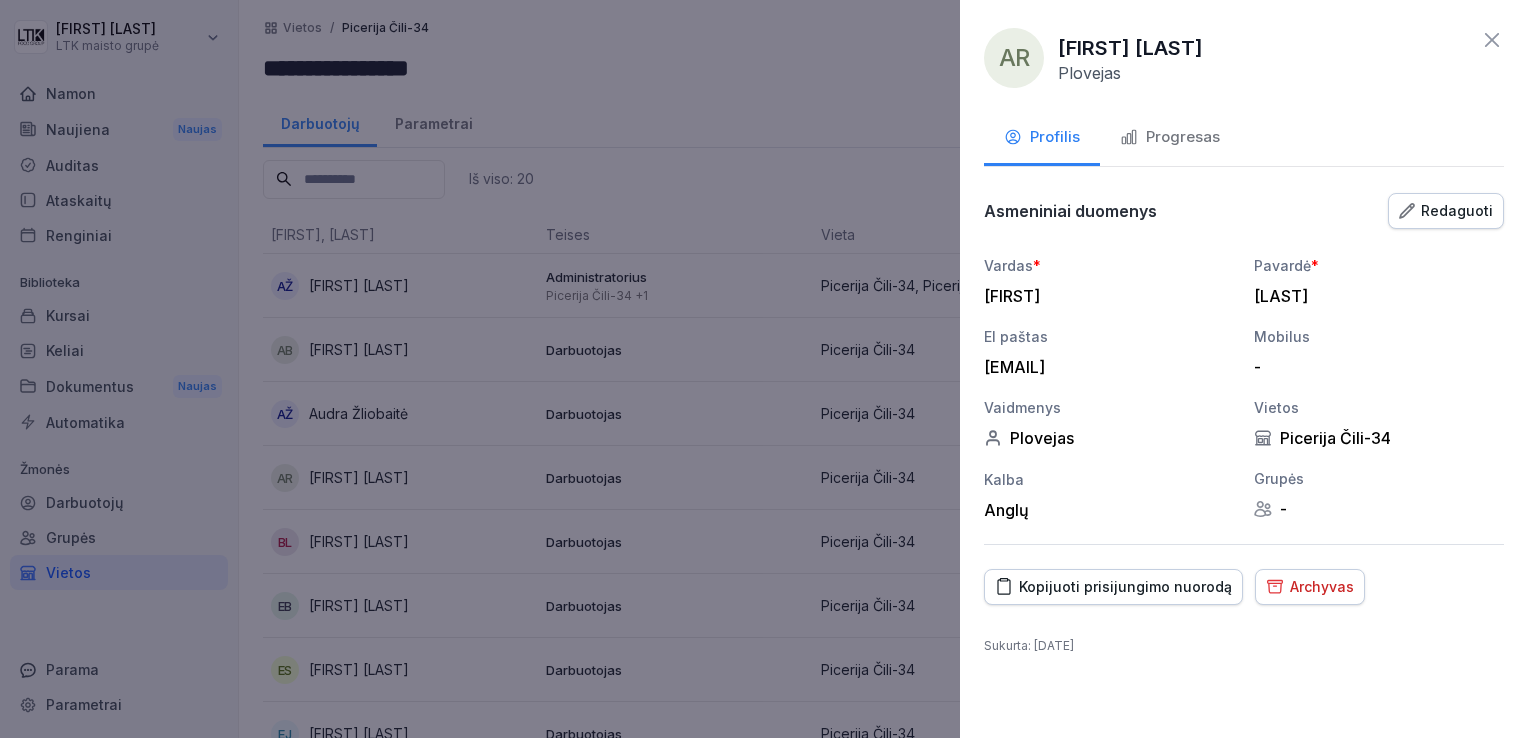 click on "Progresas" at bounding box center (1183, 137) 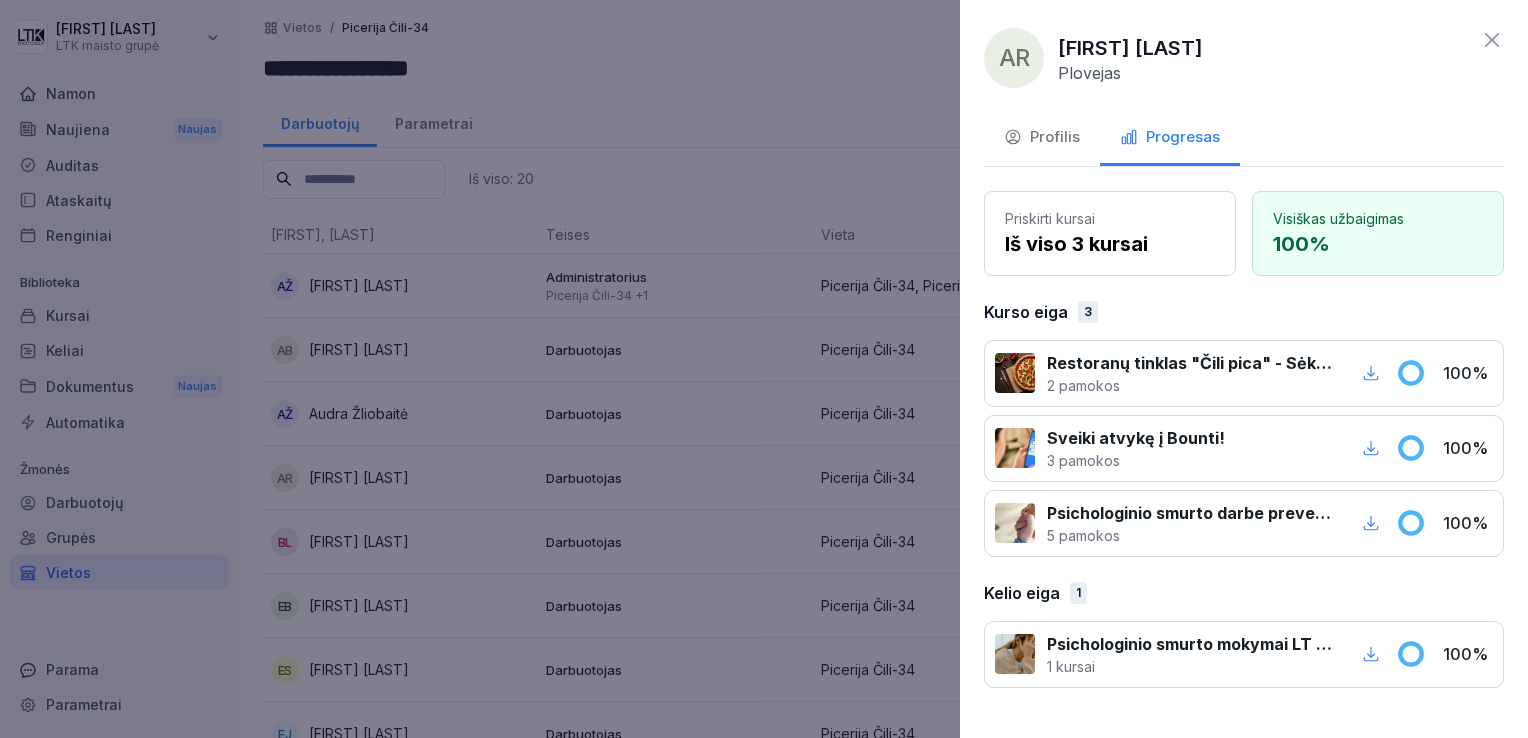 click 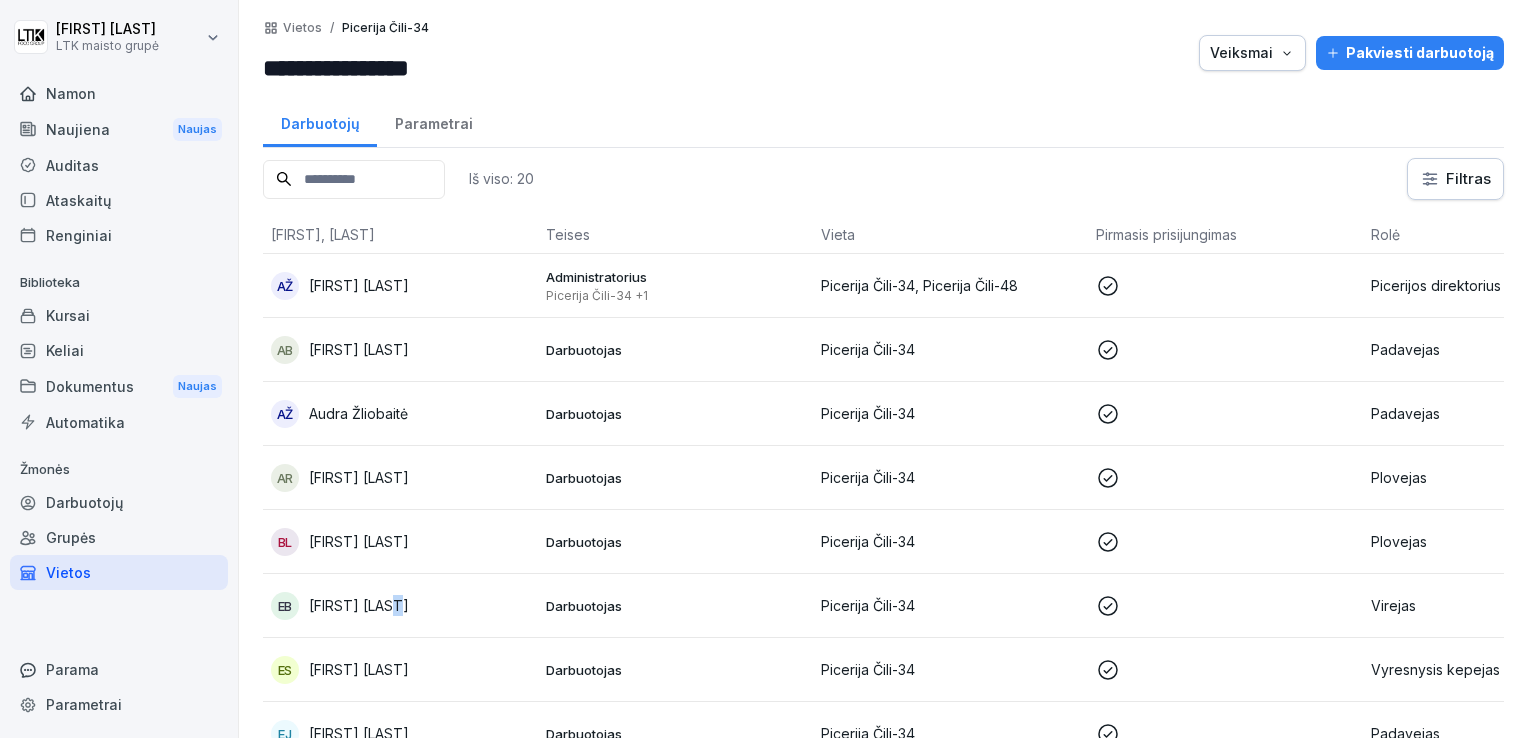 click on "[FIRST] [LAST]" at bounding box center (359, 605) 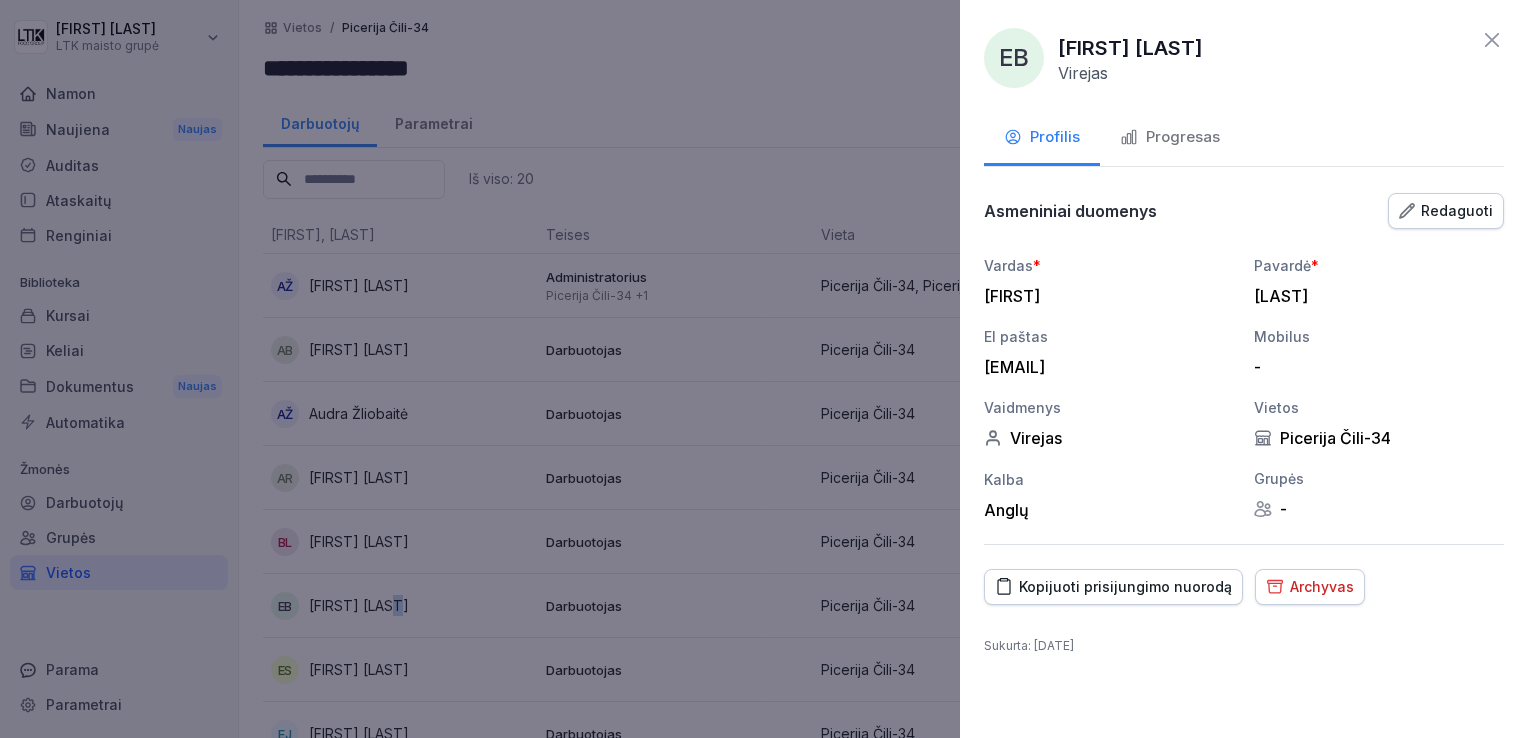 click on "Progresas" at bounding box center [1183, 137] 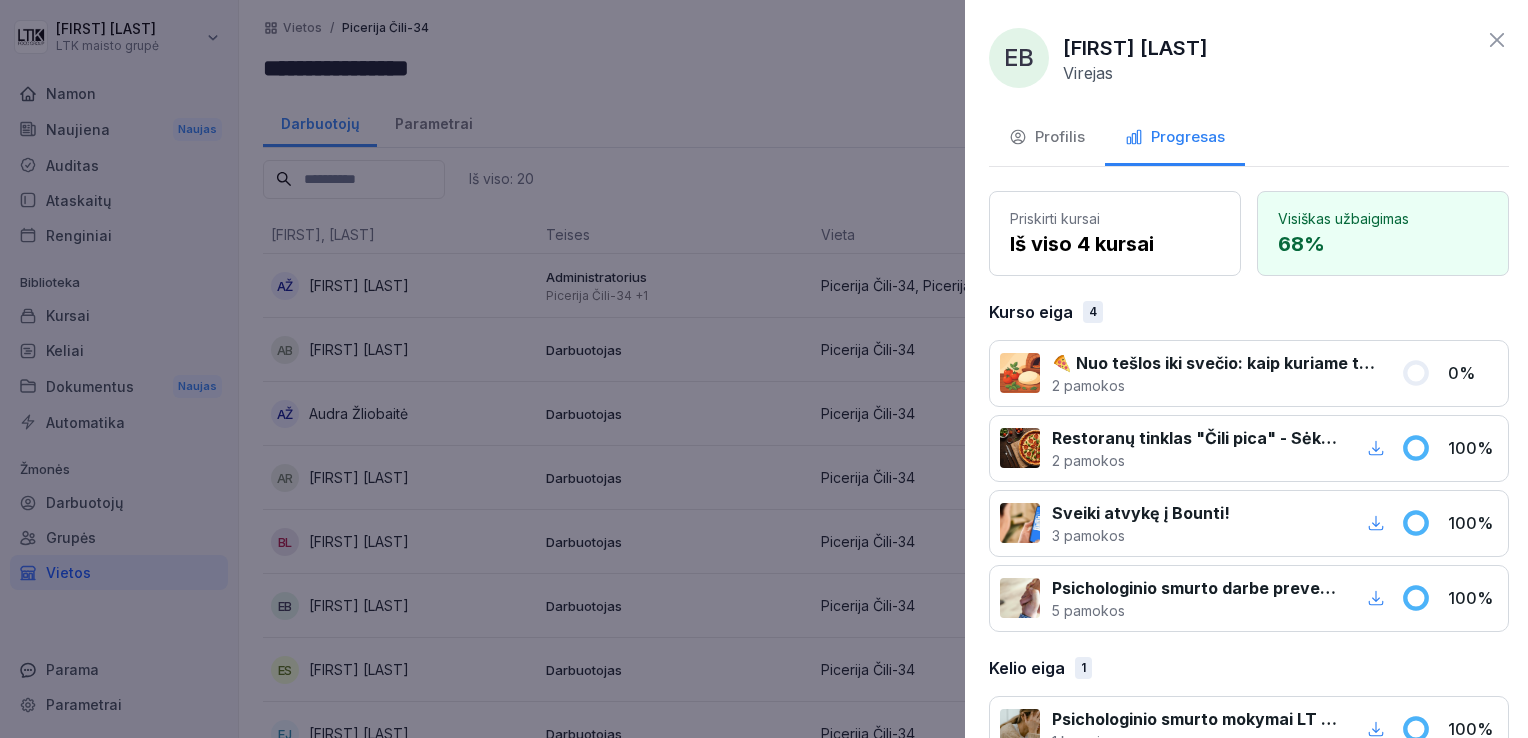 click at bounding box center (764, 369) 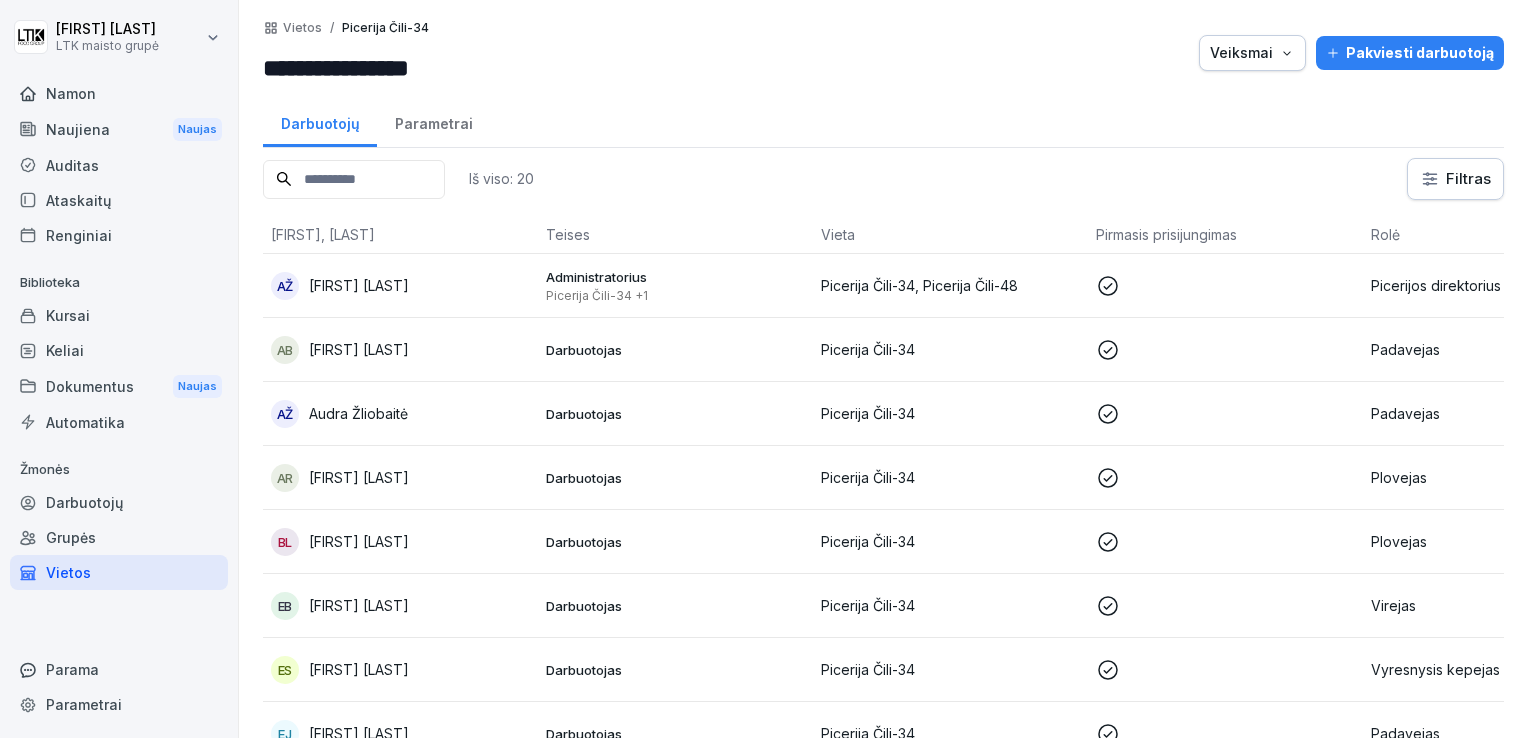 click on "[FIRST] [LAST]" at bounding box center [359, 285] 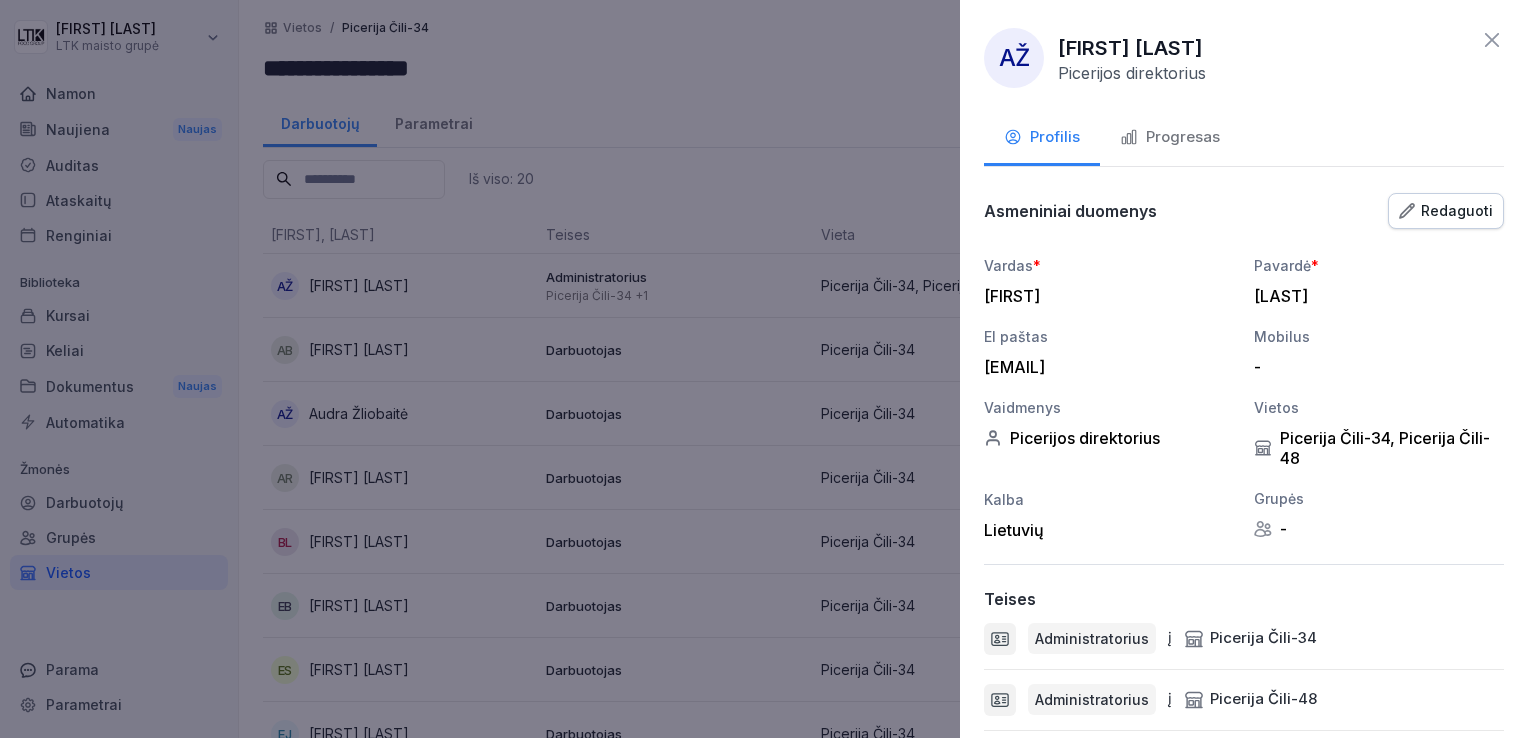 click on "Progresas" at bounding box center [1183, 137] 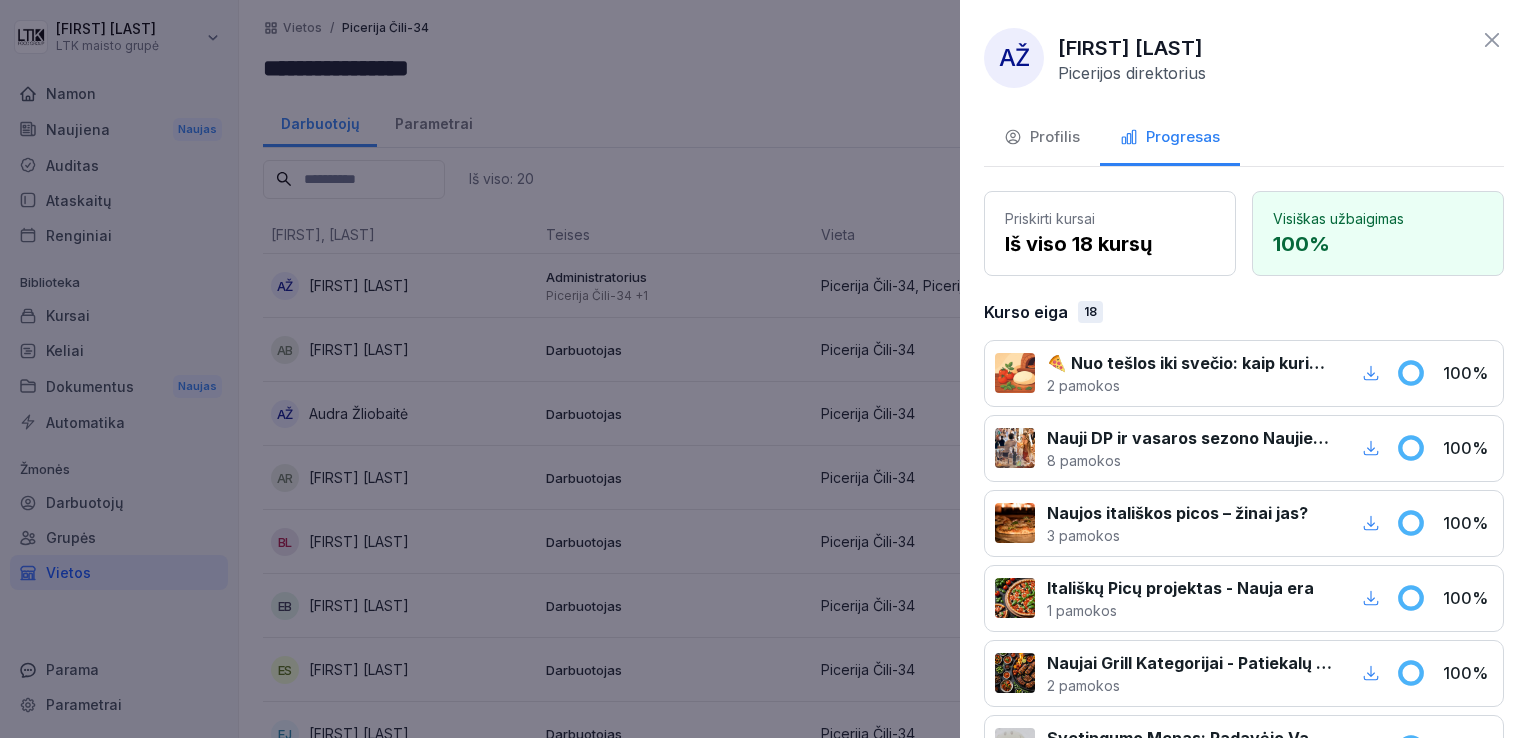 click 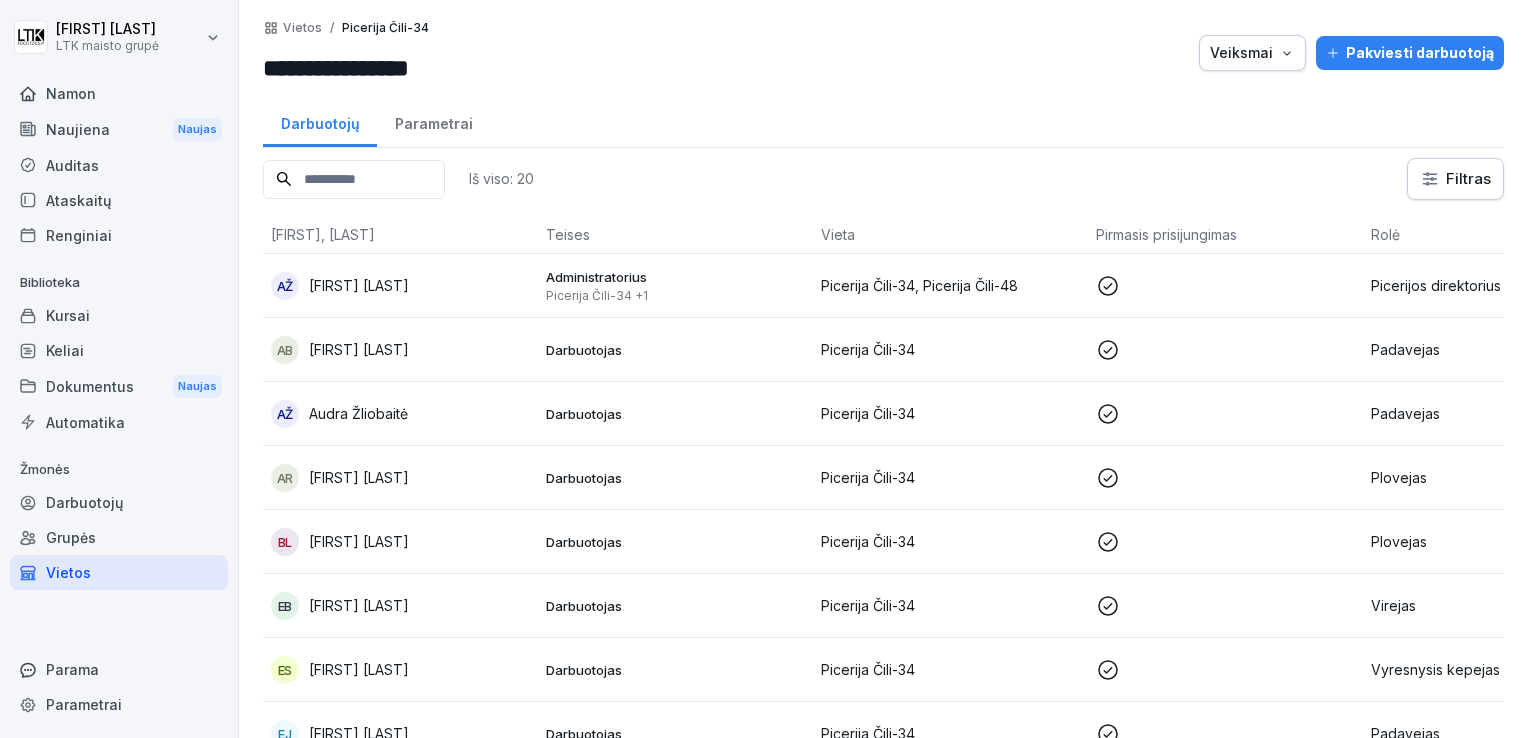 click on "[FIRST] [LAST]" at bounding box center (359, 669) 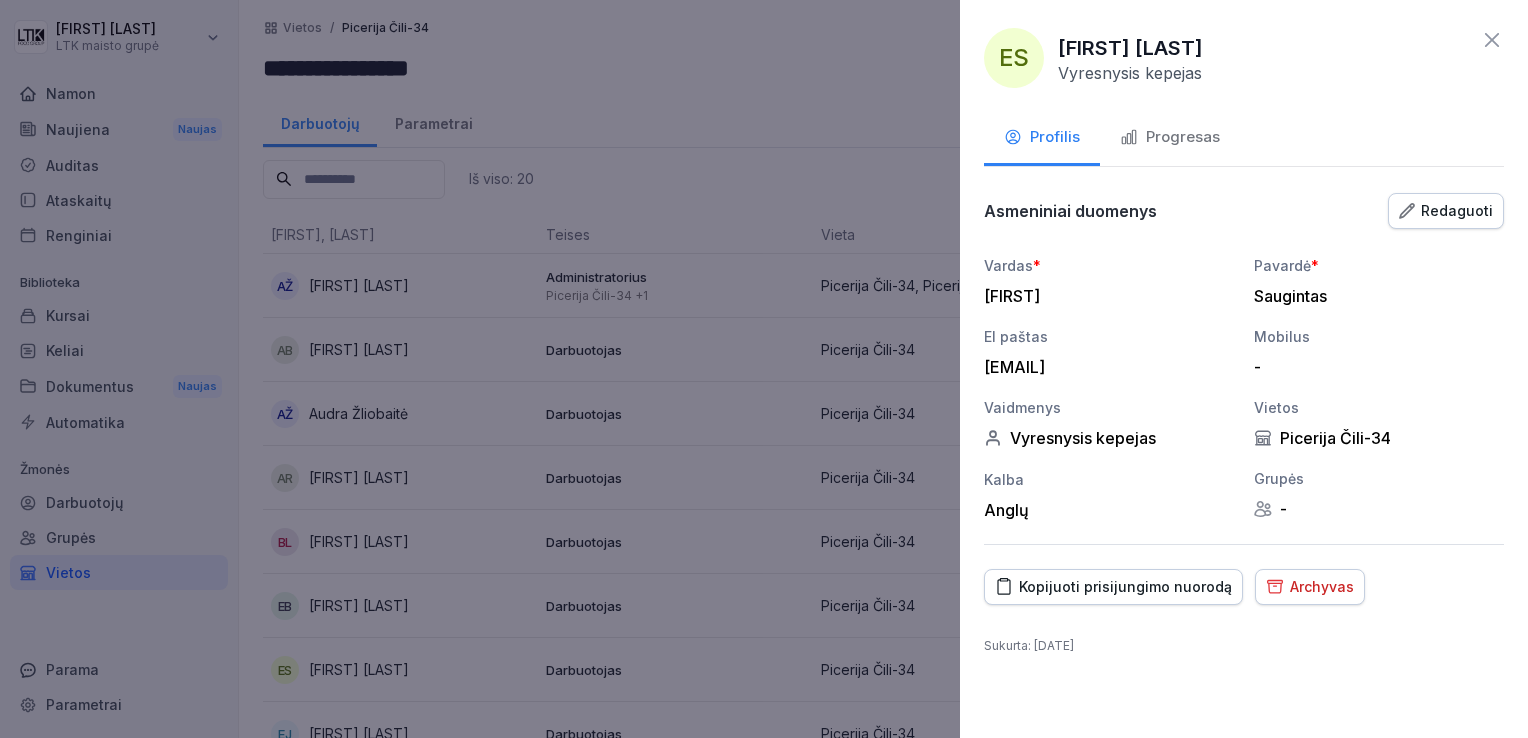 click on "Progresas" at bounding box center [1170, 139] 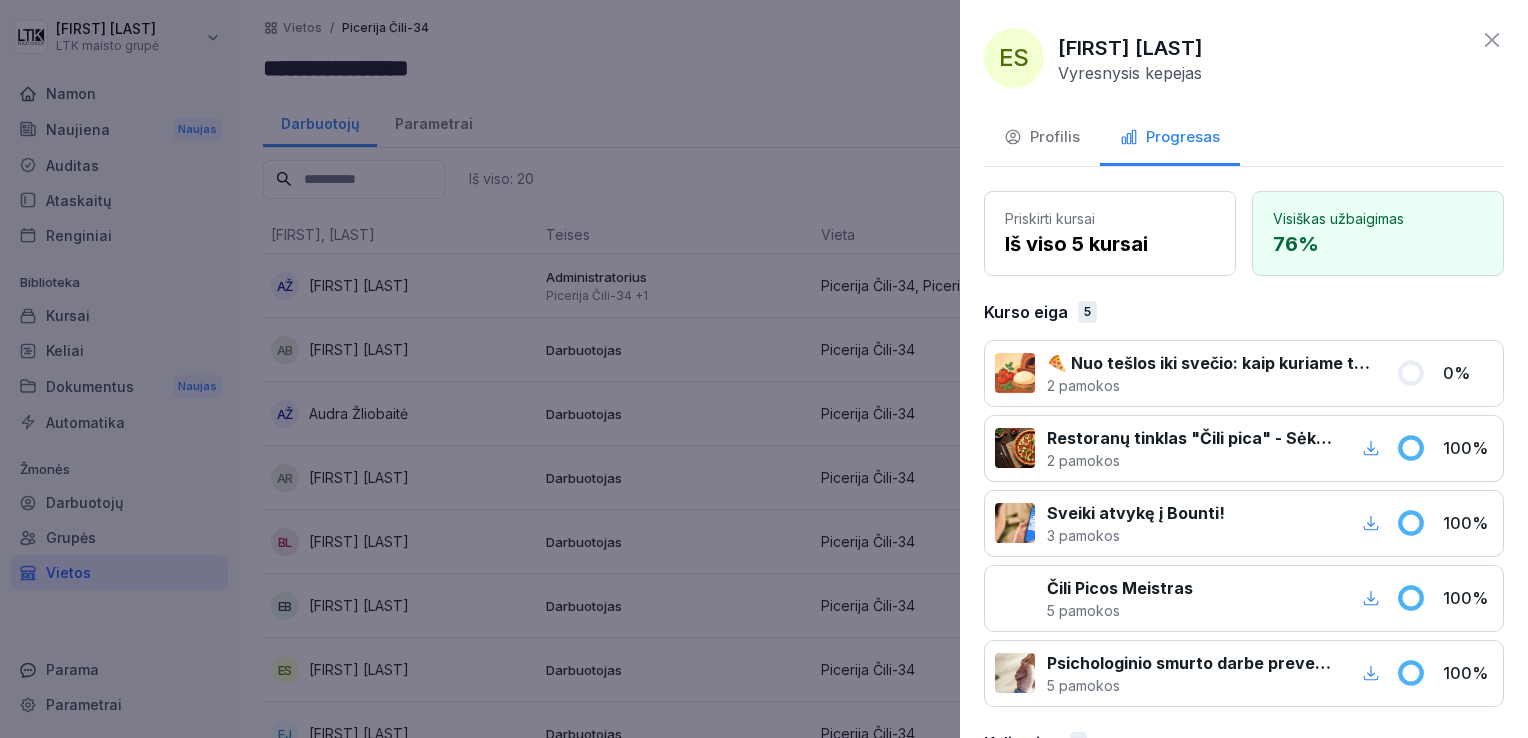 click at bounding box center [764, 369] 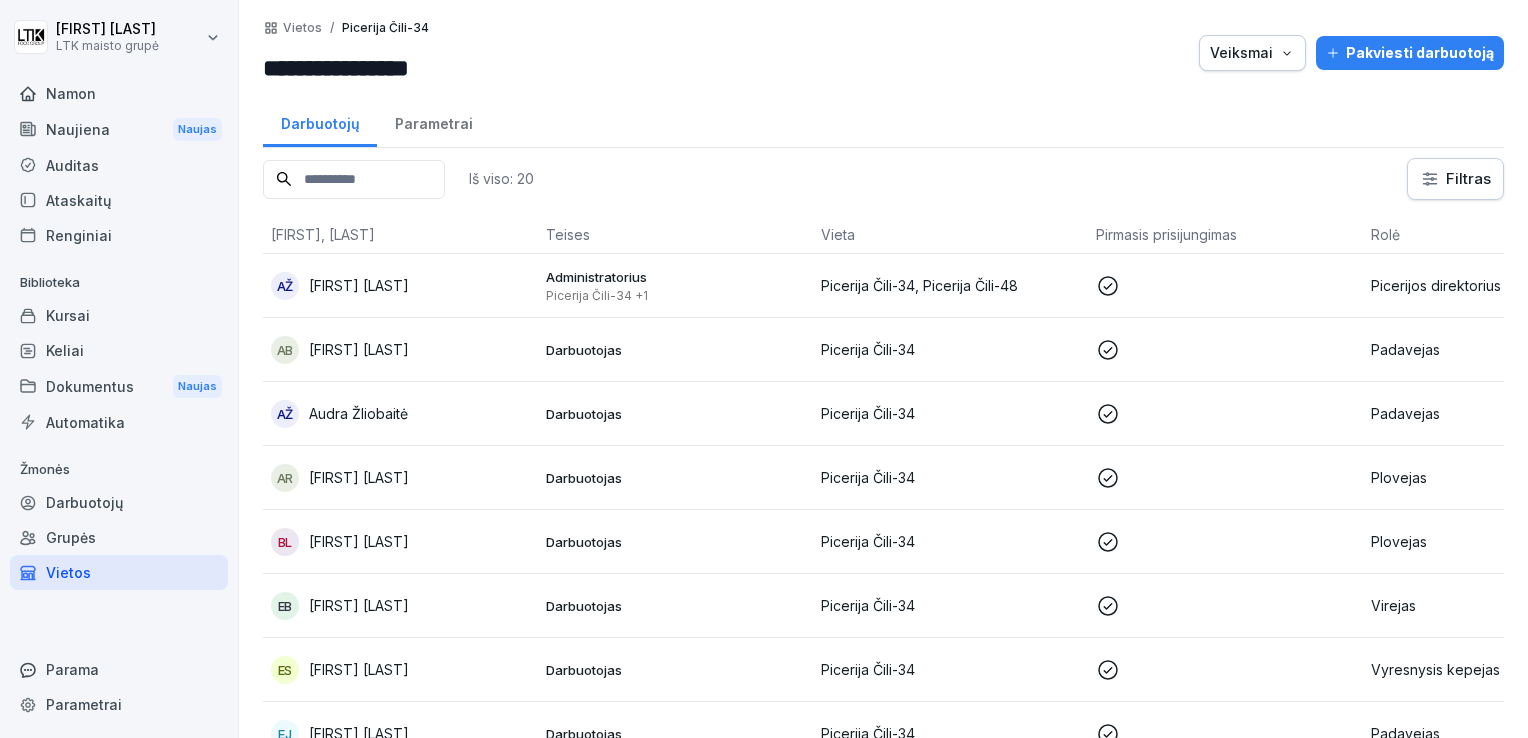scroll, scrollTop: 200, scrollLeft: 0, axis: vertical 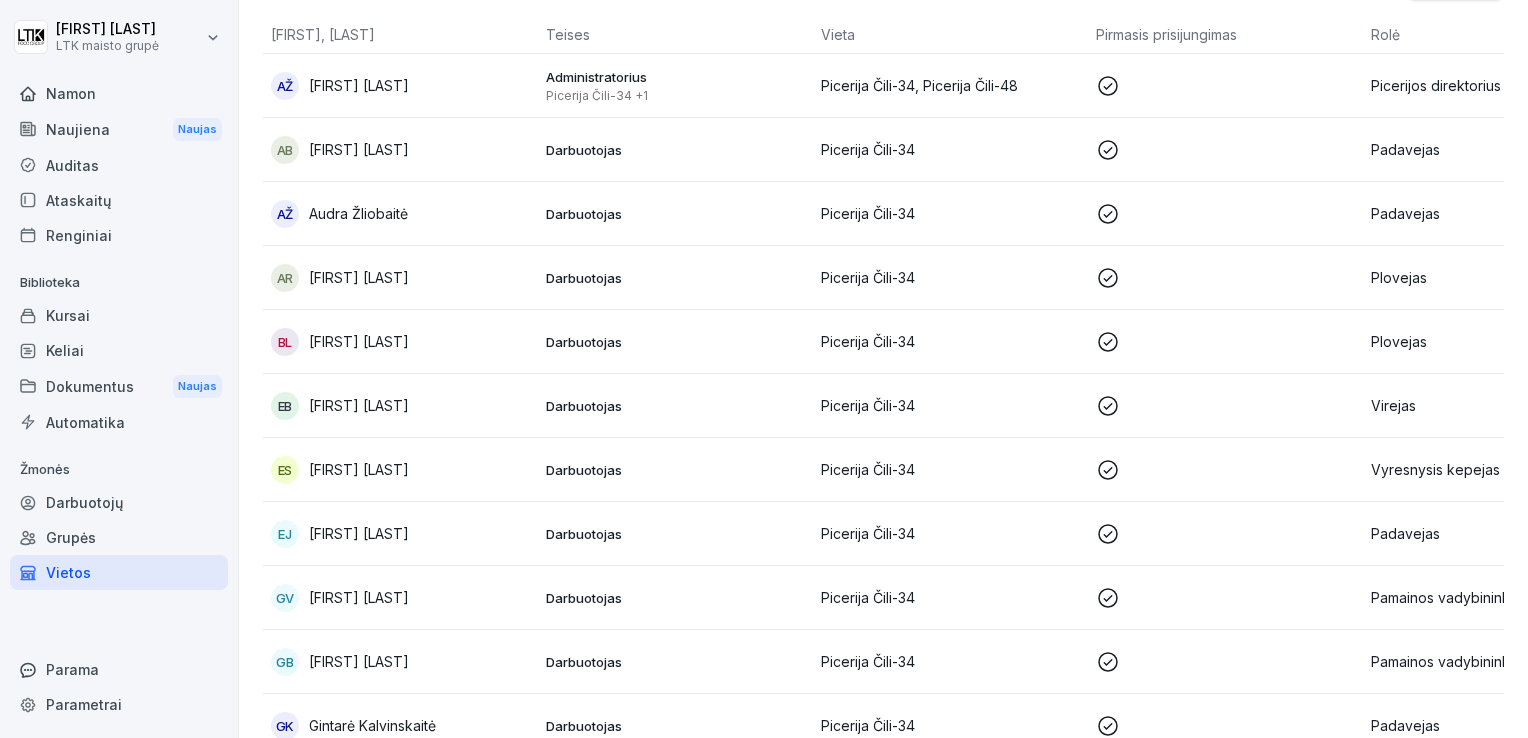 click on "[FIRST] [LAST]" at bounding box center [359, 533] 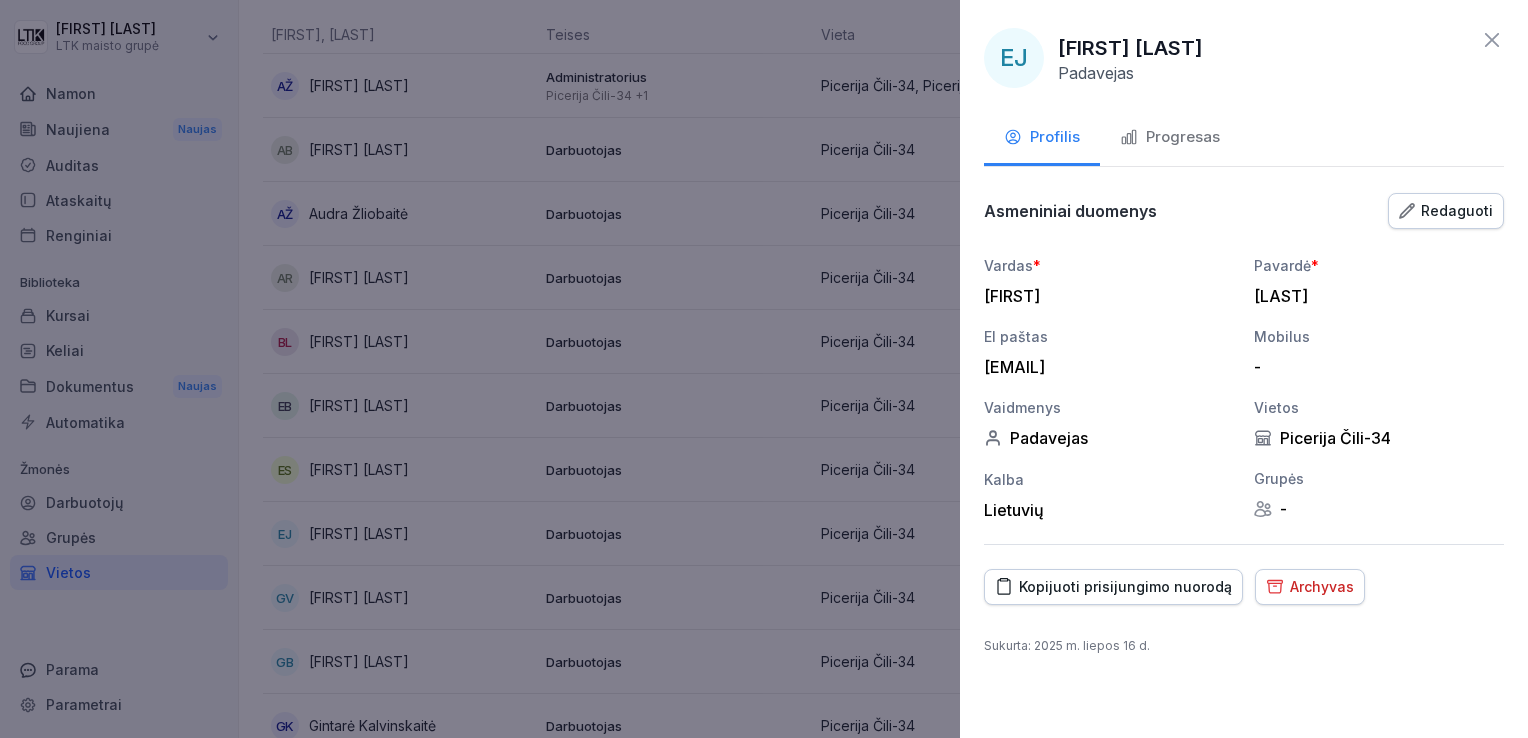 click on "Progresas" at bounding box center (1183, 137) 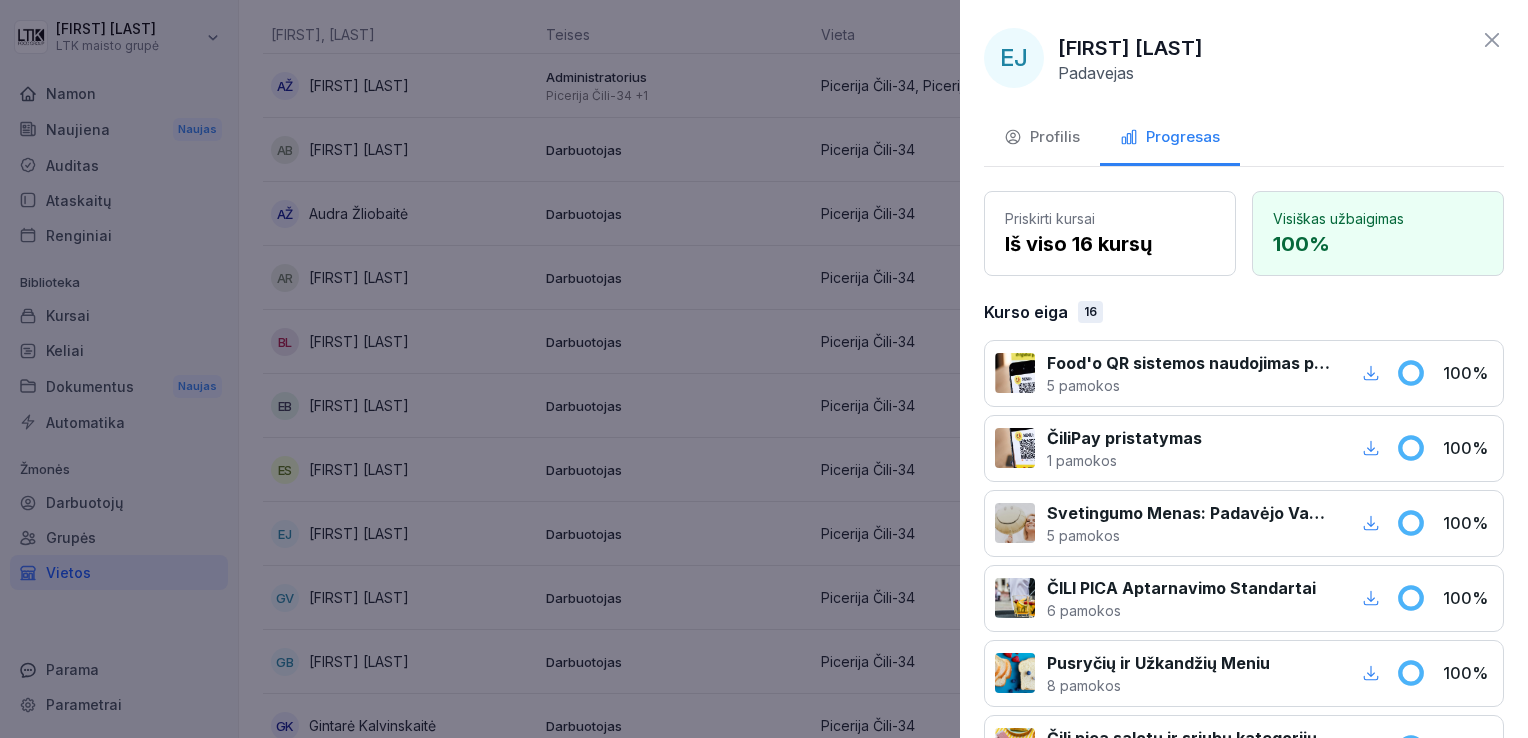 click 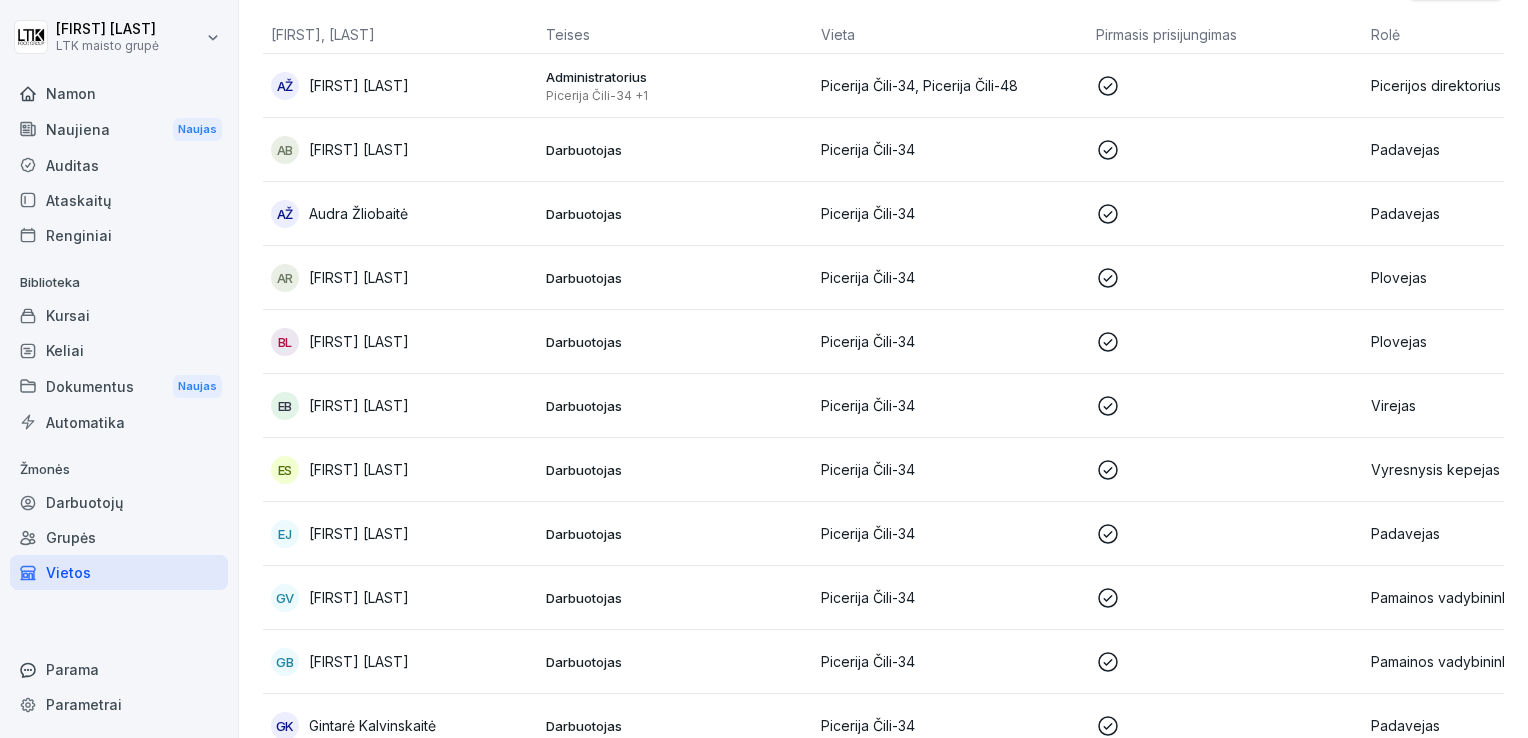 click on "[FIRST] [LAST]" at bounding box center [359, 597] 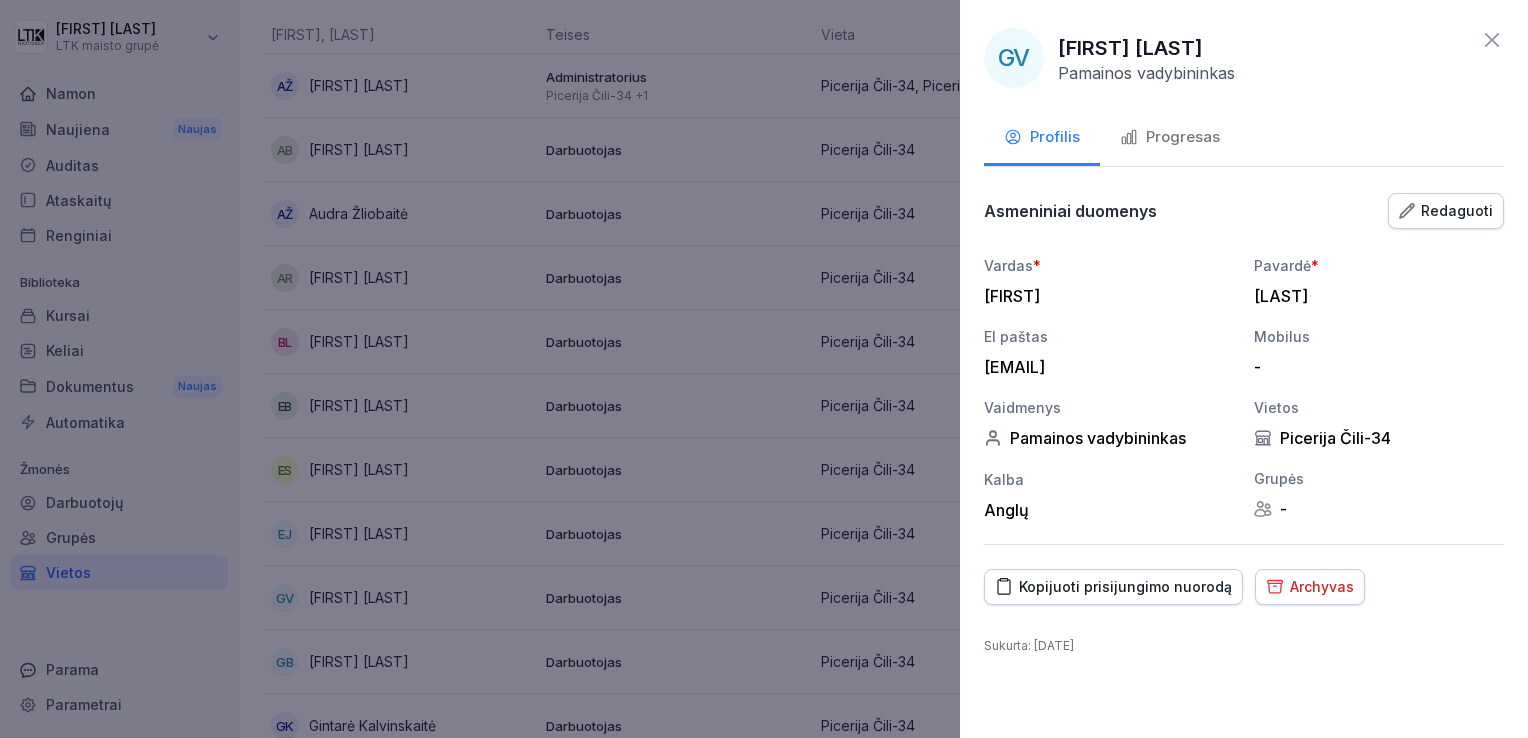 click on "Progresas" at bounding box center [1183, 137] 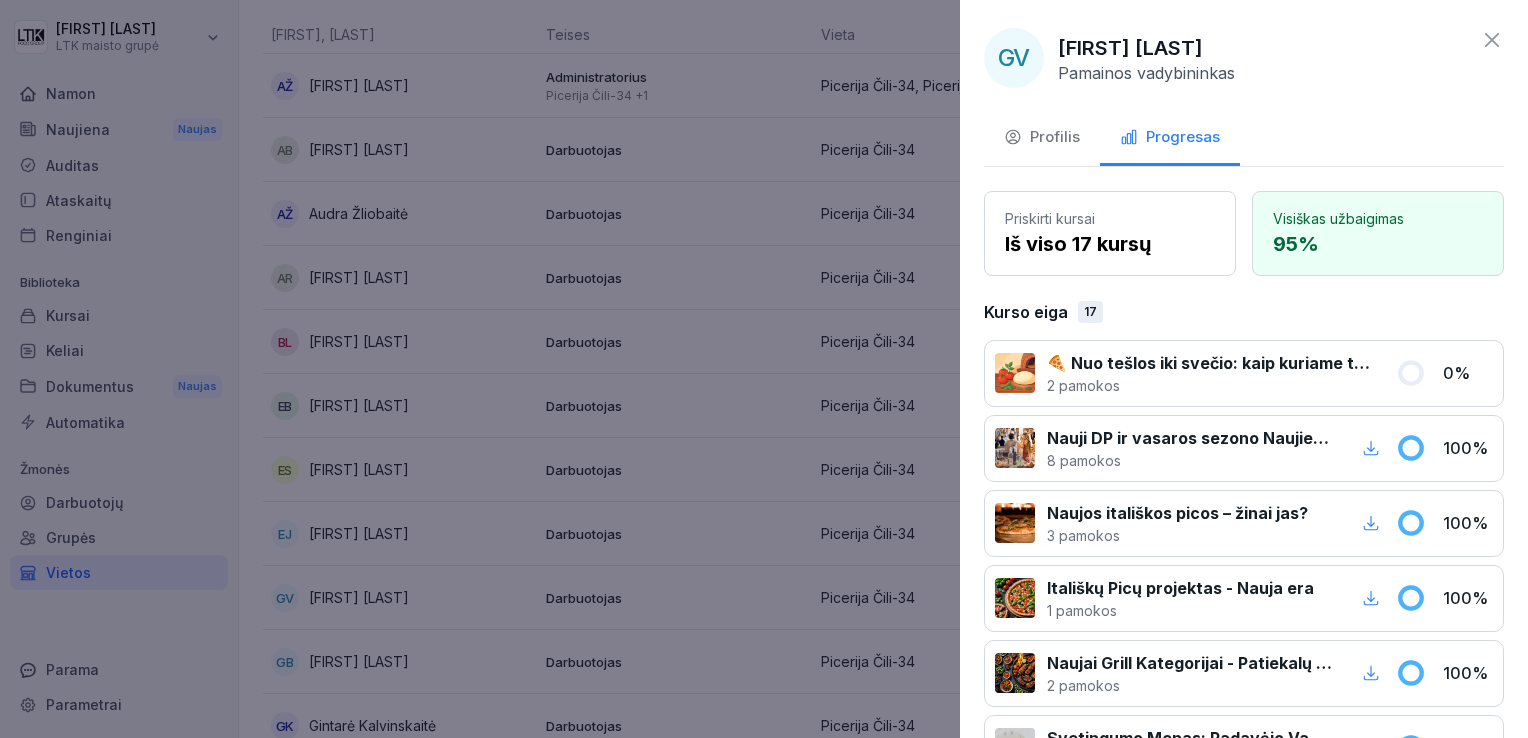 click at bounding box center [764, 369] 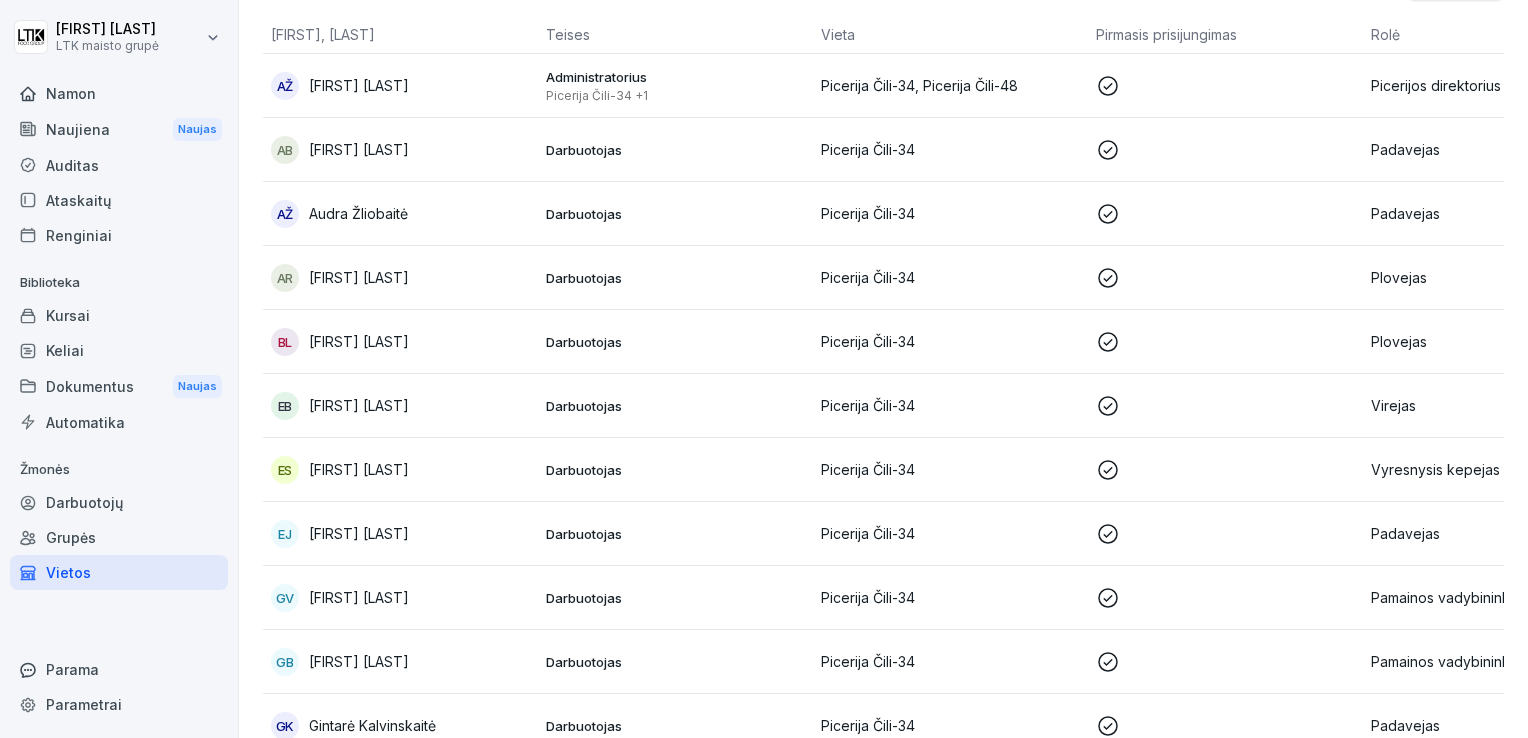 click on "[FIRST] [LAST]" at bounding box center [359, 661] 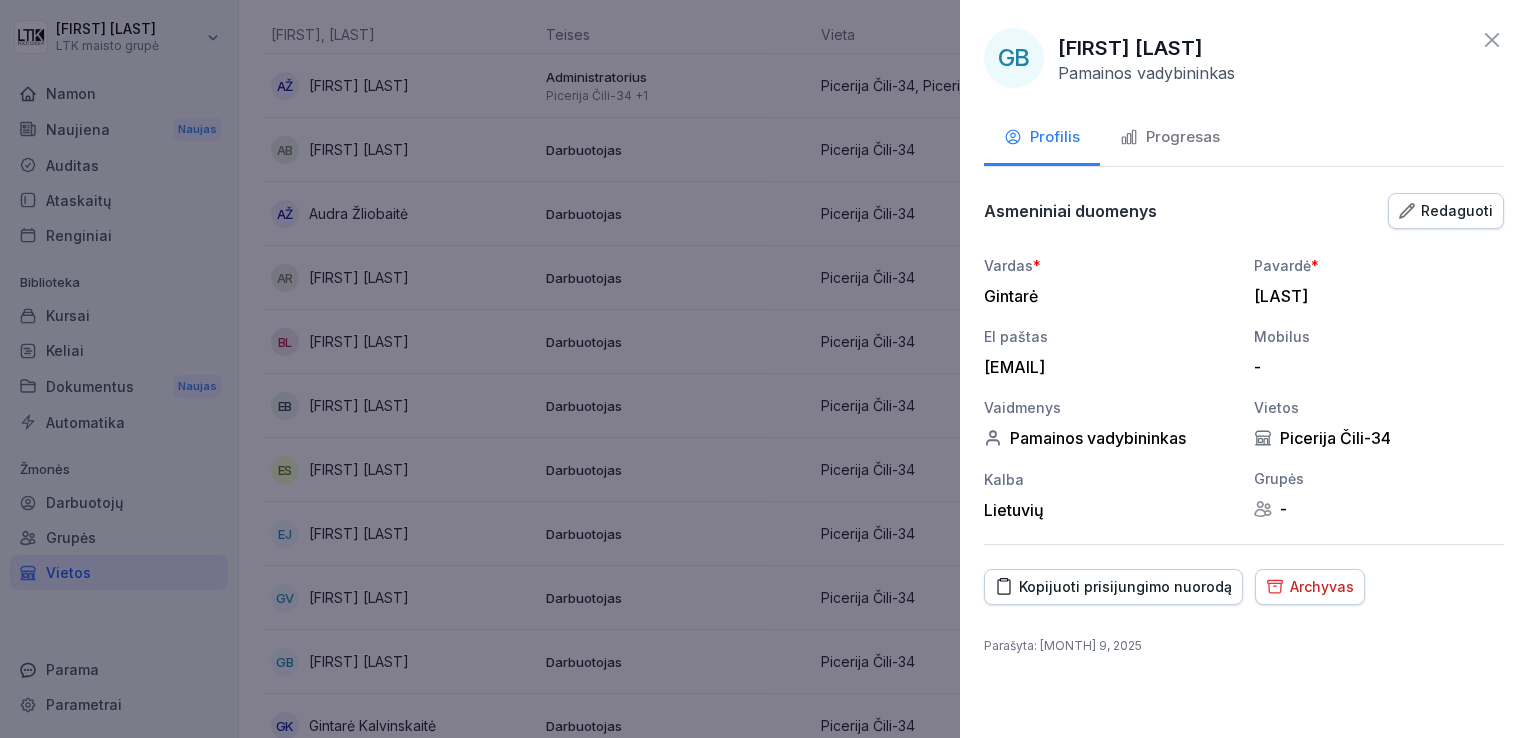 click on "Progresas" at bounding box center [1170, 139] 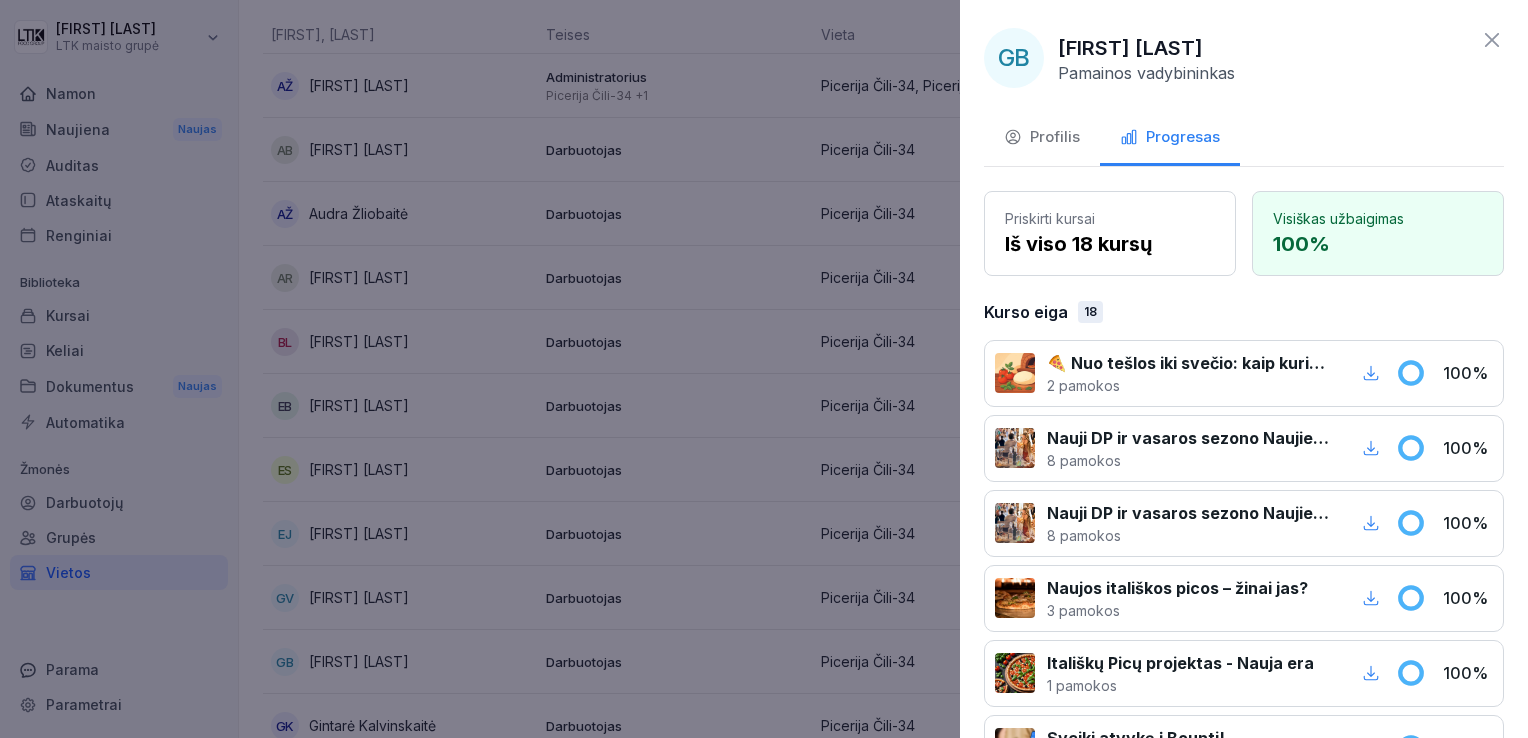 click 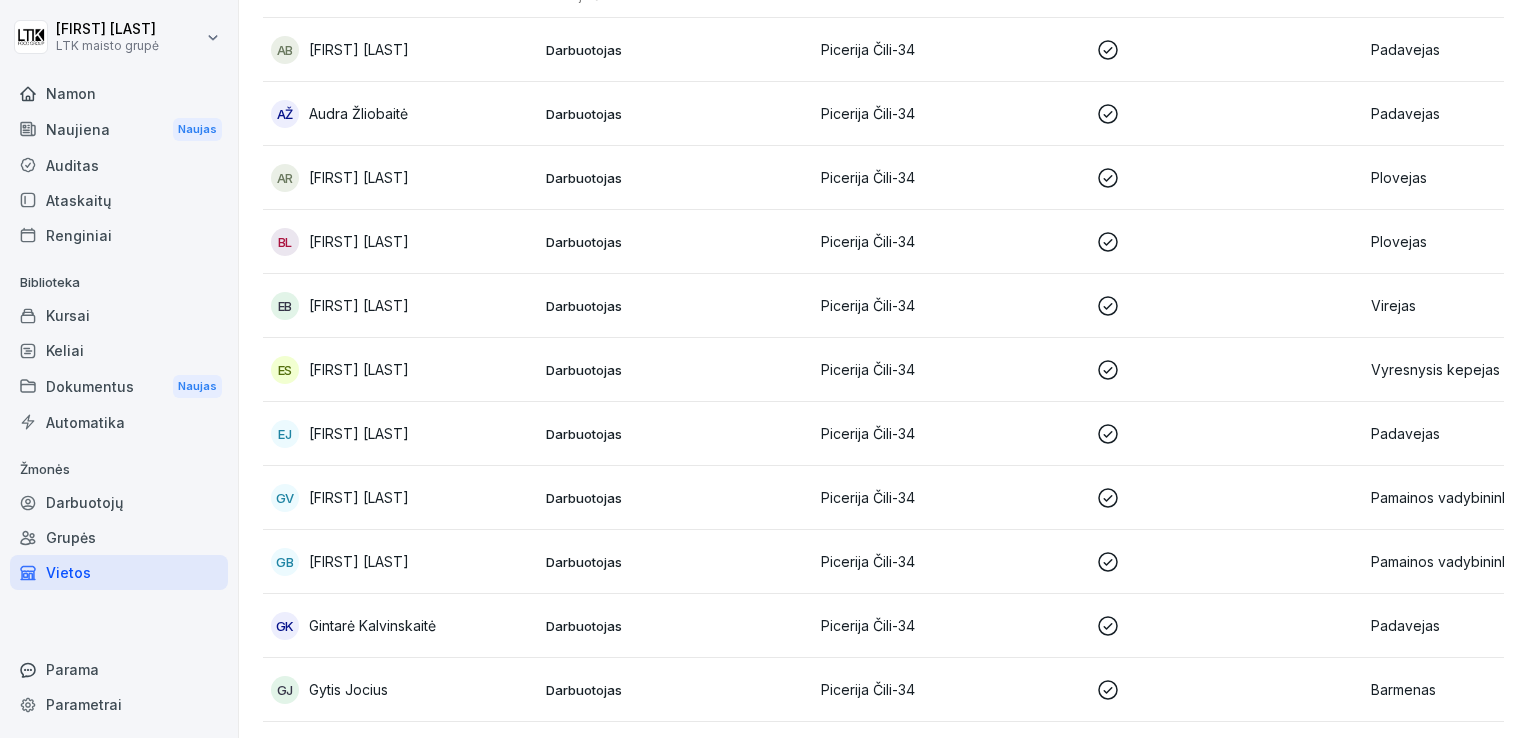 scroll, scrollTop: 500, scrollLeft: 0, axis: vertical 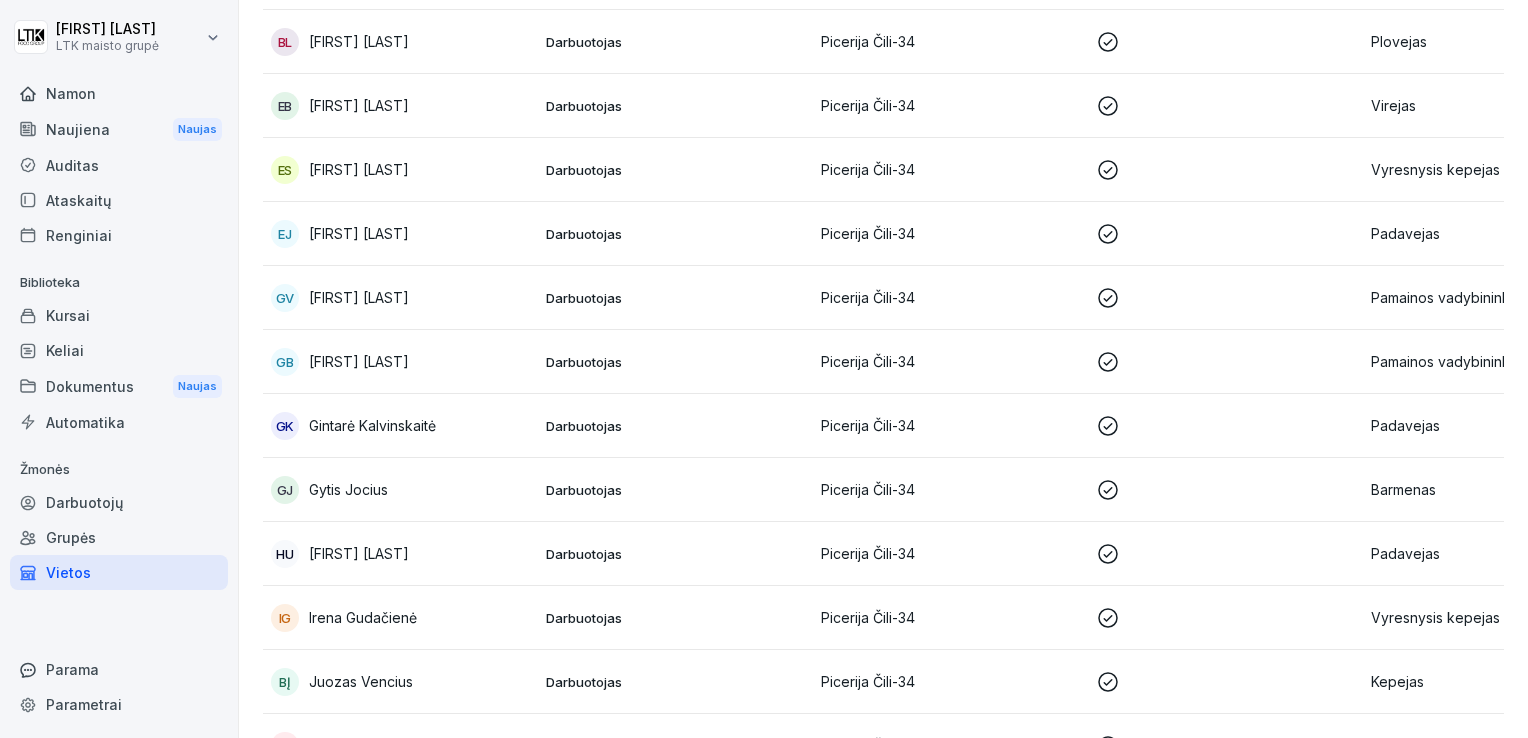 click on "Gintarė Kalvinskaitė" at bounding box center (372, 425) 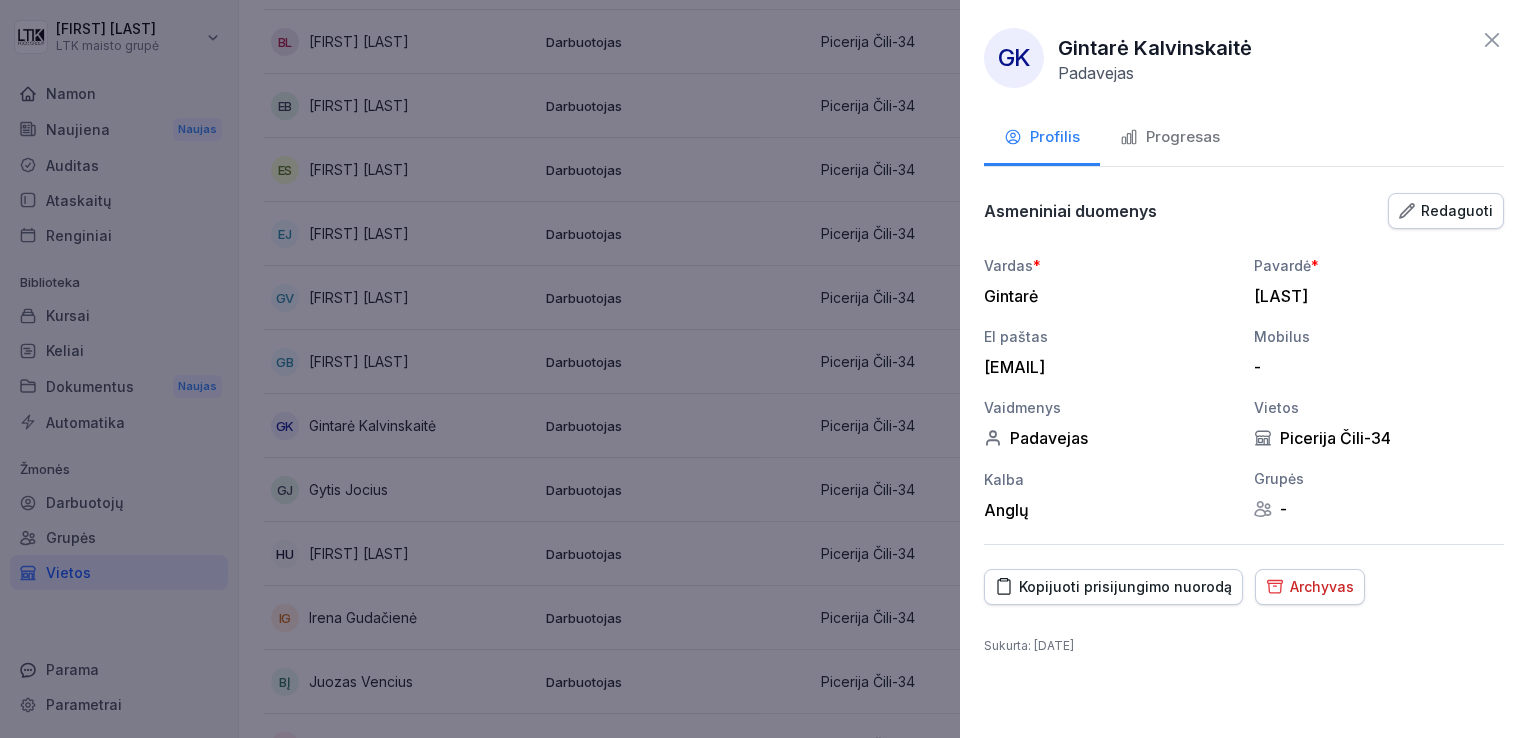 click on "Progresas" at bounding box center (1183, 137) 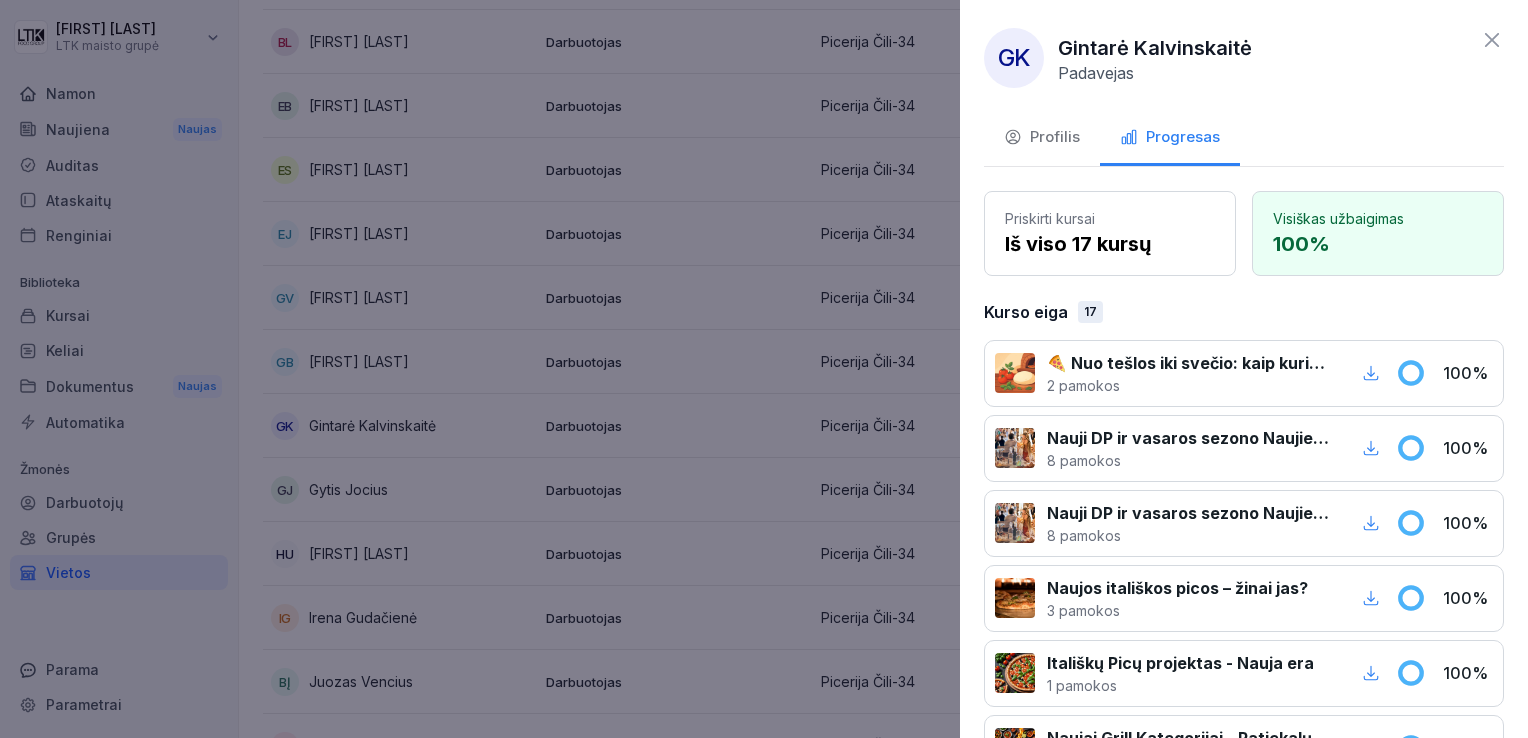 click 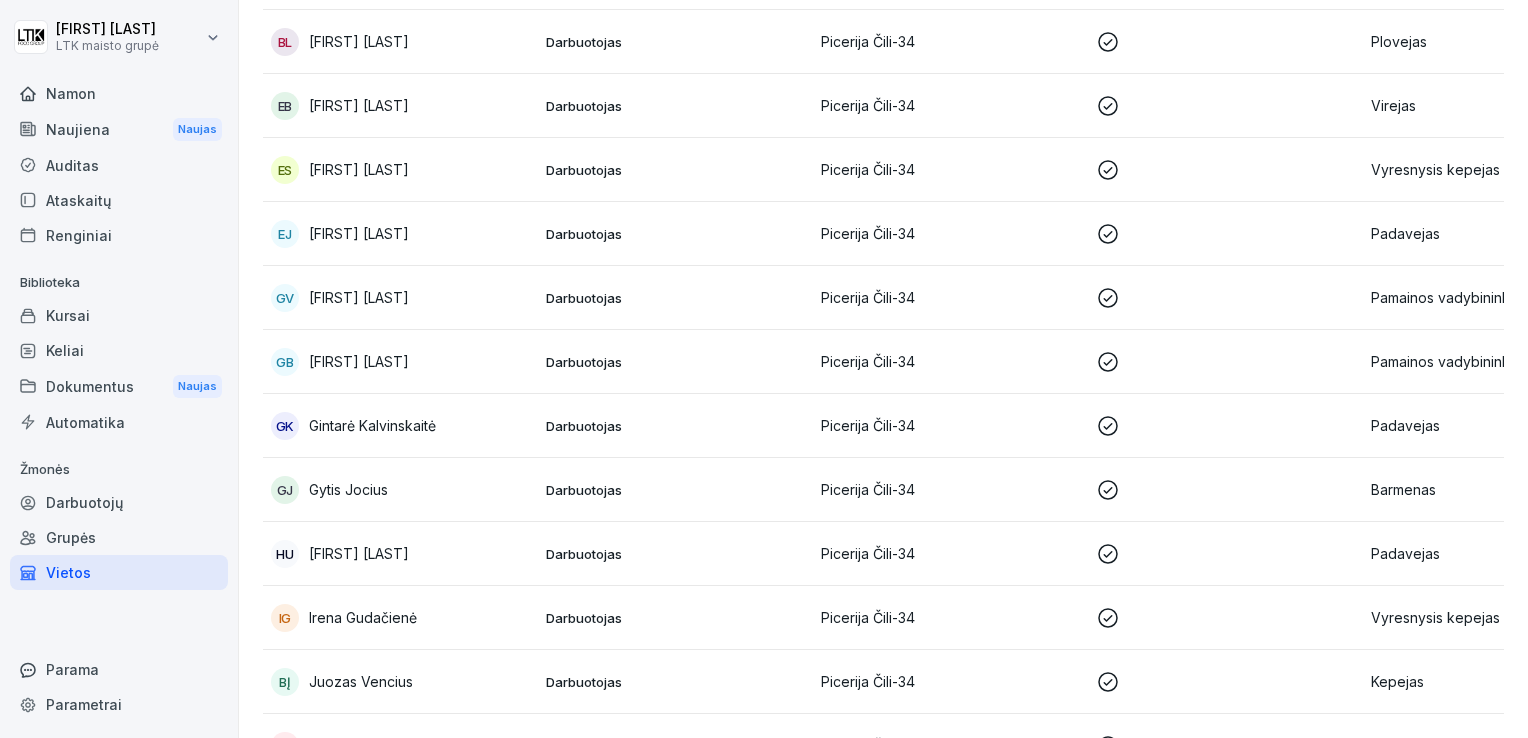 click on "Gytis Jocius" at bounding box center (348, 489) 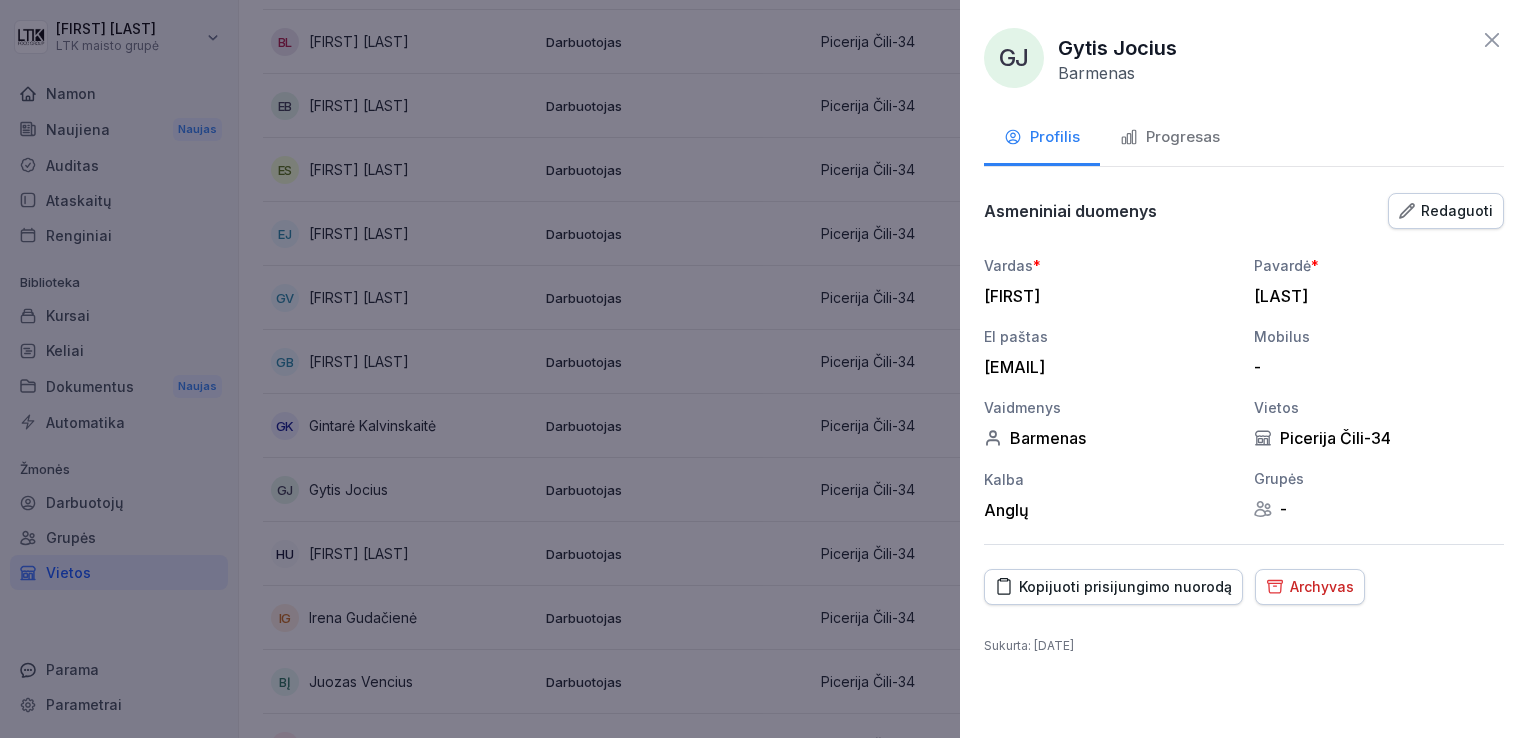 click on "Progresas" at bounding box center (1183, 137) 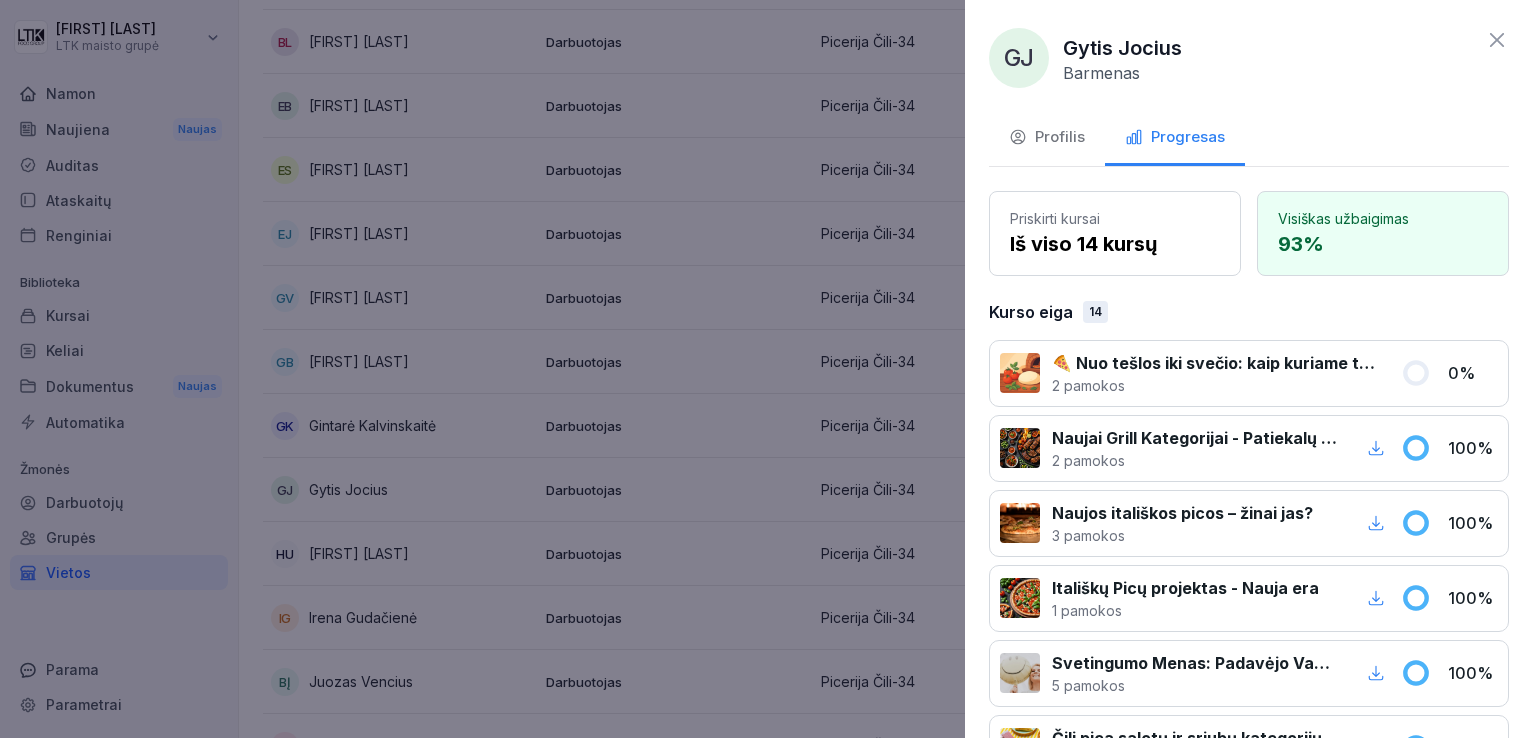 click at bounding box center [764, 369] 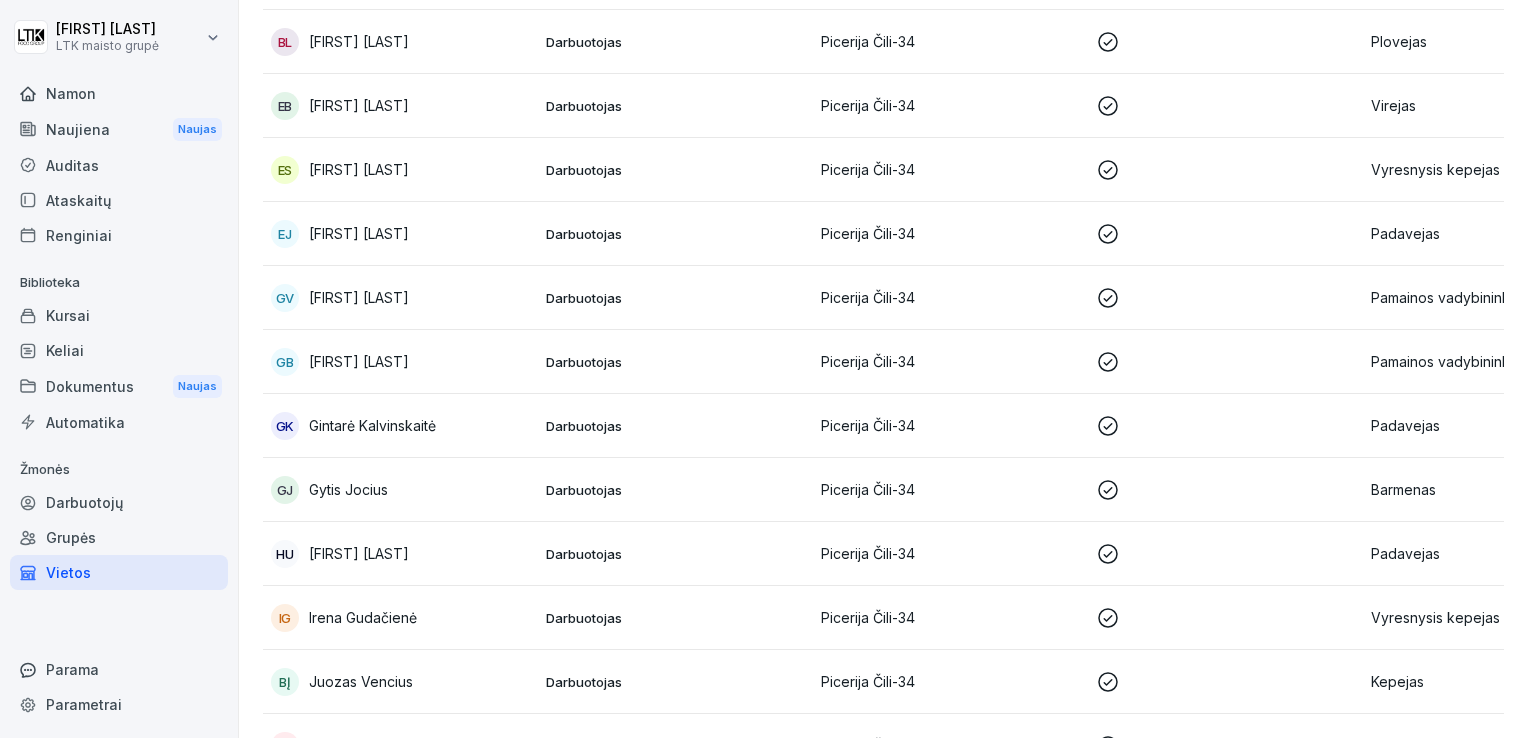 click on "[FIRST] [LAST]" at bounding box center [359, 553] 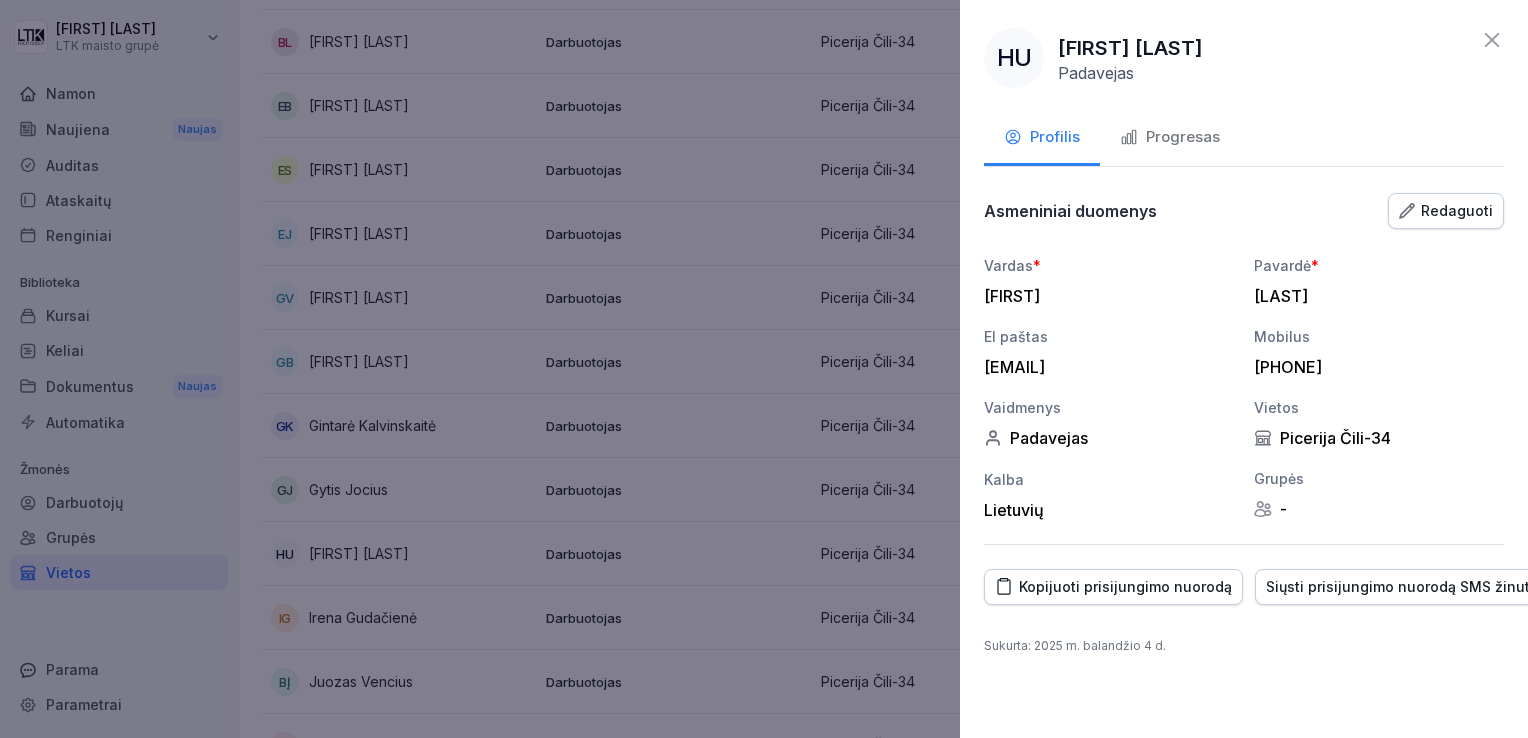 click on "Progresas" at bounding box center (1183, 137) 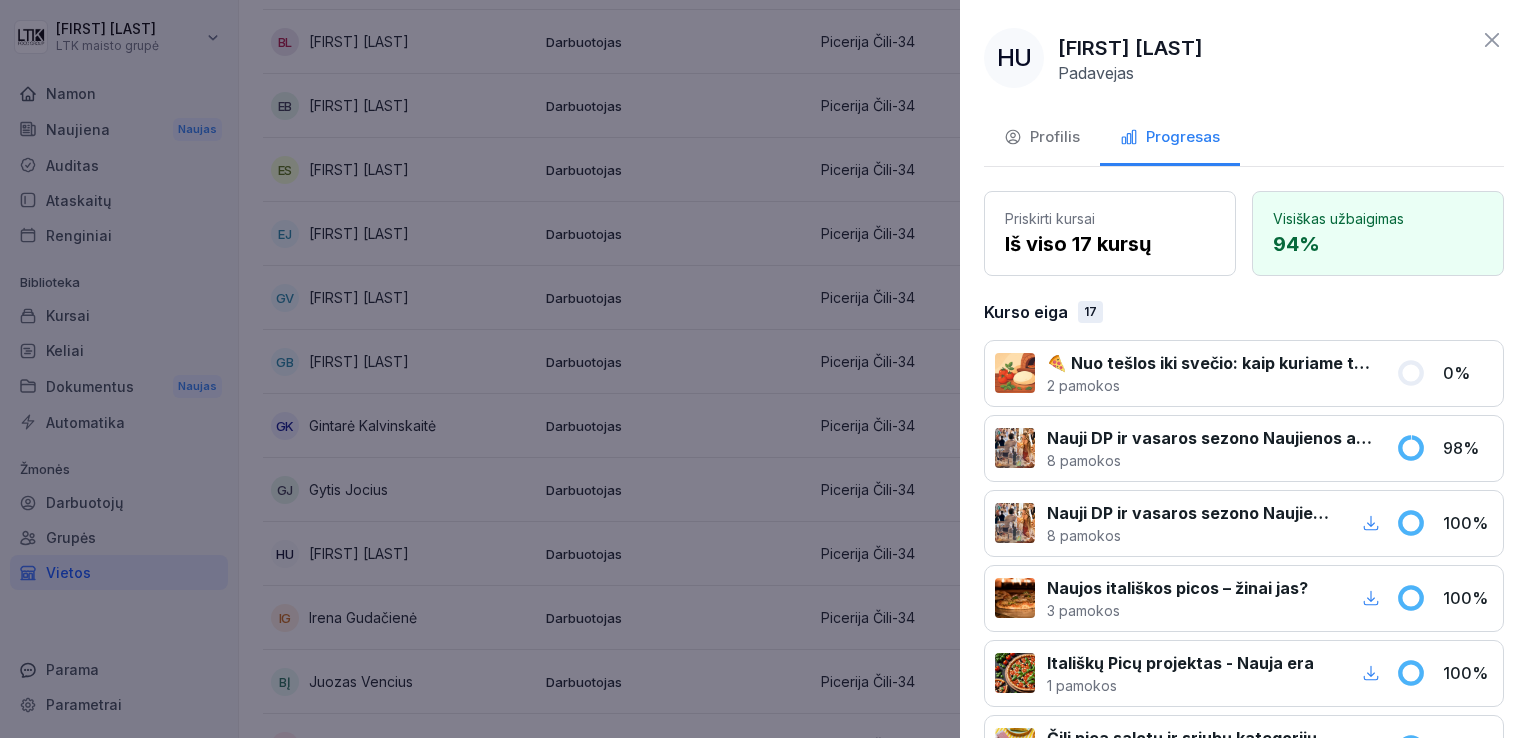 drag, startPoint x: 1474, startPoint y: 37, endPoint x: 1460, endPoint y: 48, distance: 17.804493 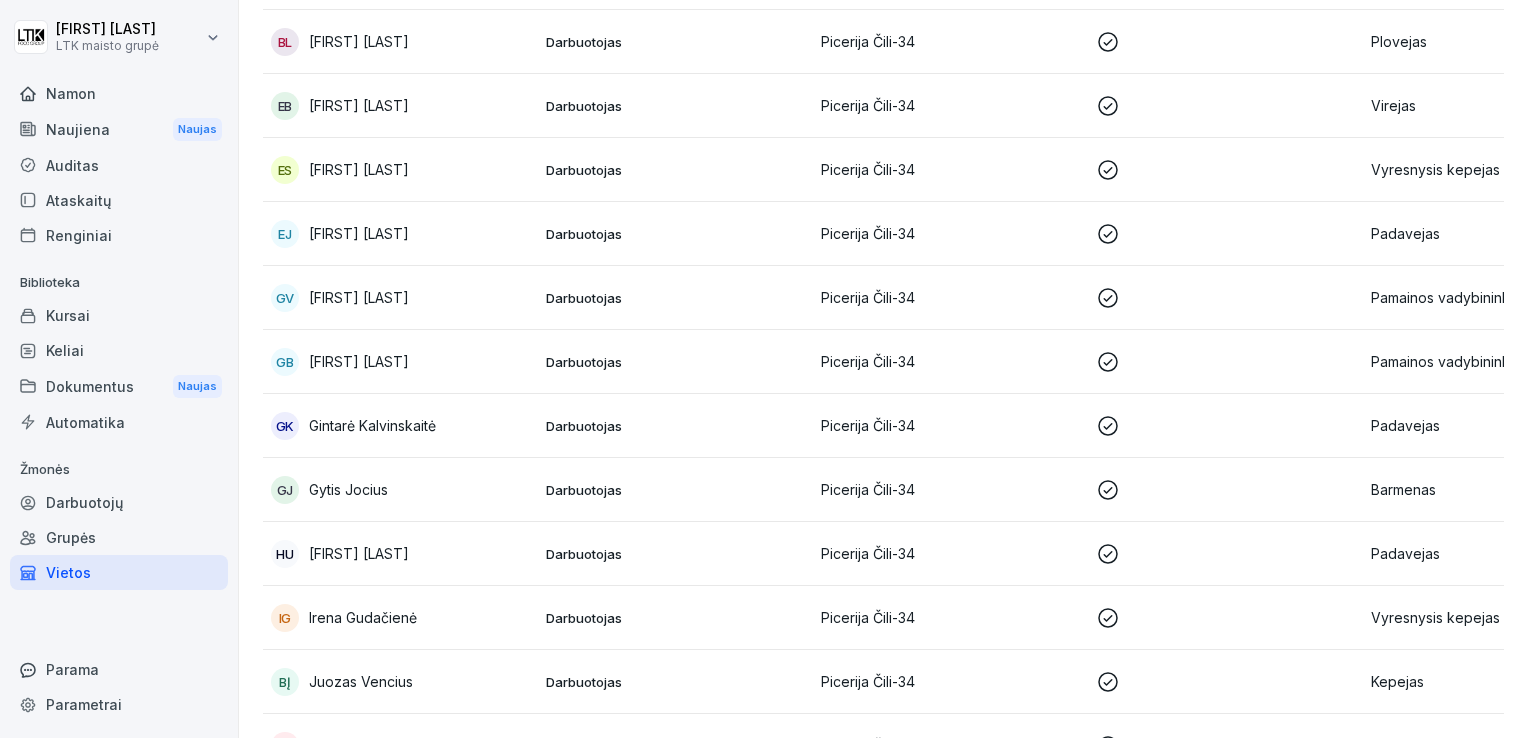 click on "[FIRST] [LAST]" at bounding box center (359, 553) 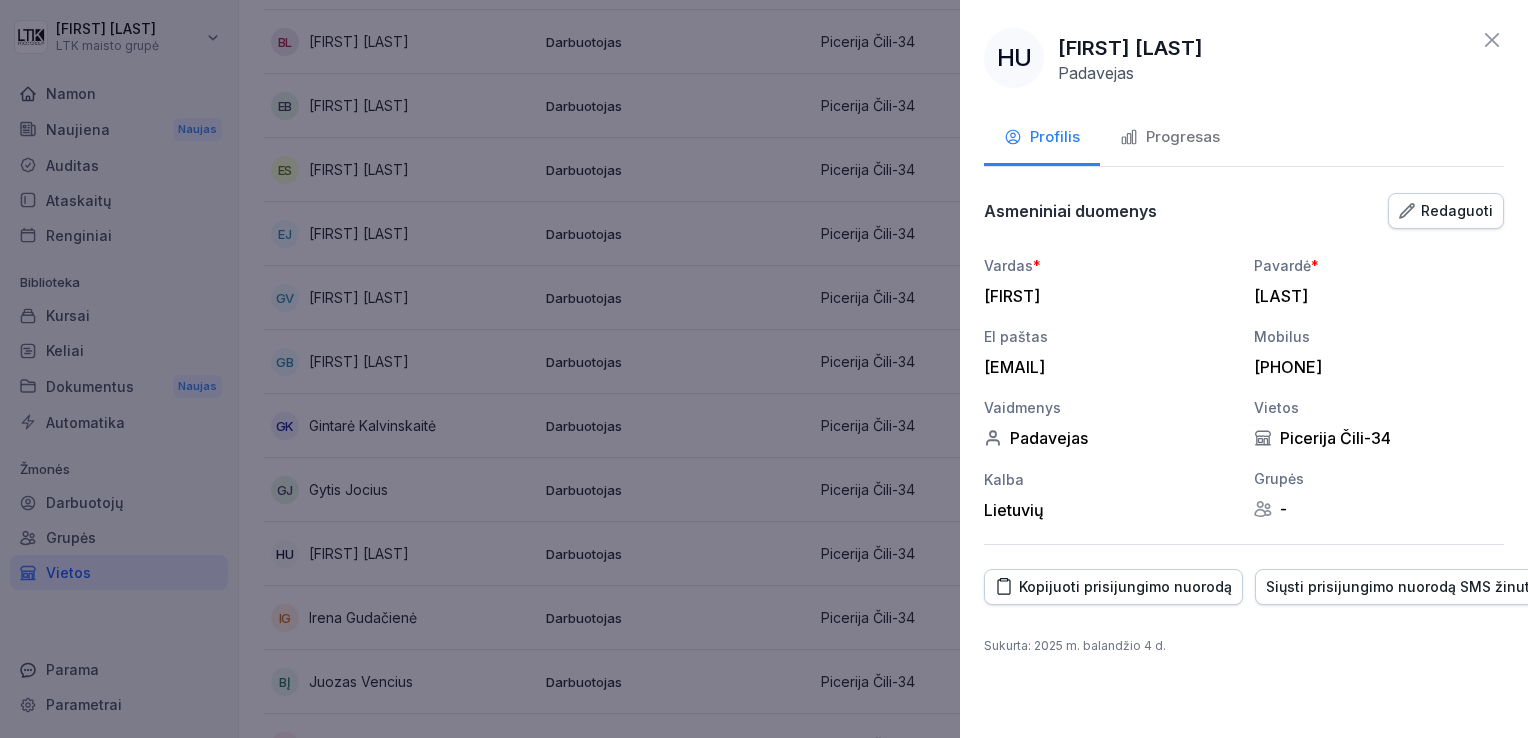 click 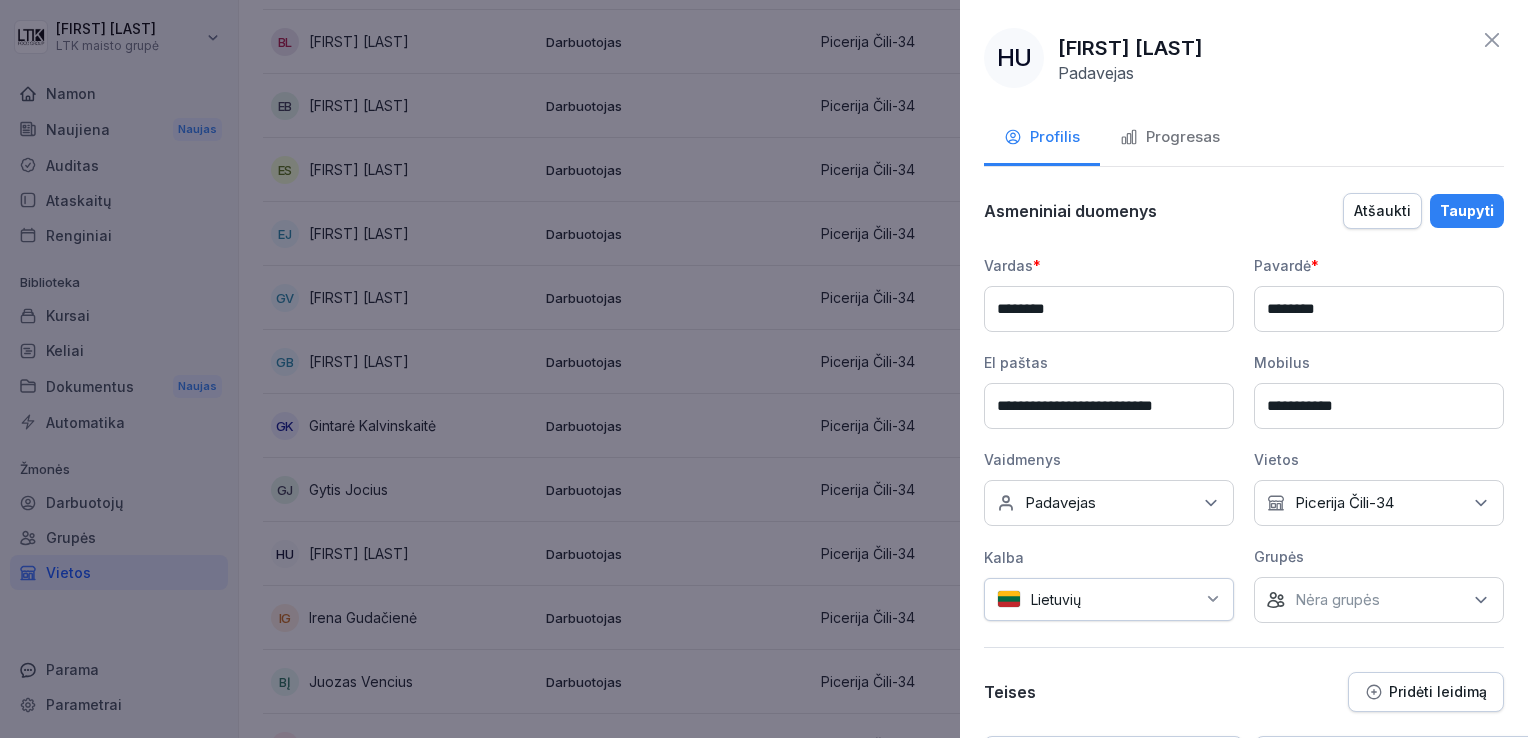 click 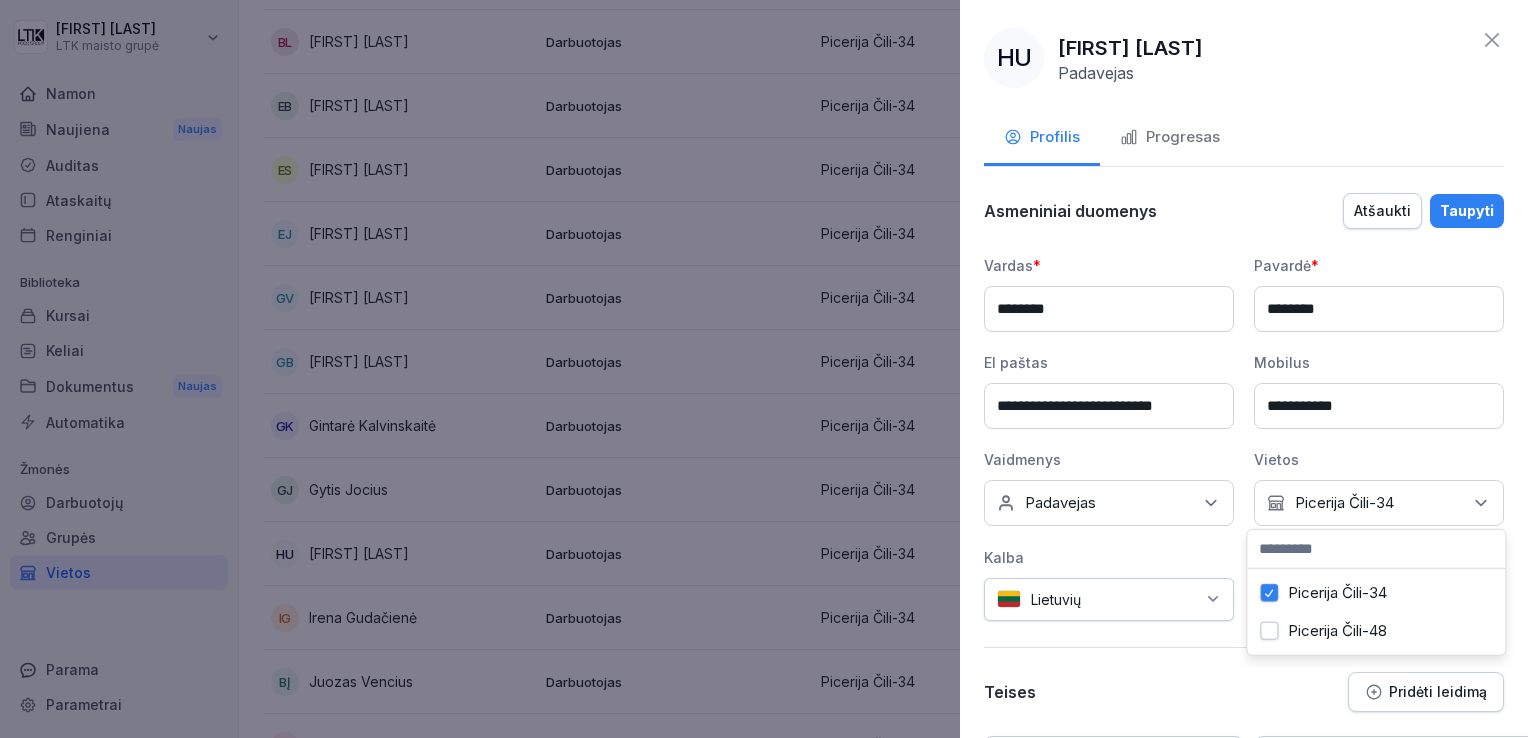 click on "Picerija Čili-48" at bounding box center [1337, 631] 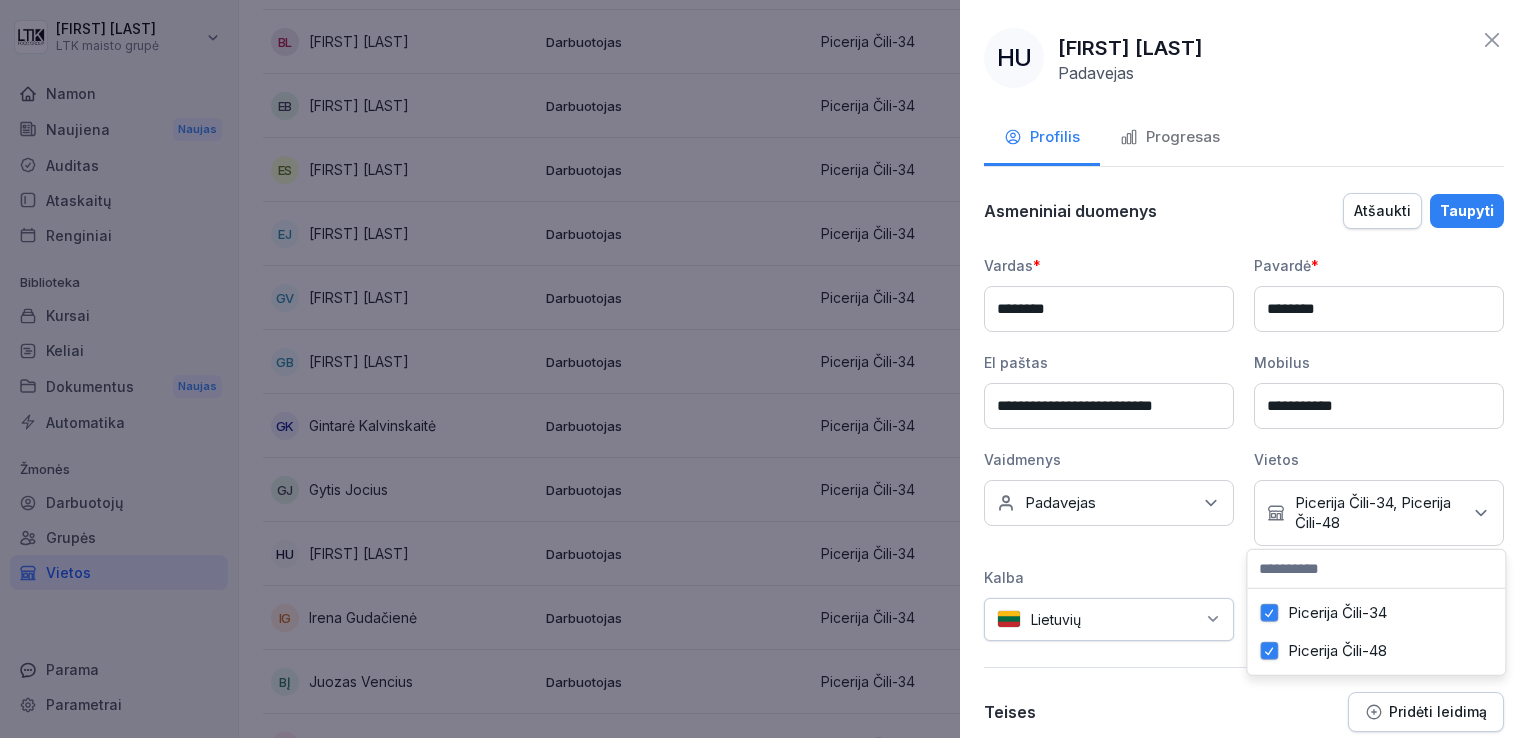 click on "Picerija Čili-34" at bounding box center (1376, 613) 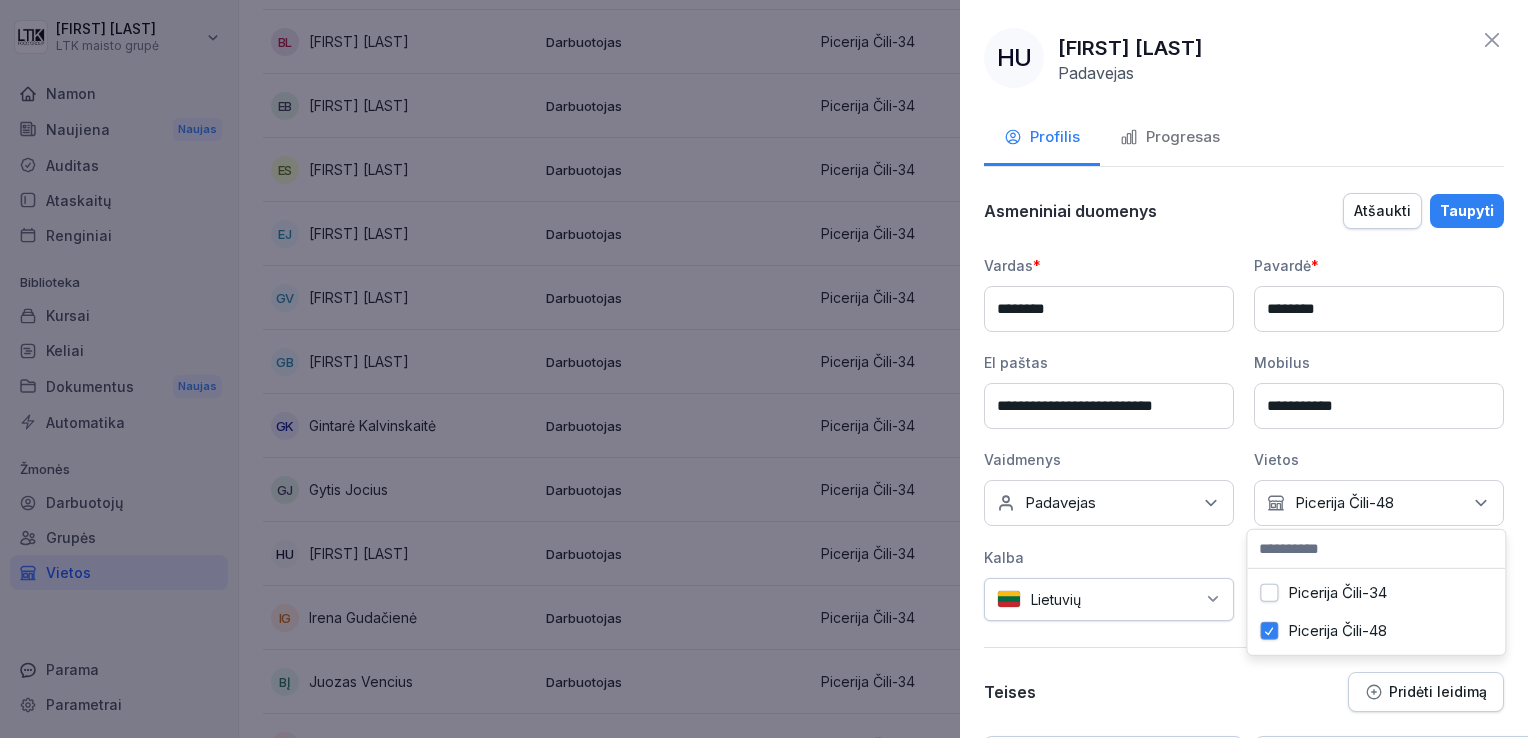 click on "**********" at bounding box center [1244, 439] 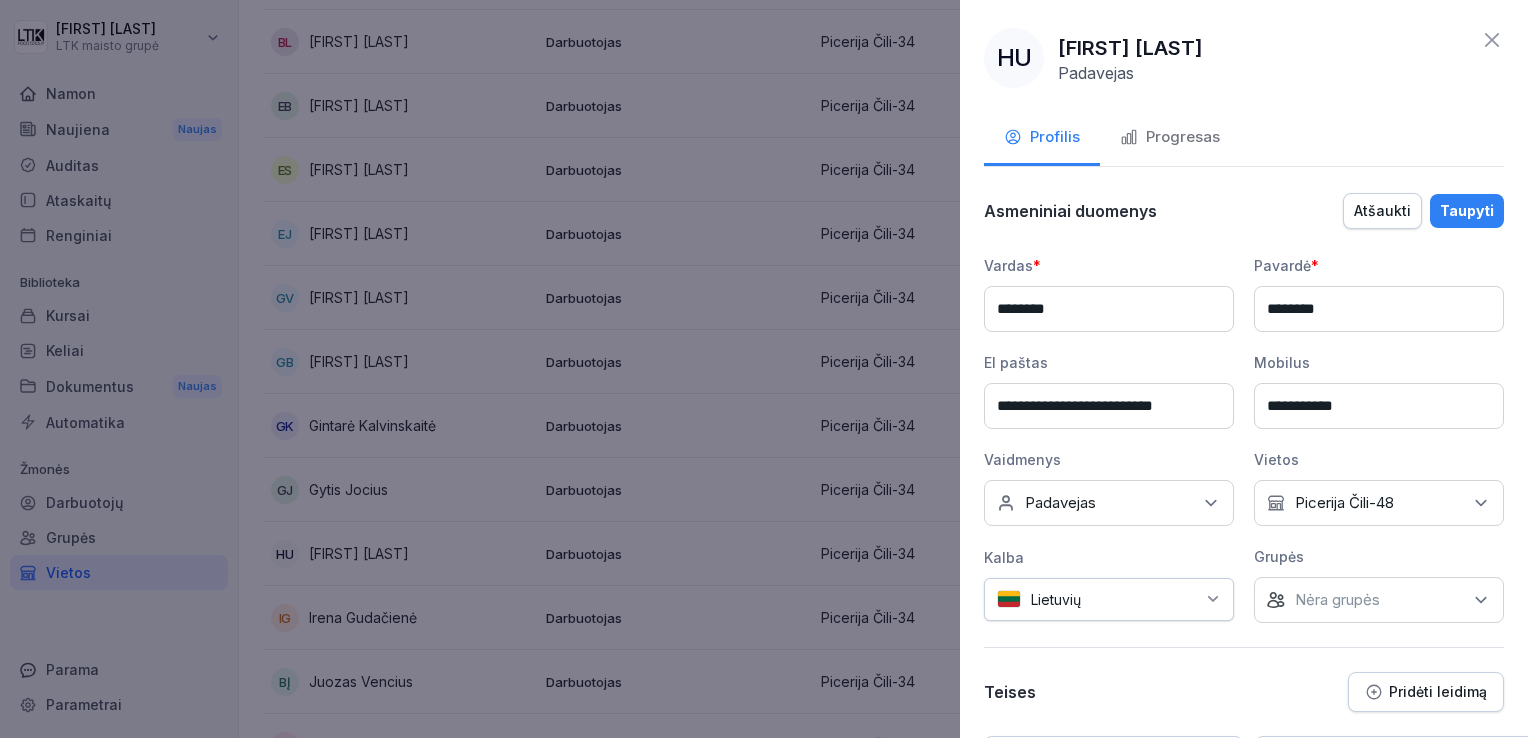 click on "Taupyti" at bounding box center (1467, 211) 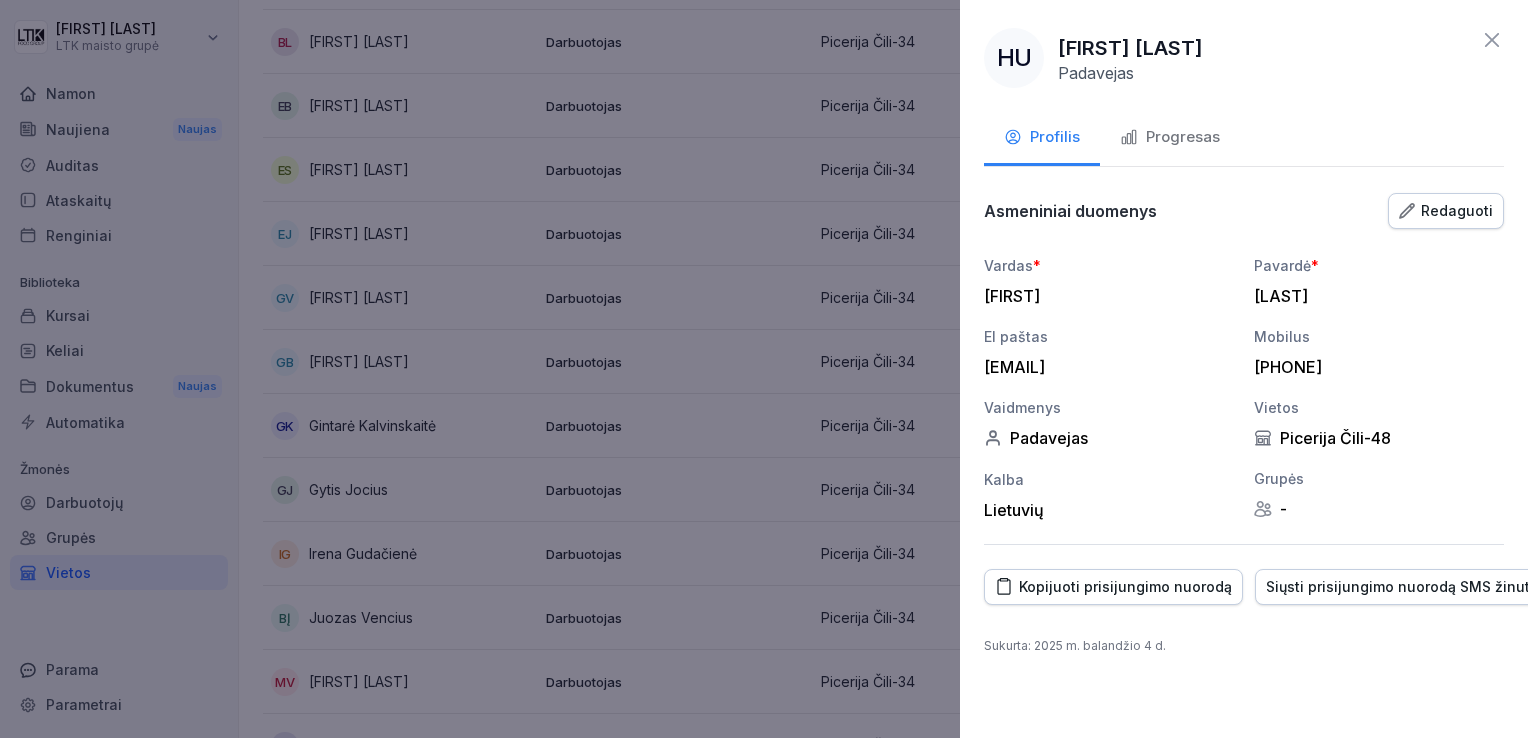 click 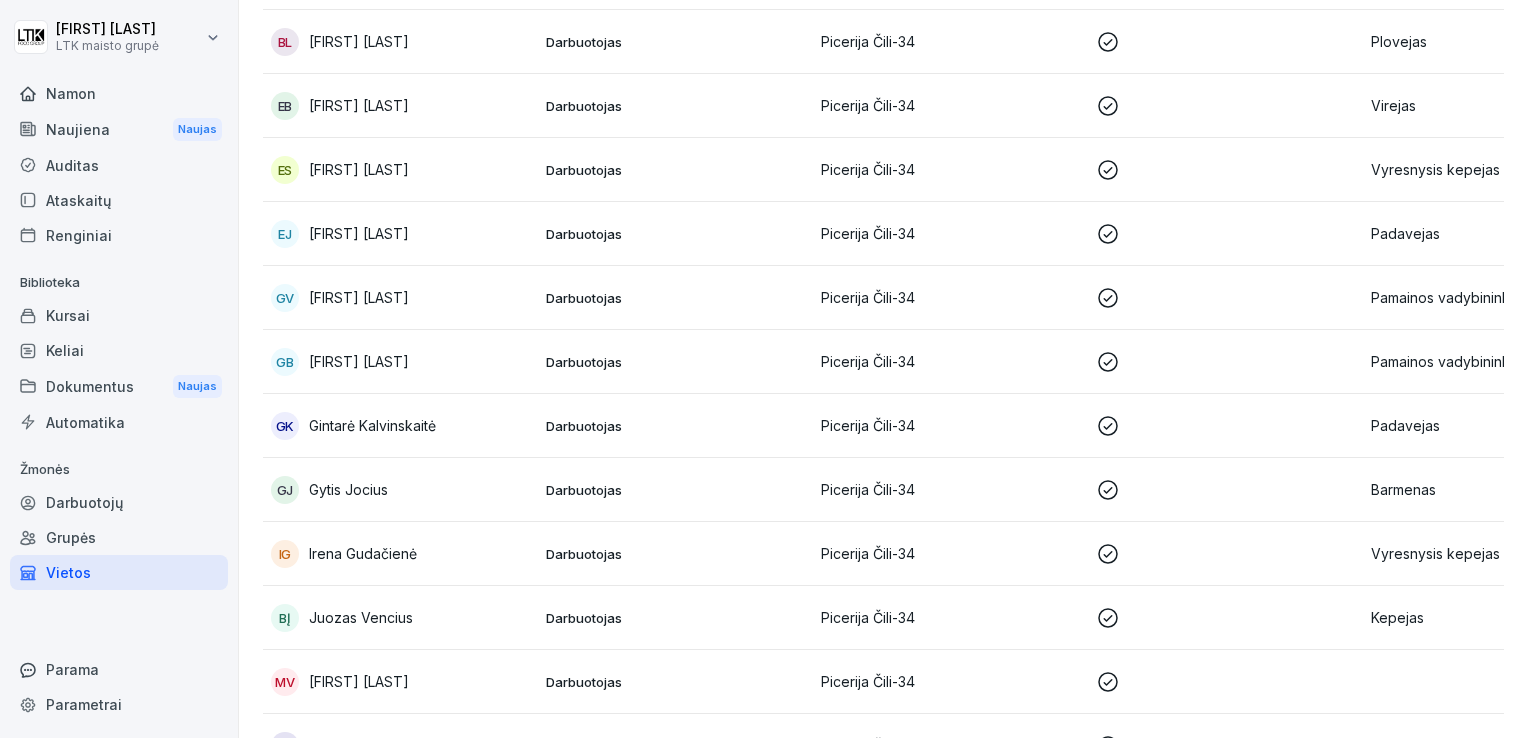 click on "Irena Gudačienė" at bounding box center (363, 553) 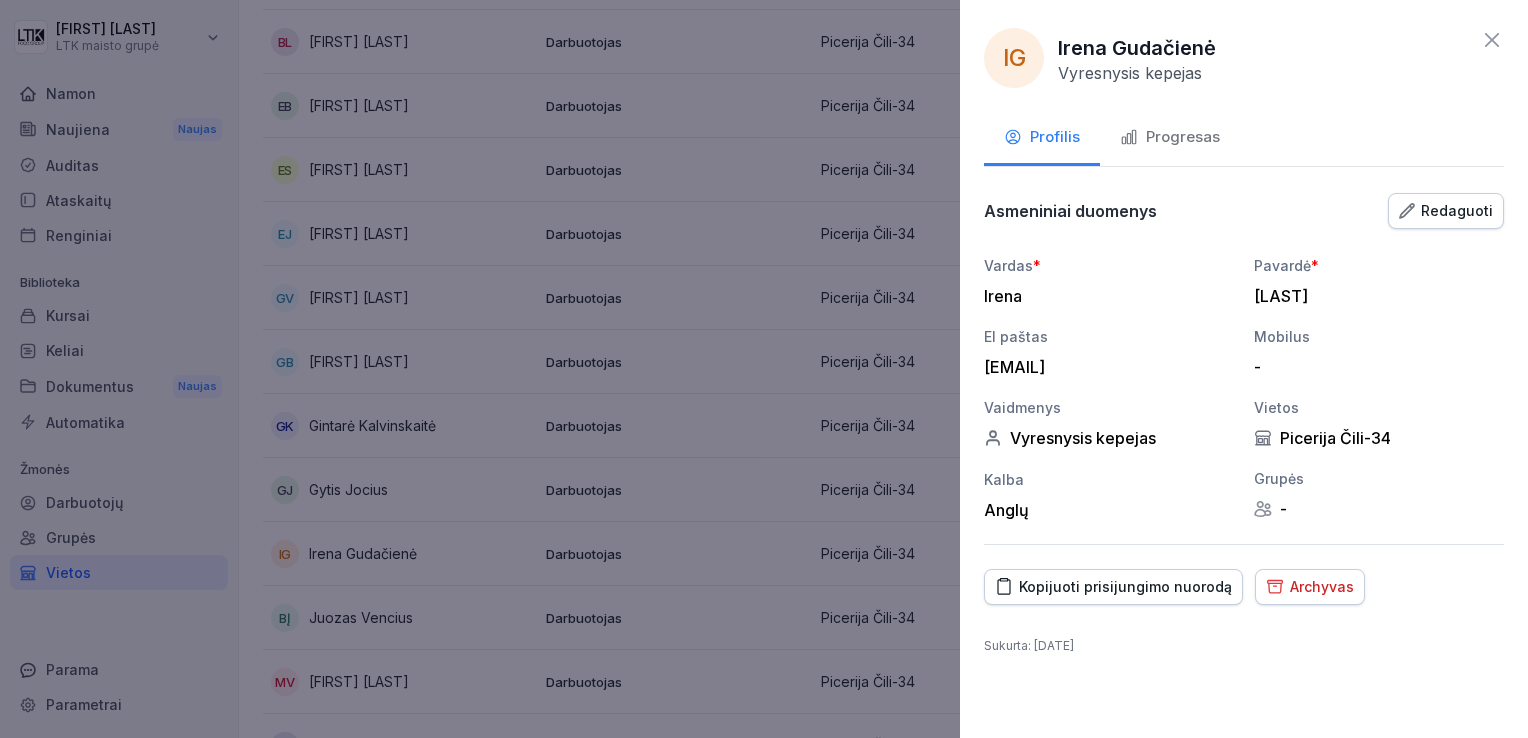 click on "Progresas" at bounding box center (1183, 137) 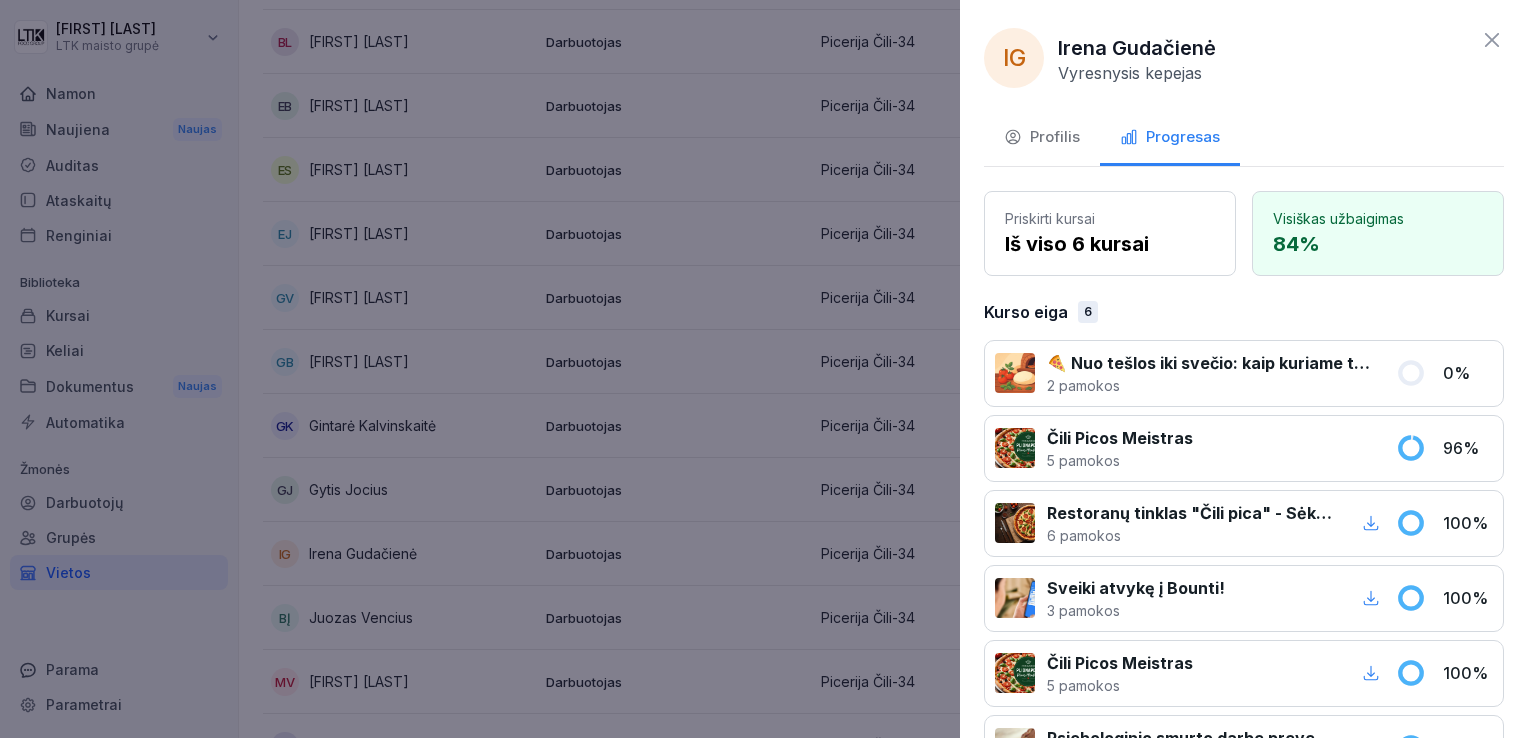click 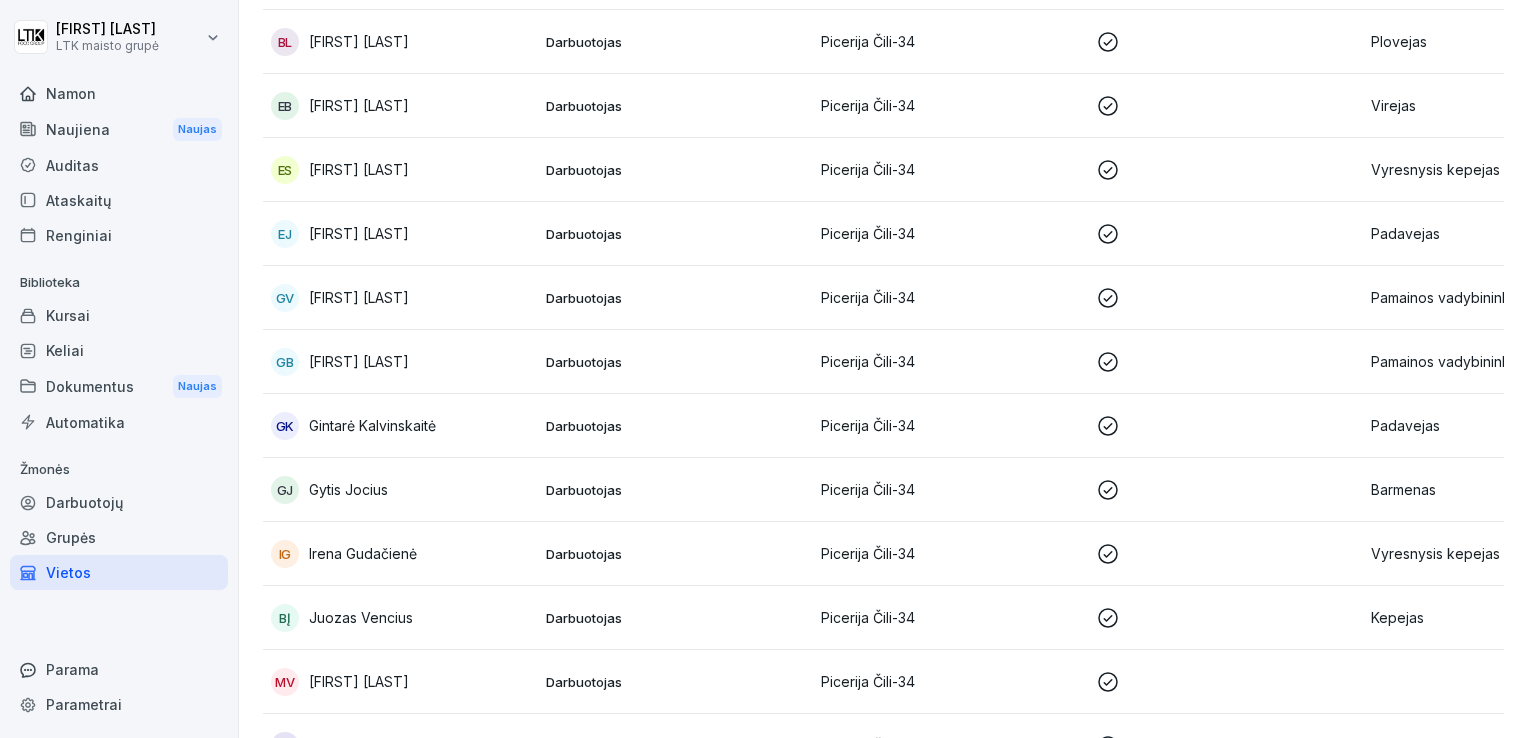 click on "Juozas Vencius" at bounding box center [361, 617] 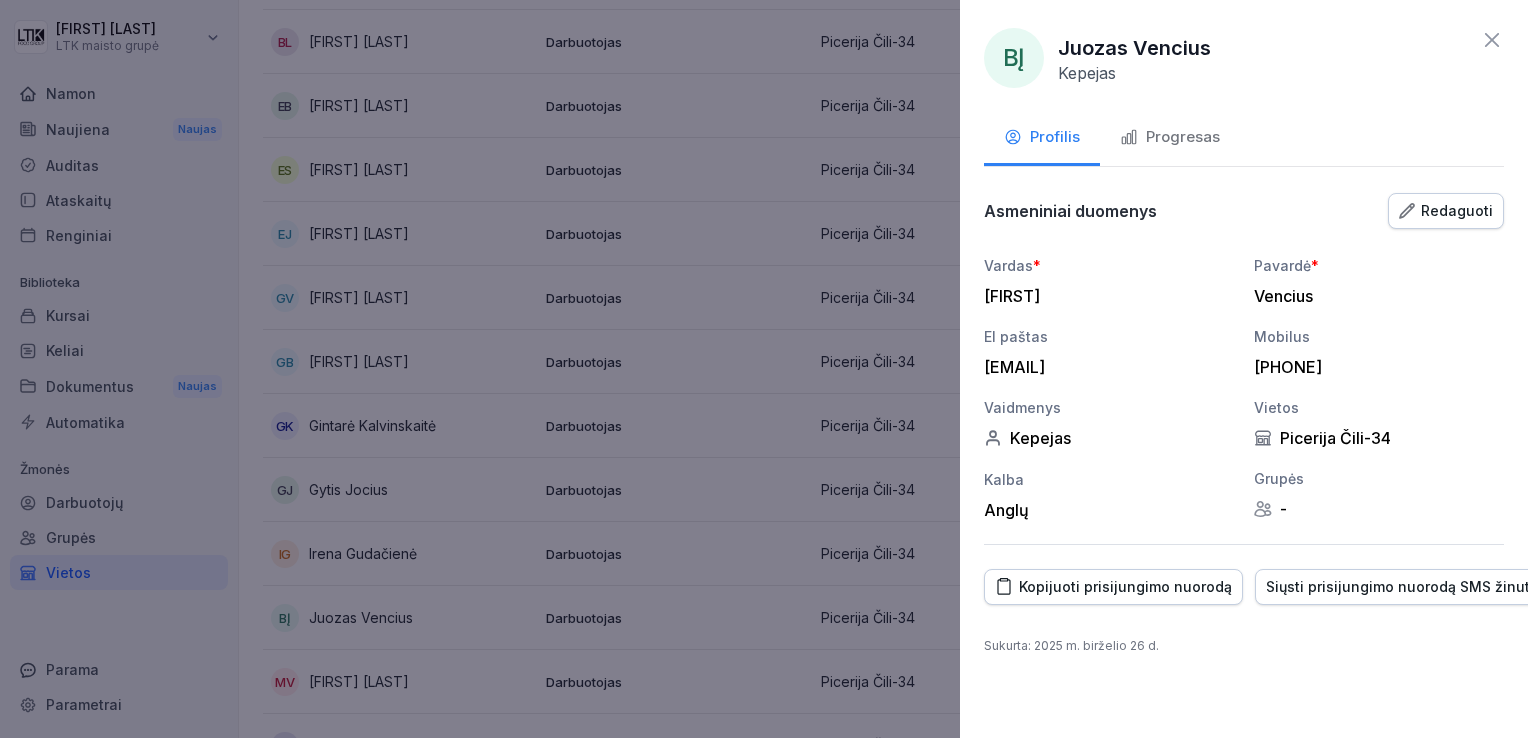 click on "Progresas" at bounding box center (1183, 137) 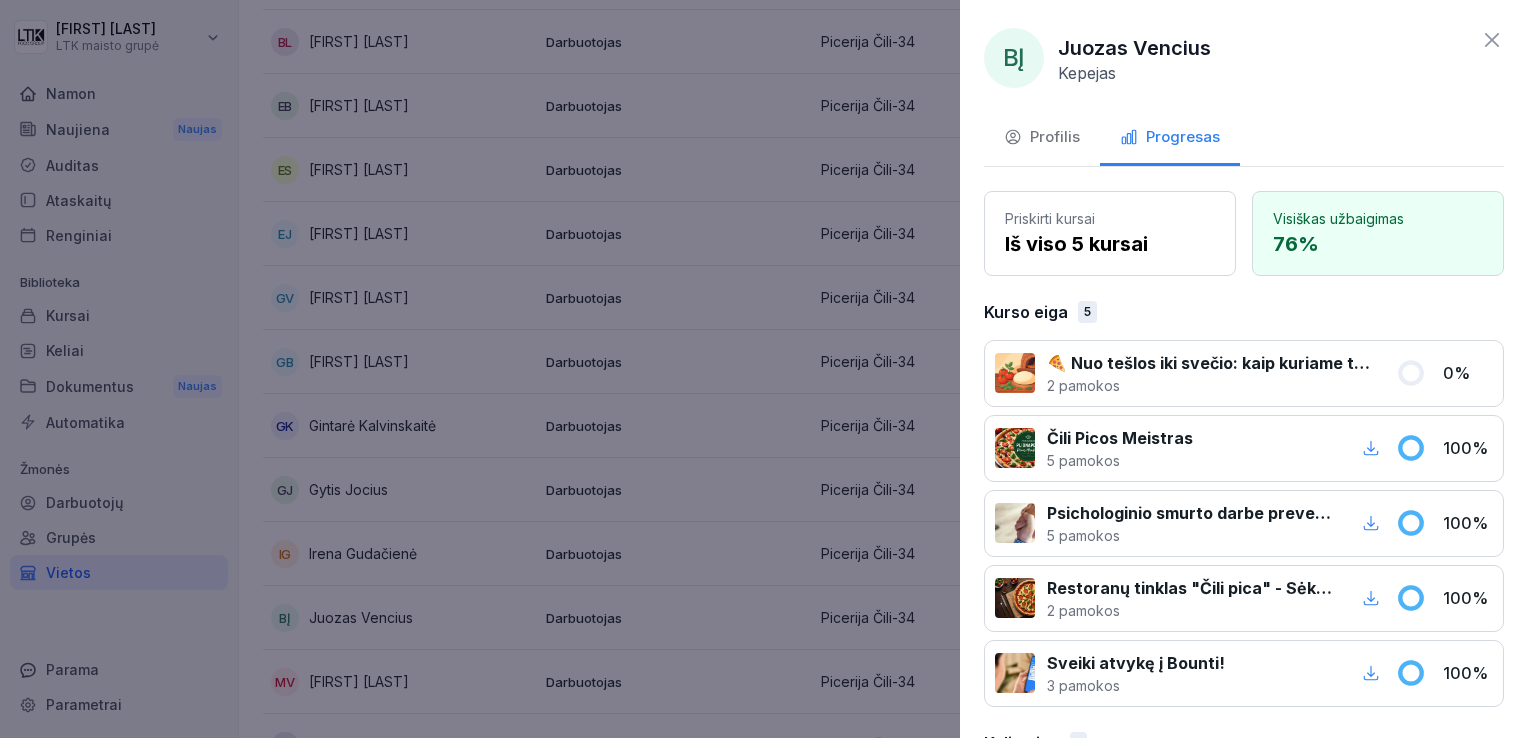 click on "Profilis" at bounding box center [1055, 137] 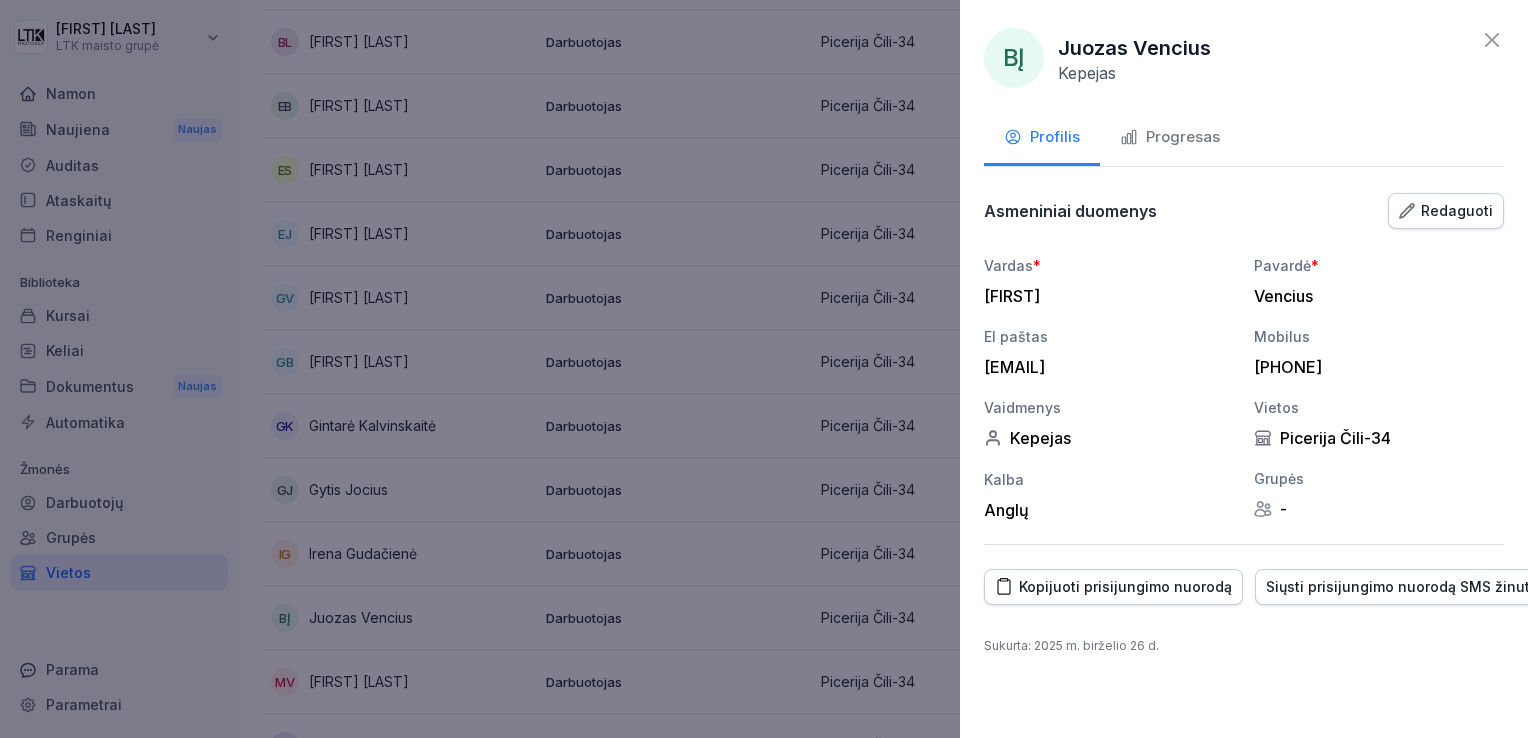 drag, startPoint x: 1458, startPoint y: 197, endPoint x: 1400, endPoint y: 267, distance: 90.90655 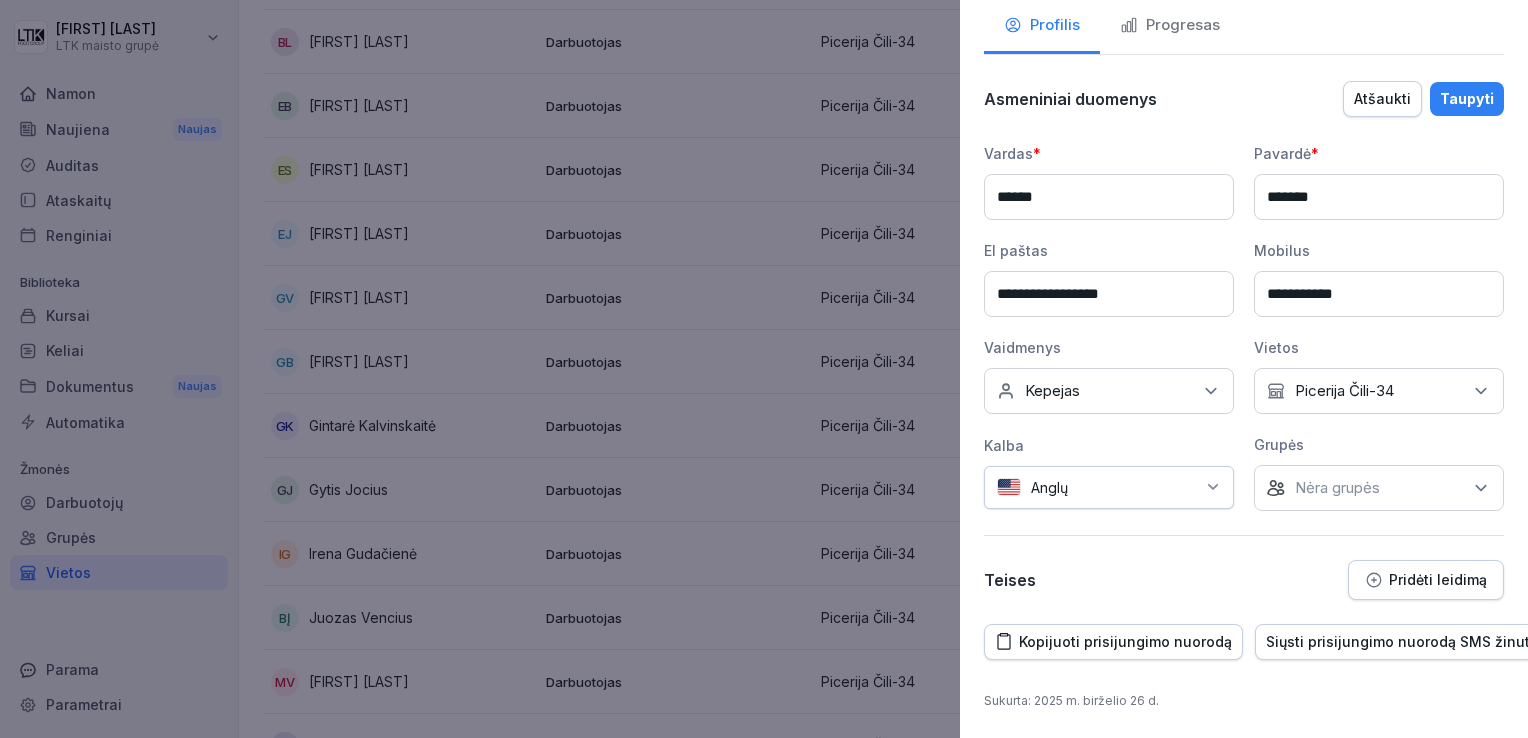 scroll, scrollTop: 123, scrollLeft: 0, axis: vertical 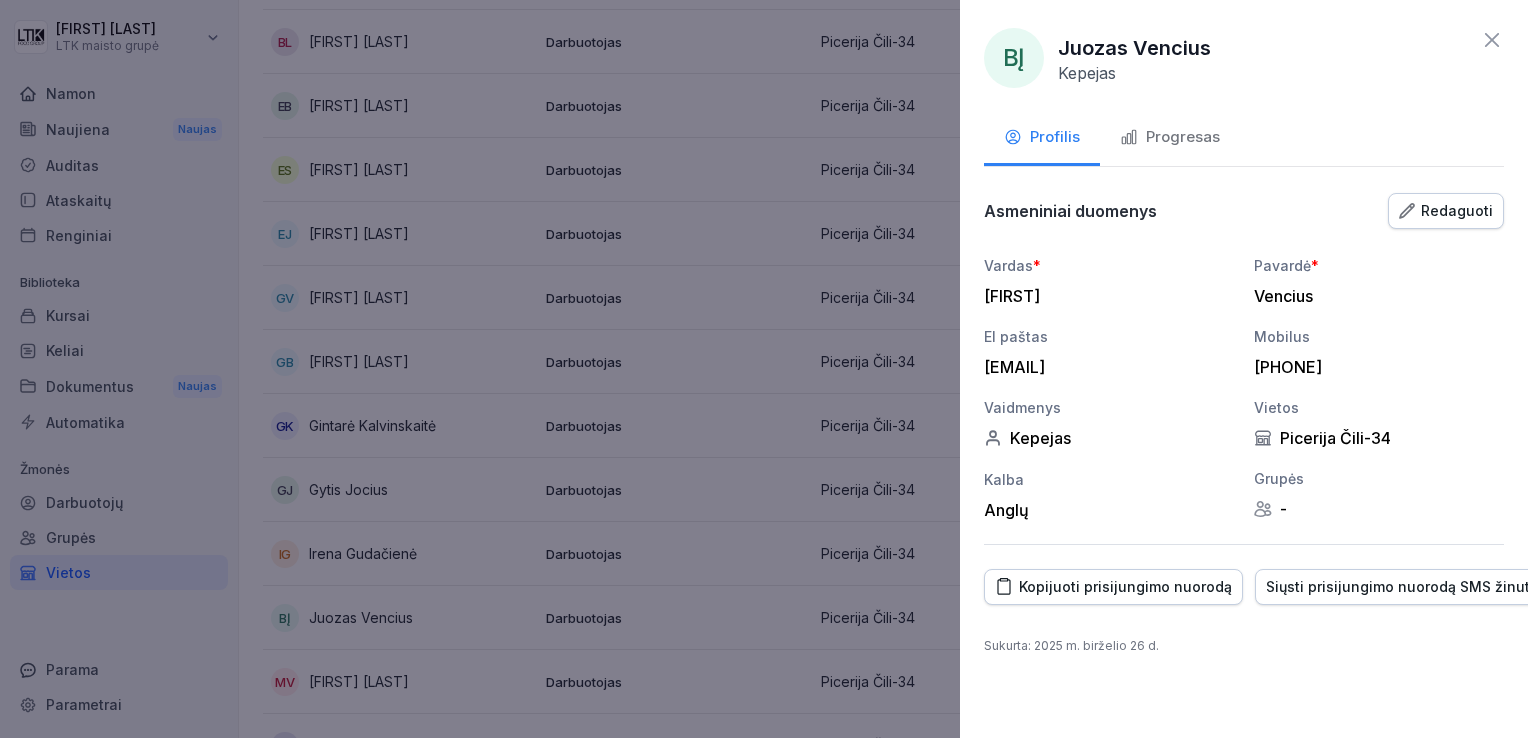 click on "Progresas" at bounding box center (1183, 137) 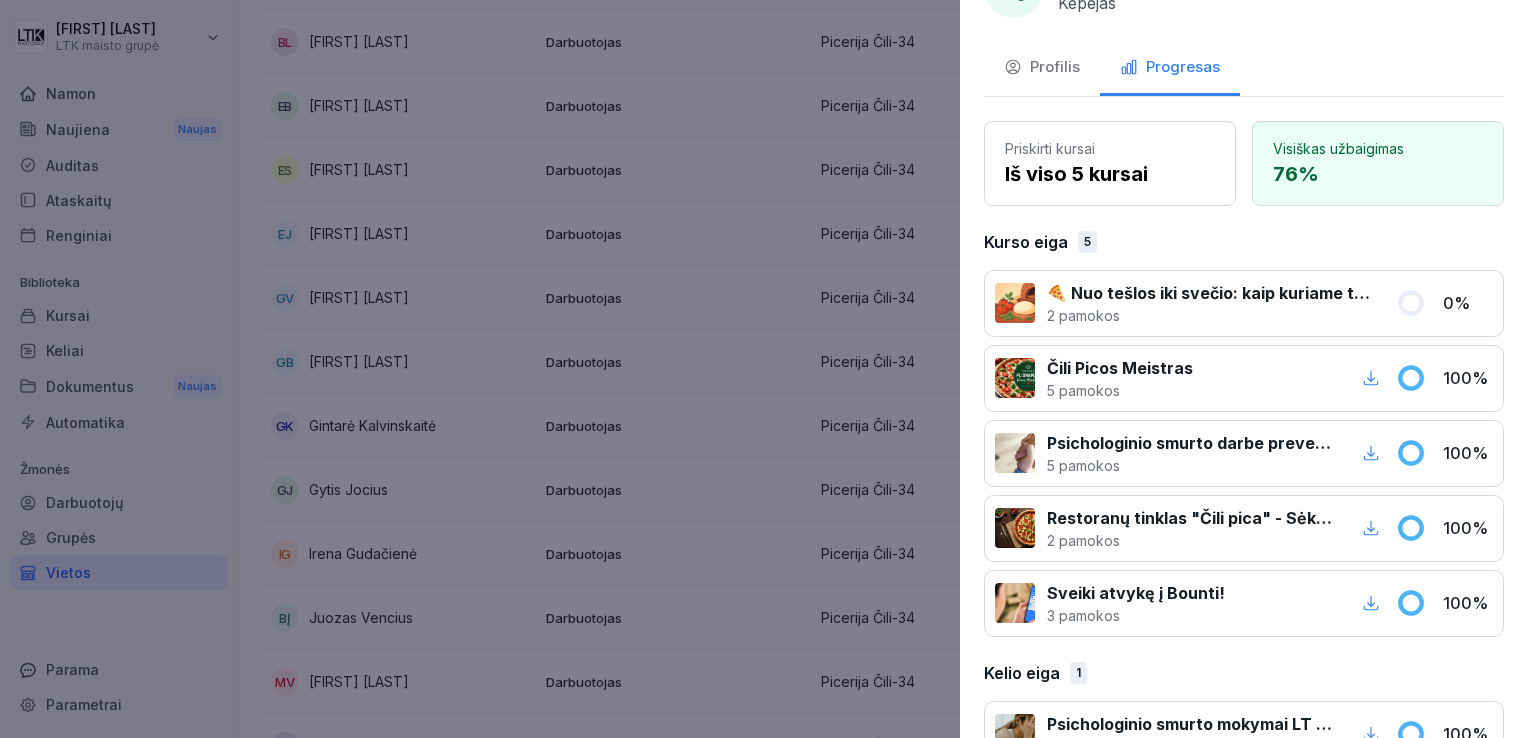 scroll, scrollTop: 0, scrollLeft: 0, axis: both 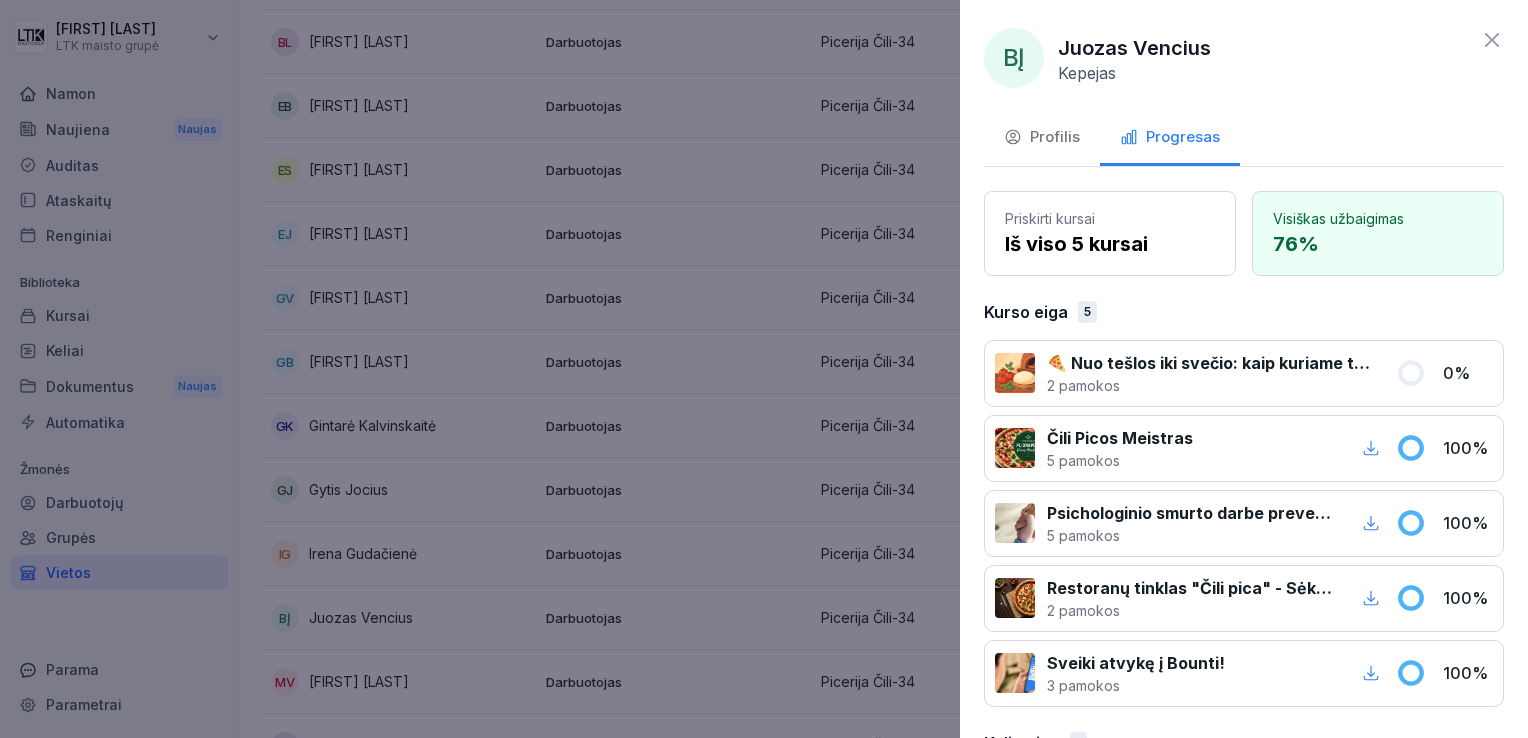 click 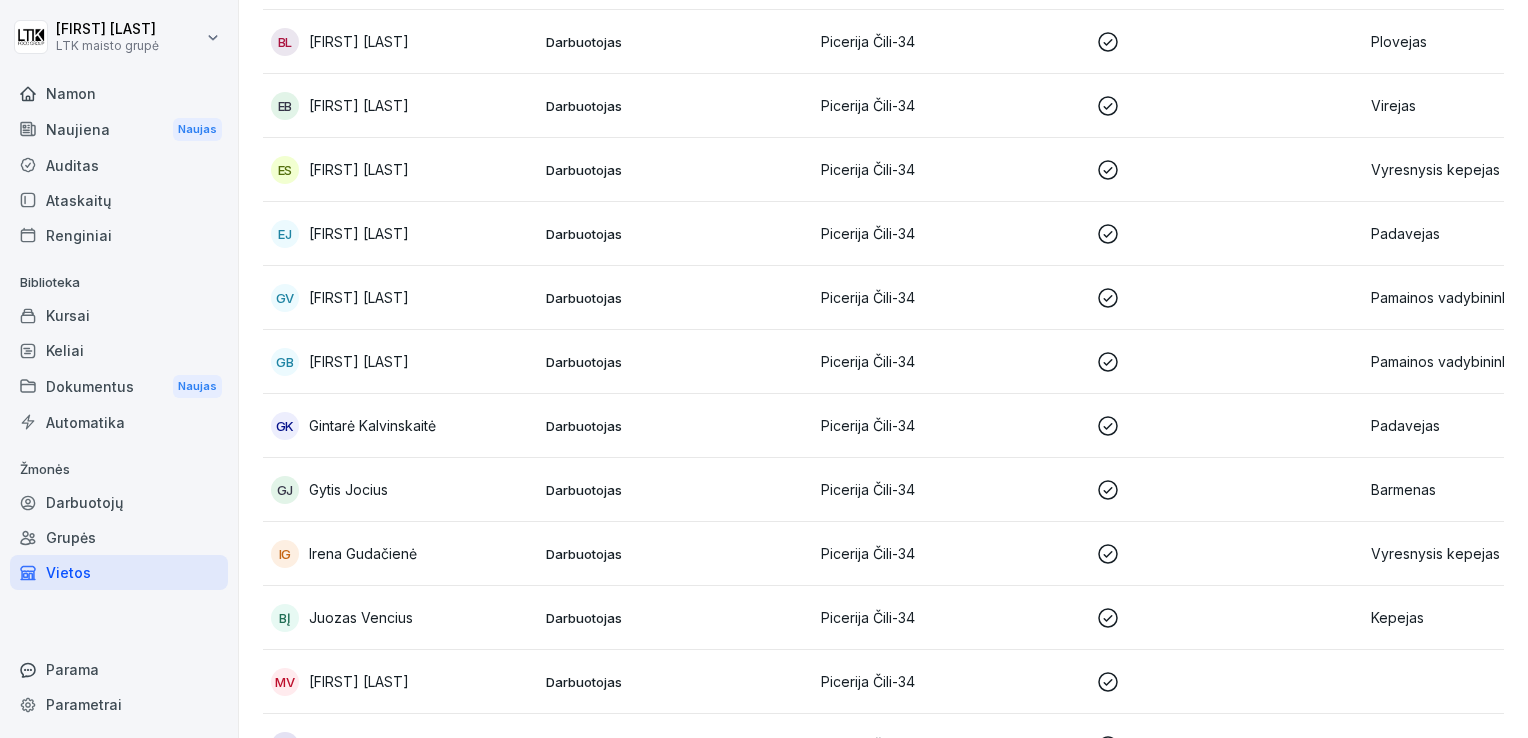 click on "BĮ Juozas Vencius" at bounding box center [400, 618] 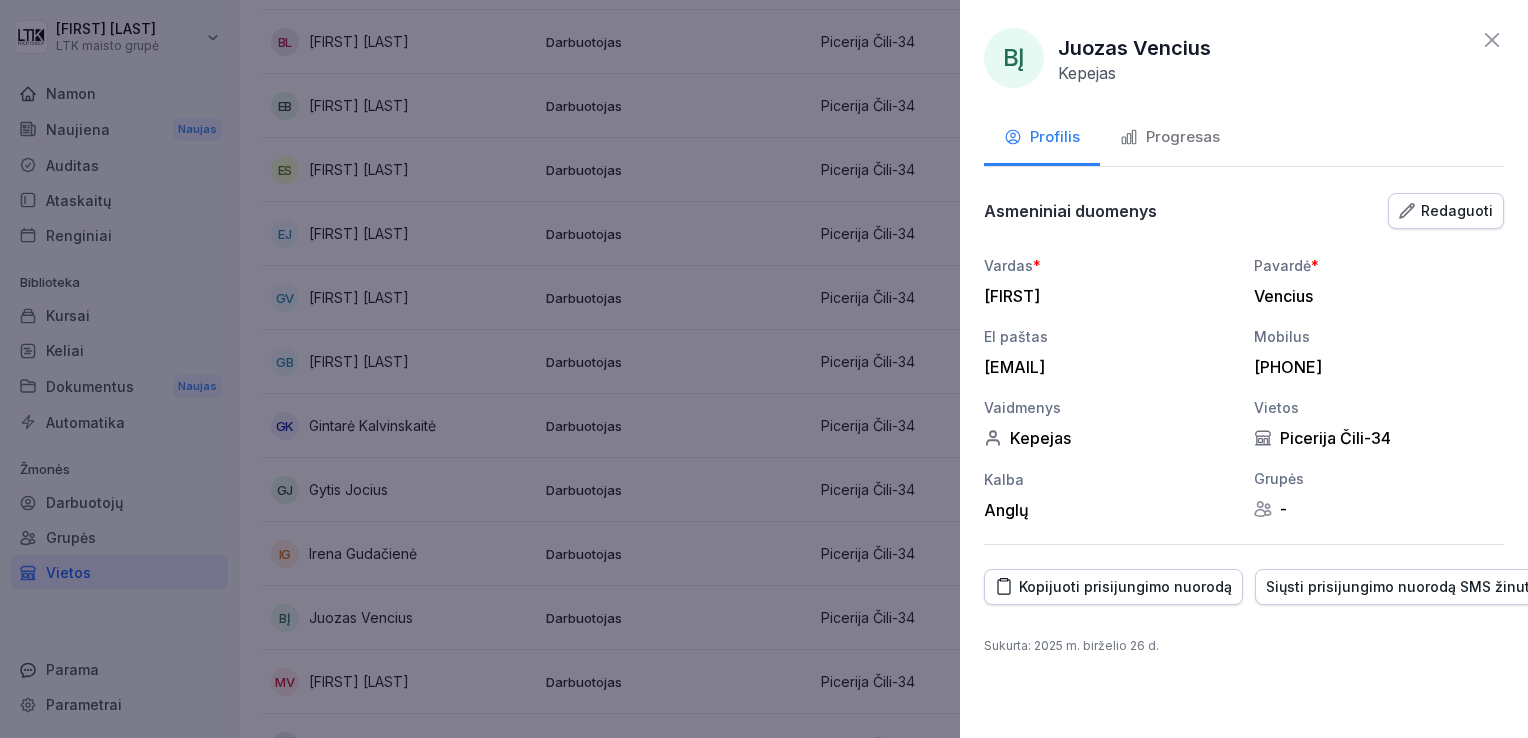 click on "Redaguoti" at bounding box center (1457, 211) 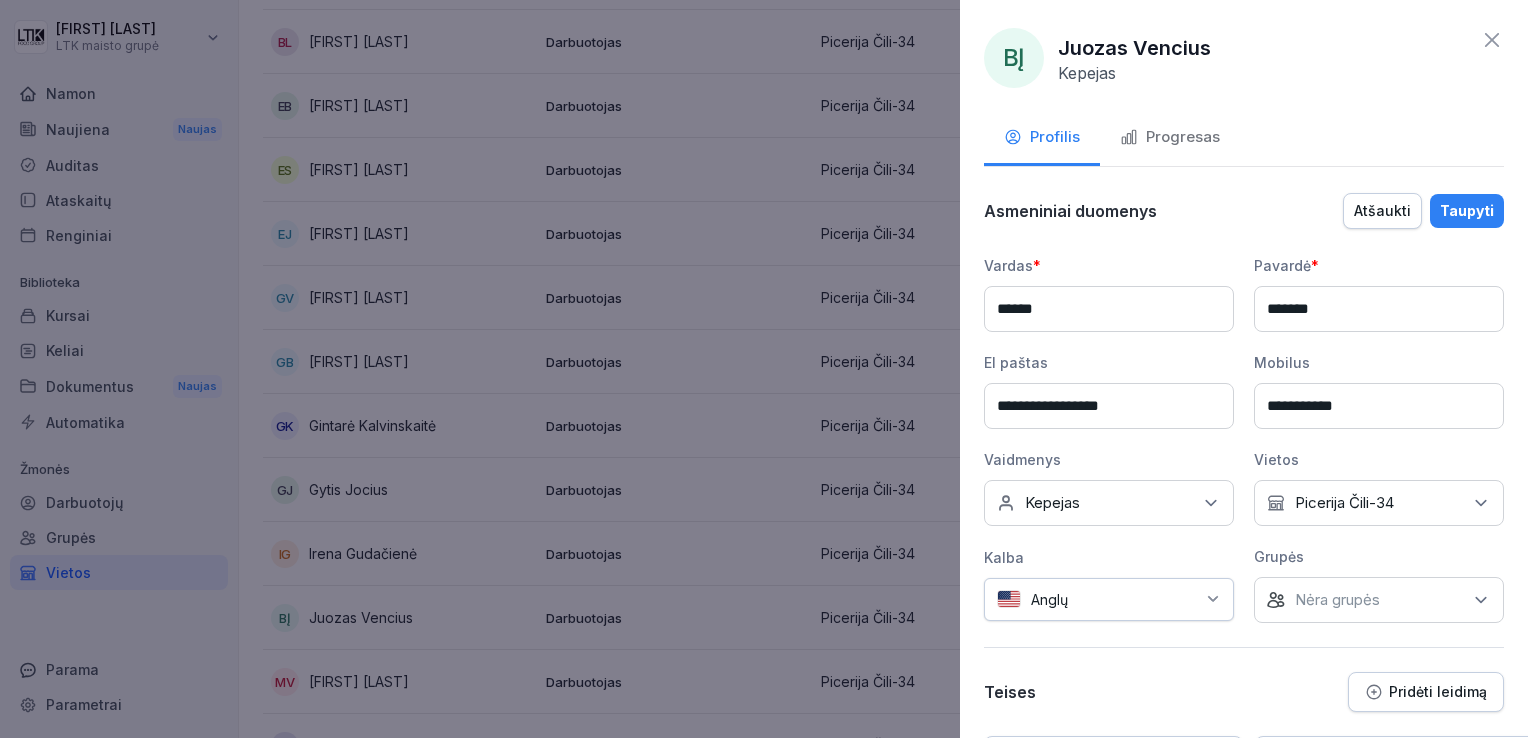 click on "Taupyti" at bounding box center (1467, 211) 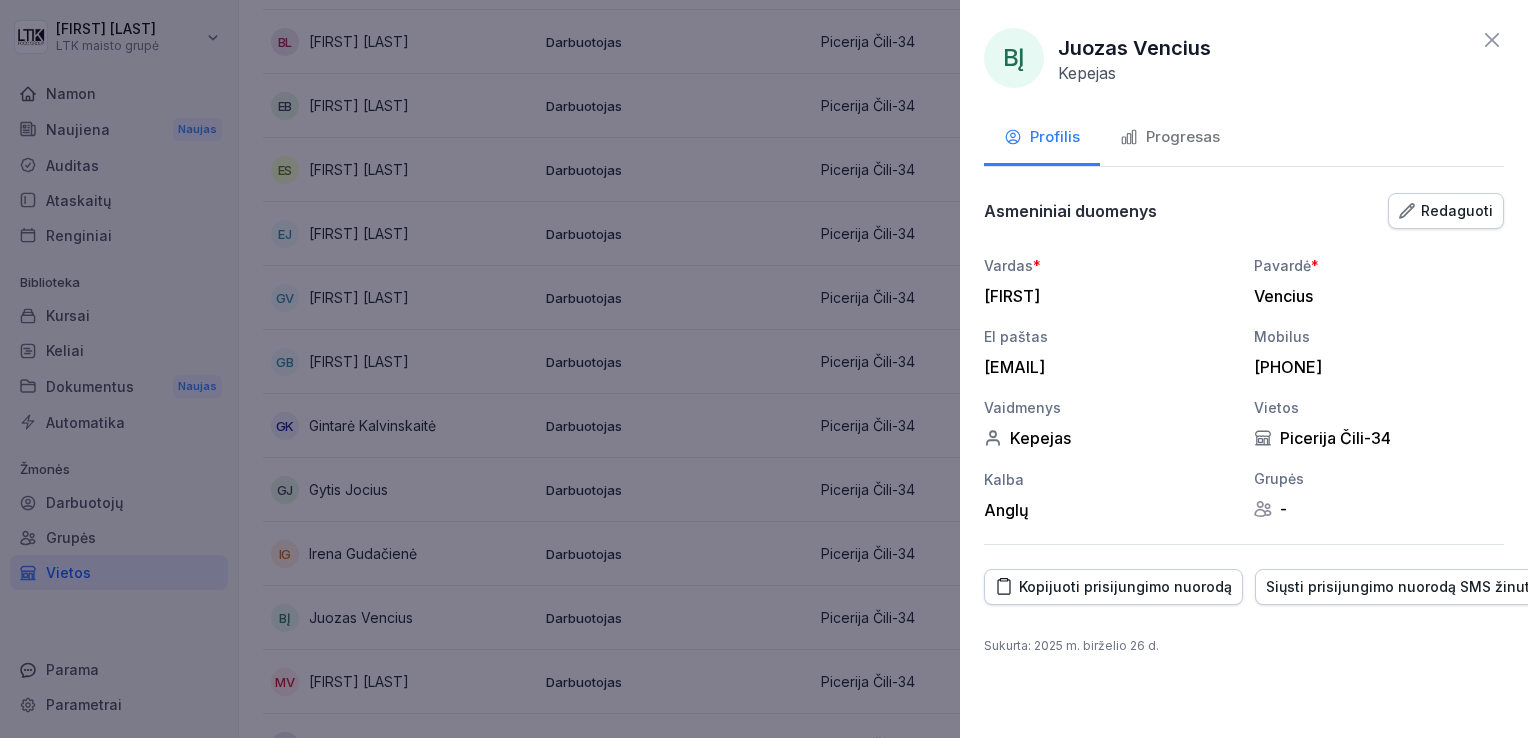 click on "Redaguoti" at bounding box center [1457, 211] 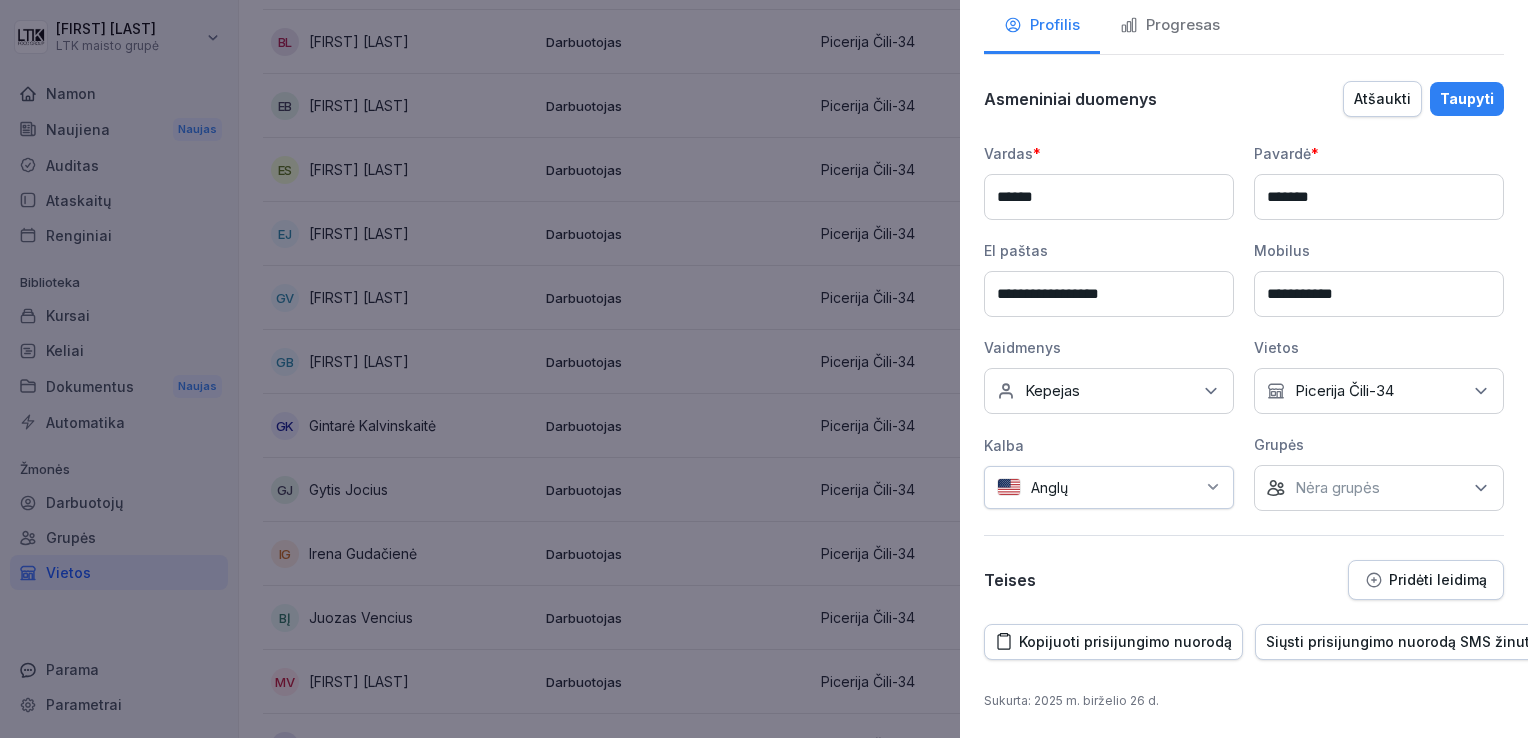 scroll, scrollTop: 0, scrollLeft: 0, axis: both 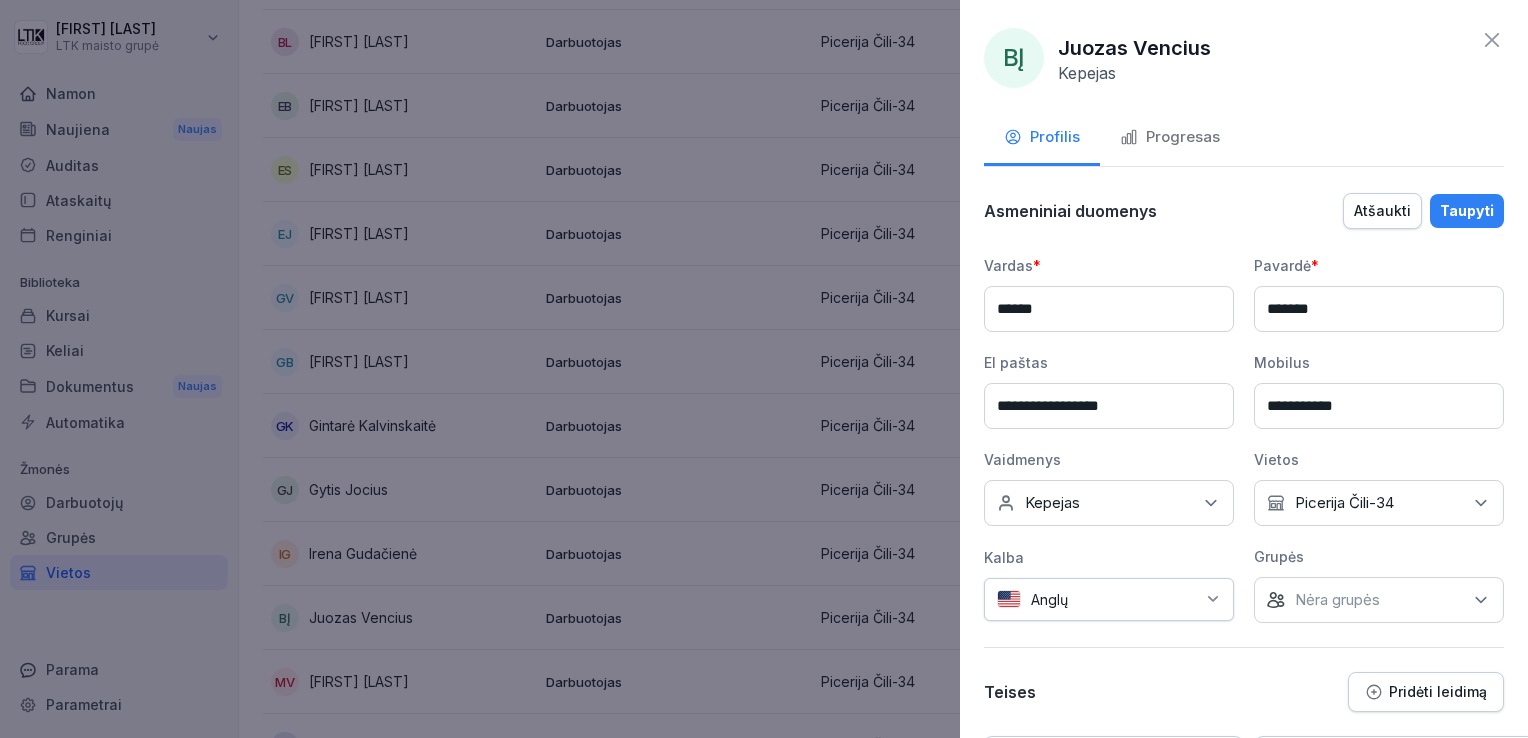 click 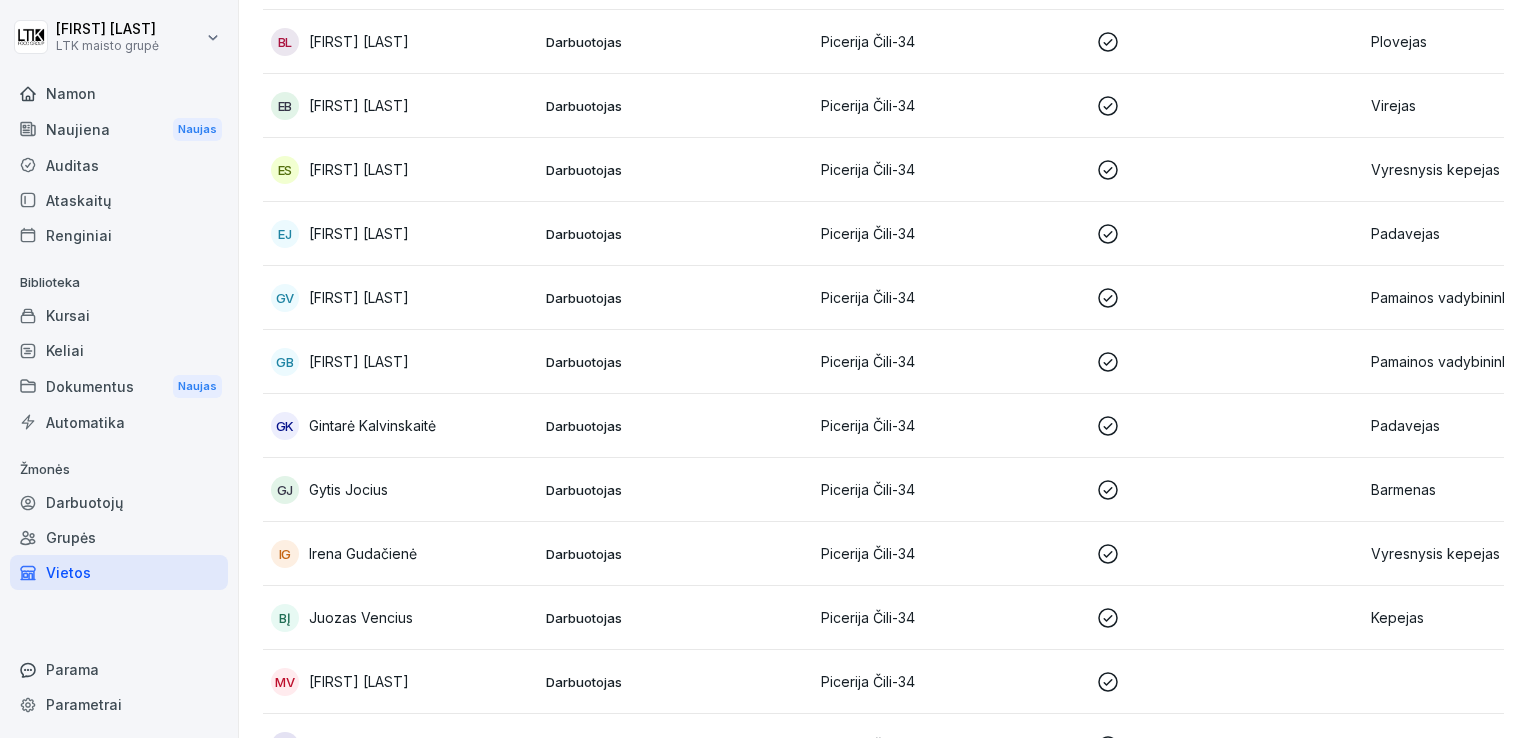 click on "[FIRST] [LAST]" at bounding box center (359, 681) 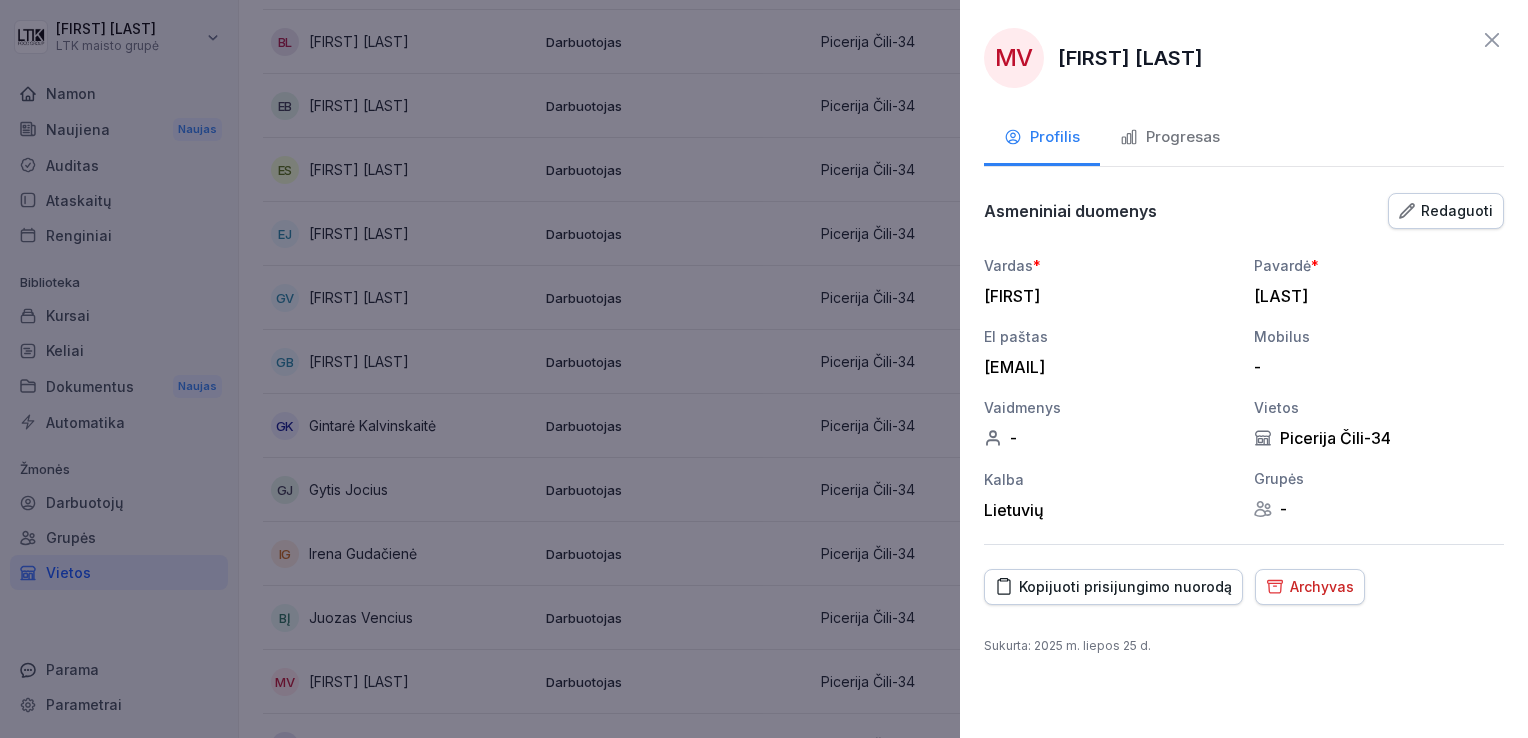 click on "Progresas" at bounding box center [1183, 137] 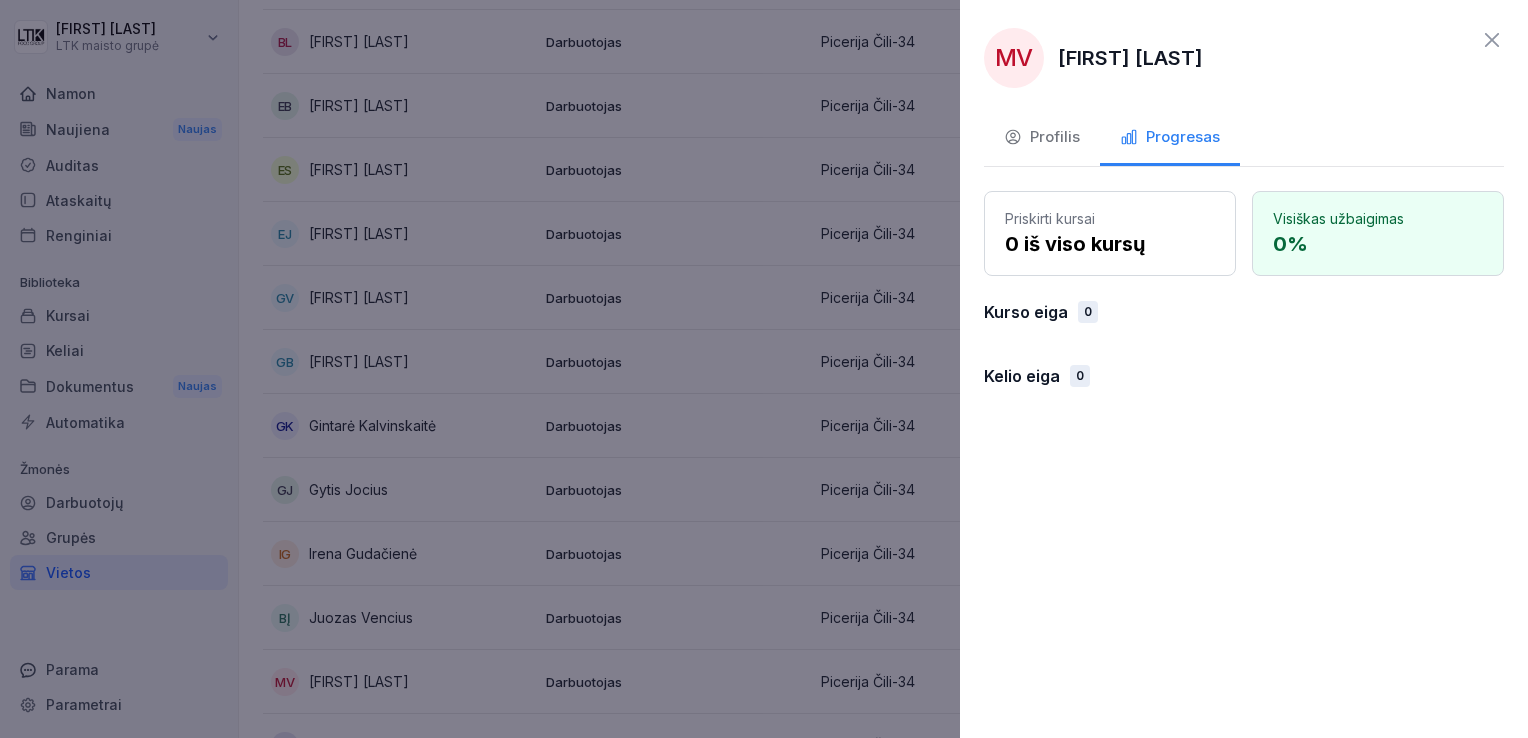 click 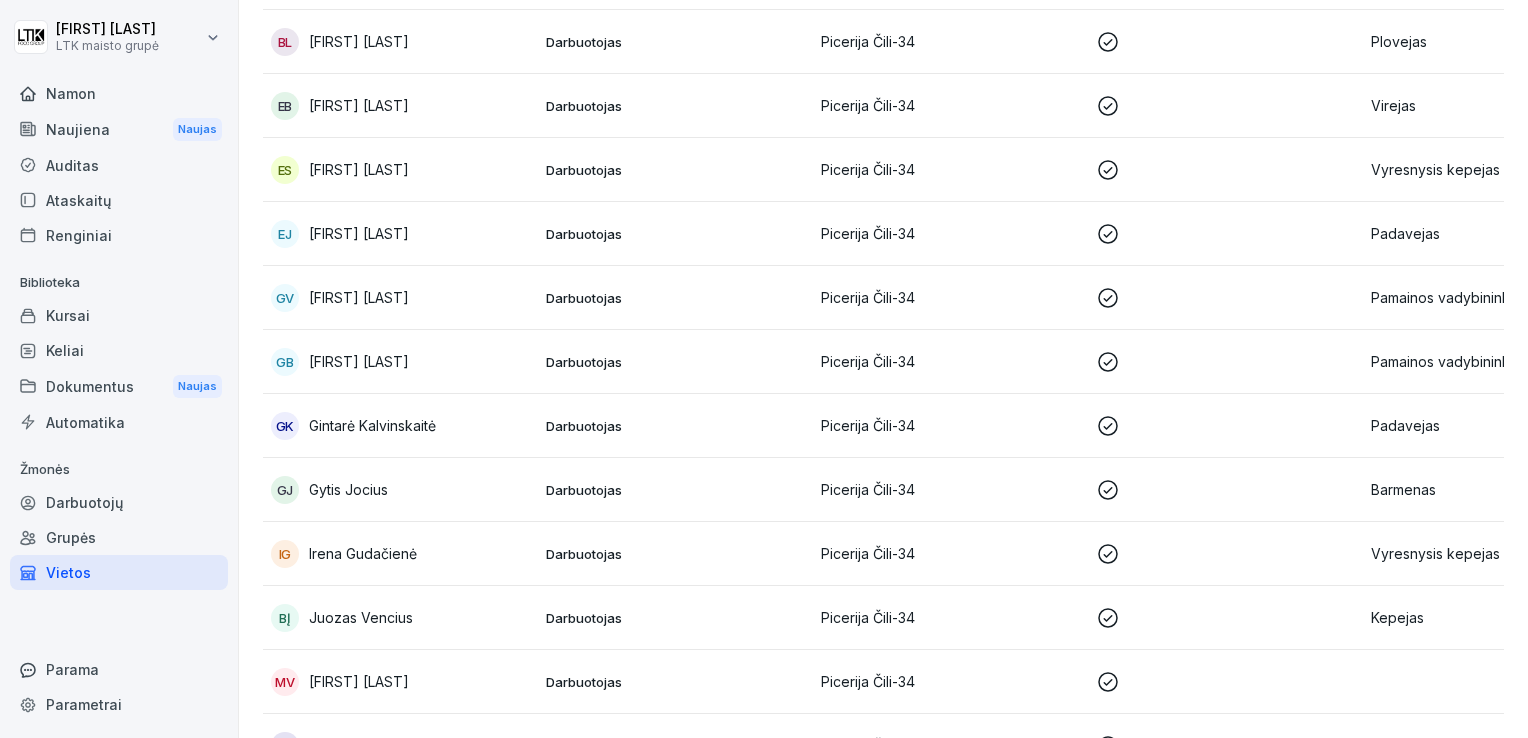 click on "Vietos" at bounding box center (68, 572) 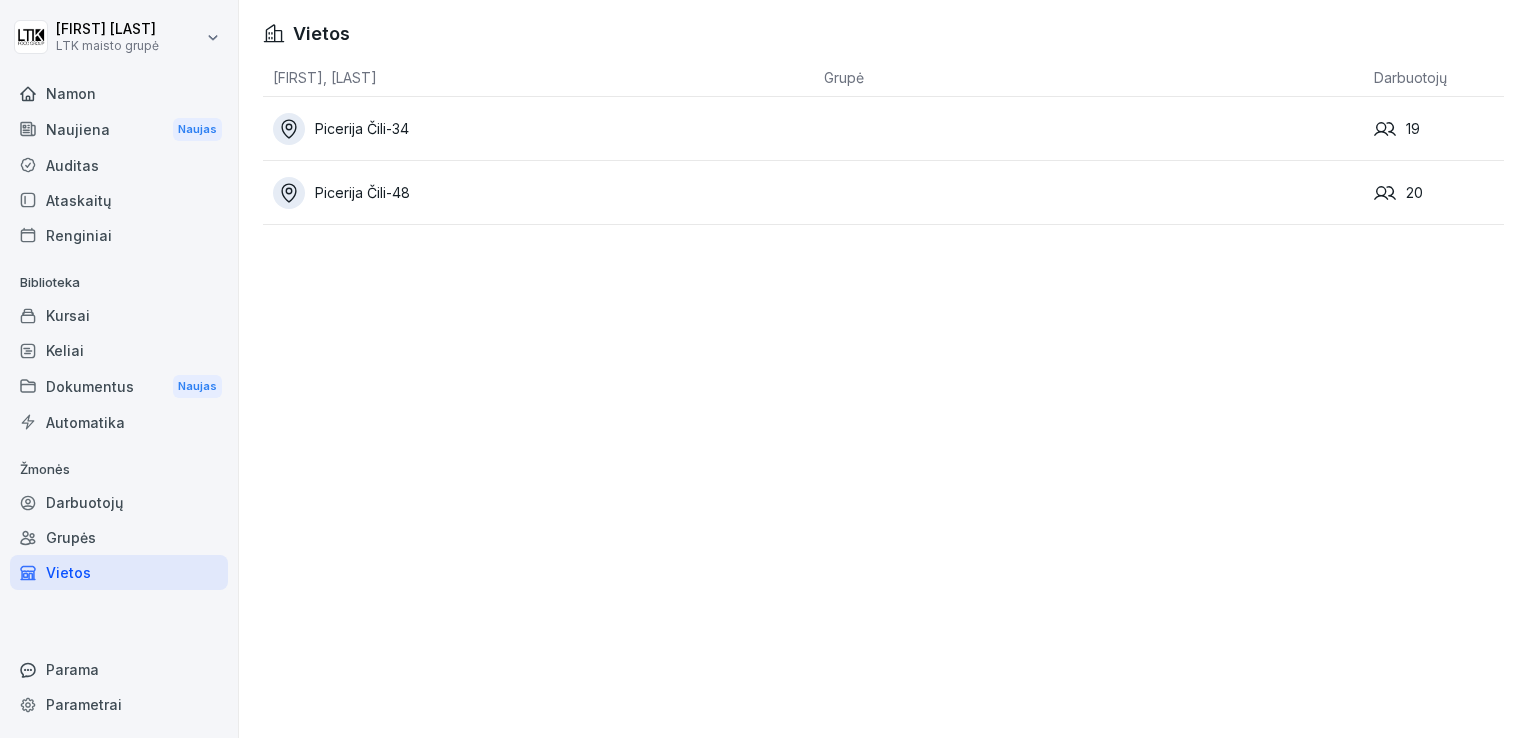 click on "Picerija Čili-48" at bounding box center (543, 193) 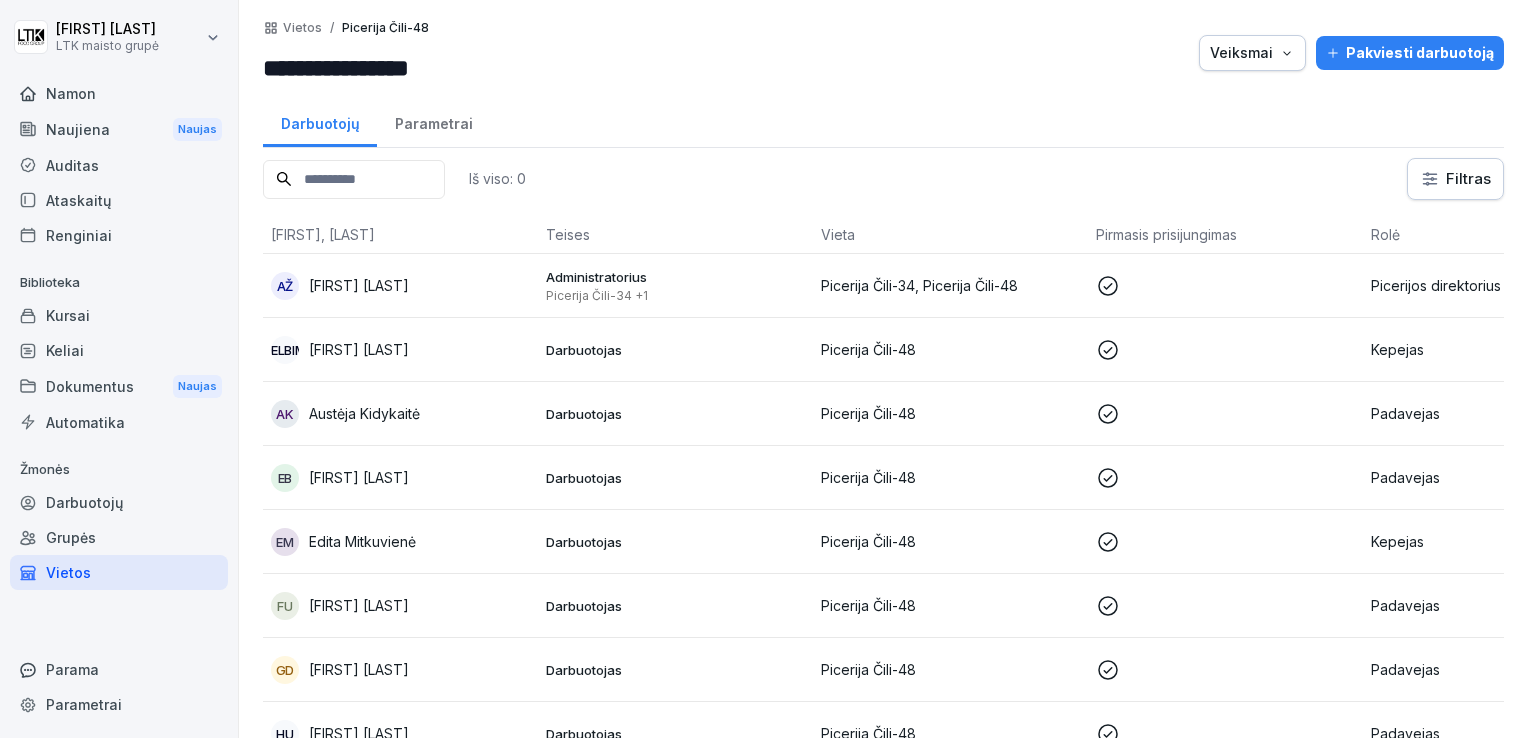click on "SKELBIMŲ [FIRST] [LAST]" at bounding box center (400, 350) 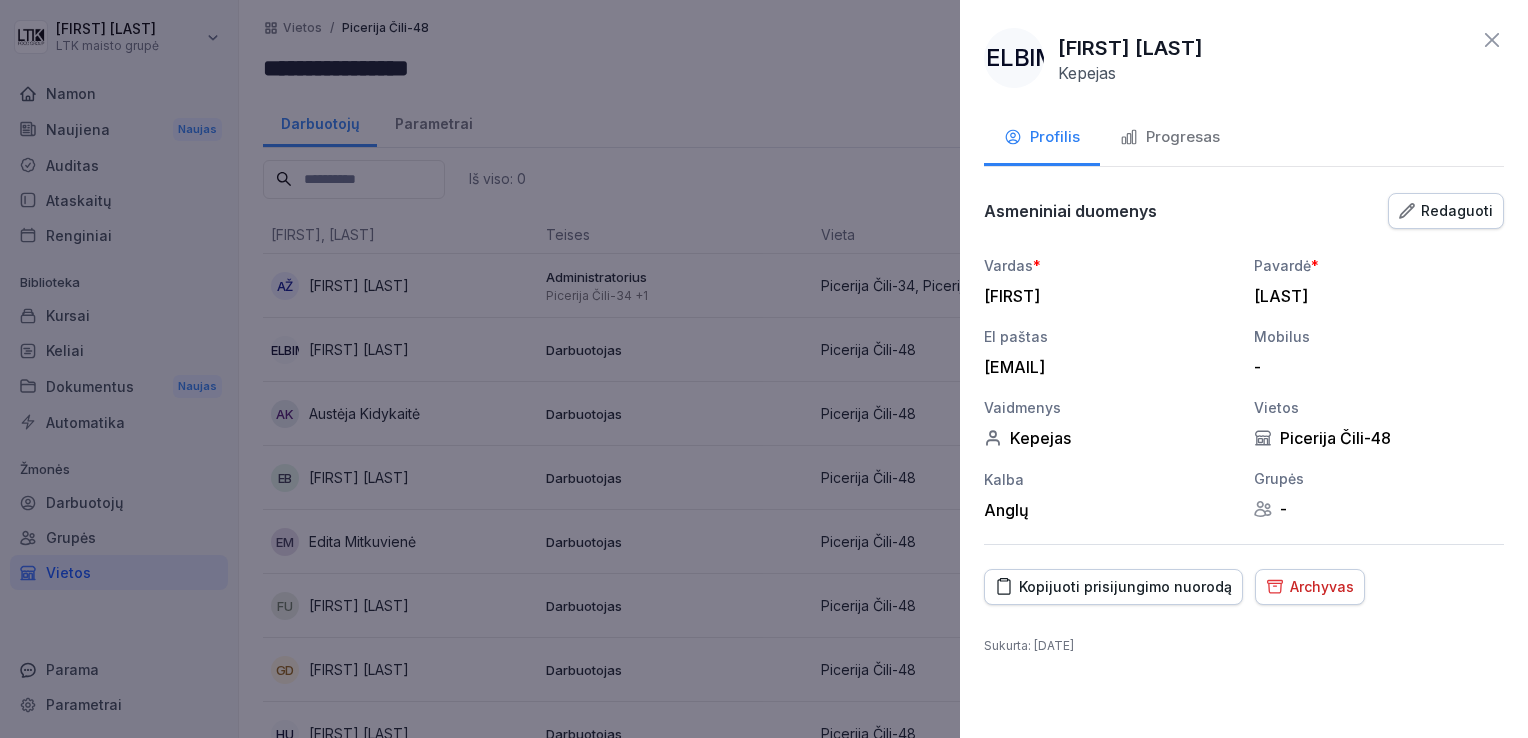 click on "Progresas" at bounding box center [1183, 137] 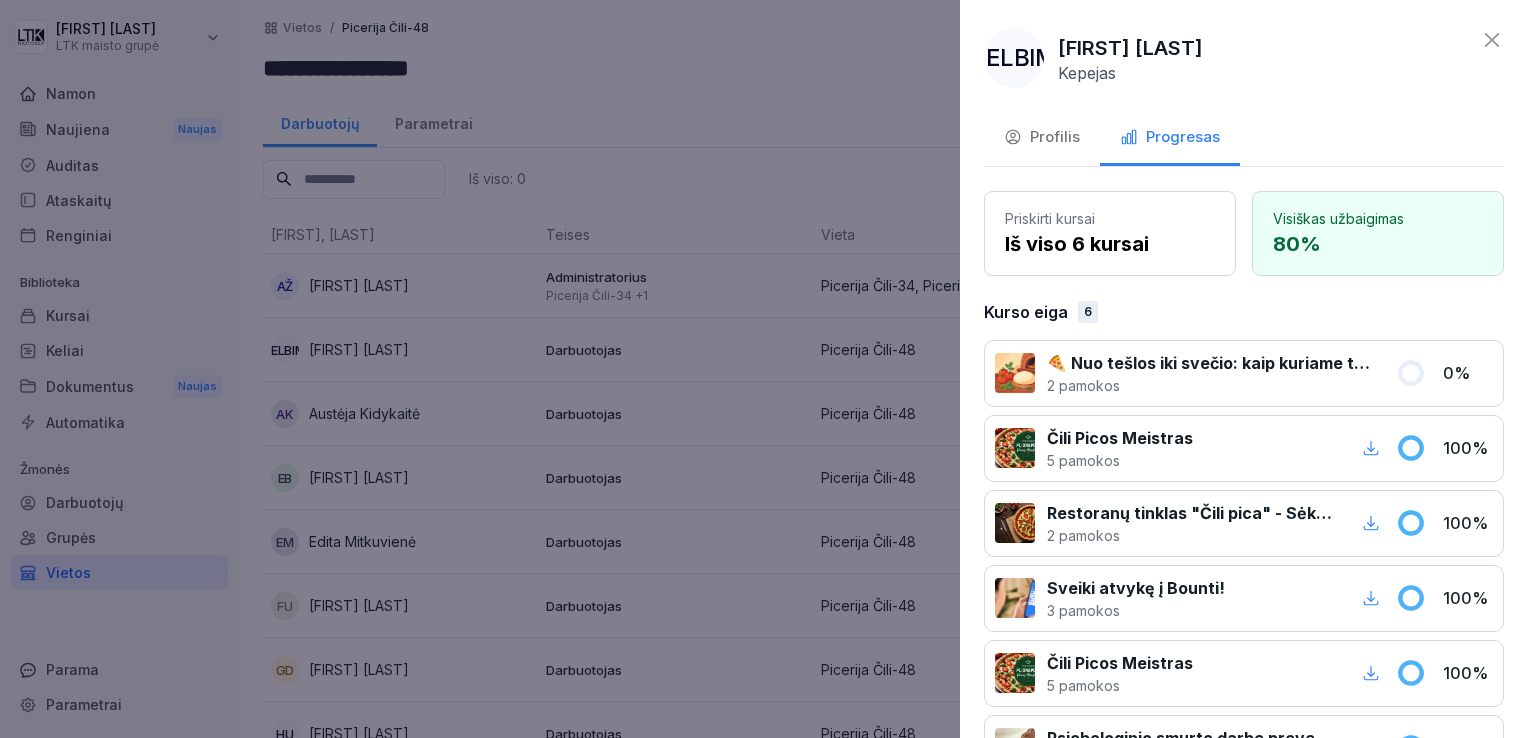 click 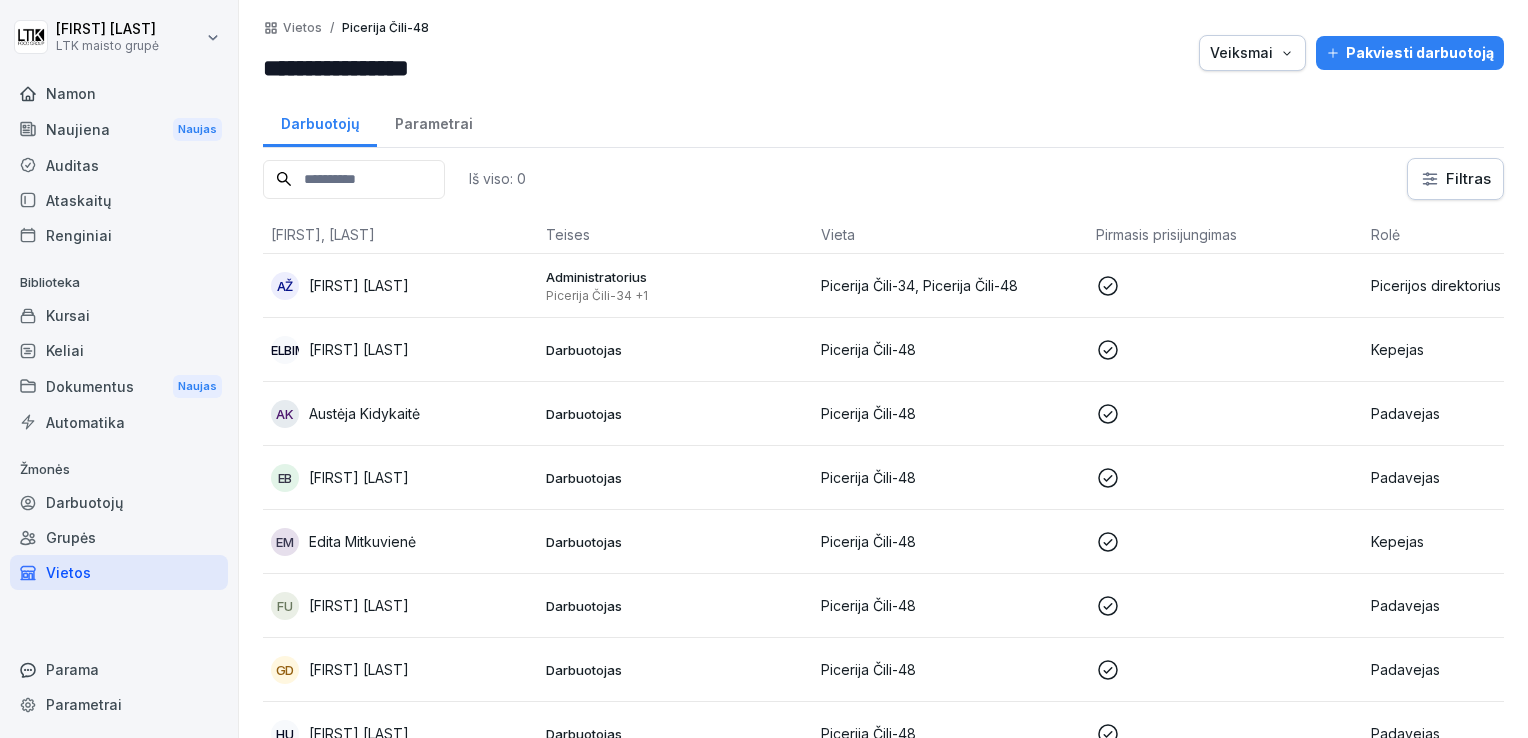 click on "[FIRST] [LAST]" at bounding box center [359, 349] 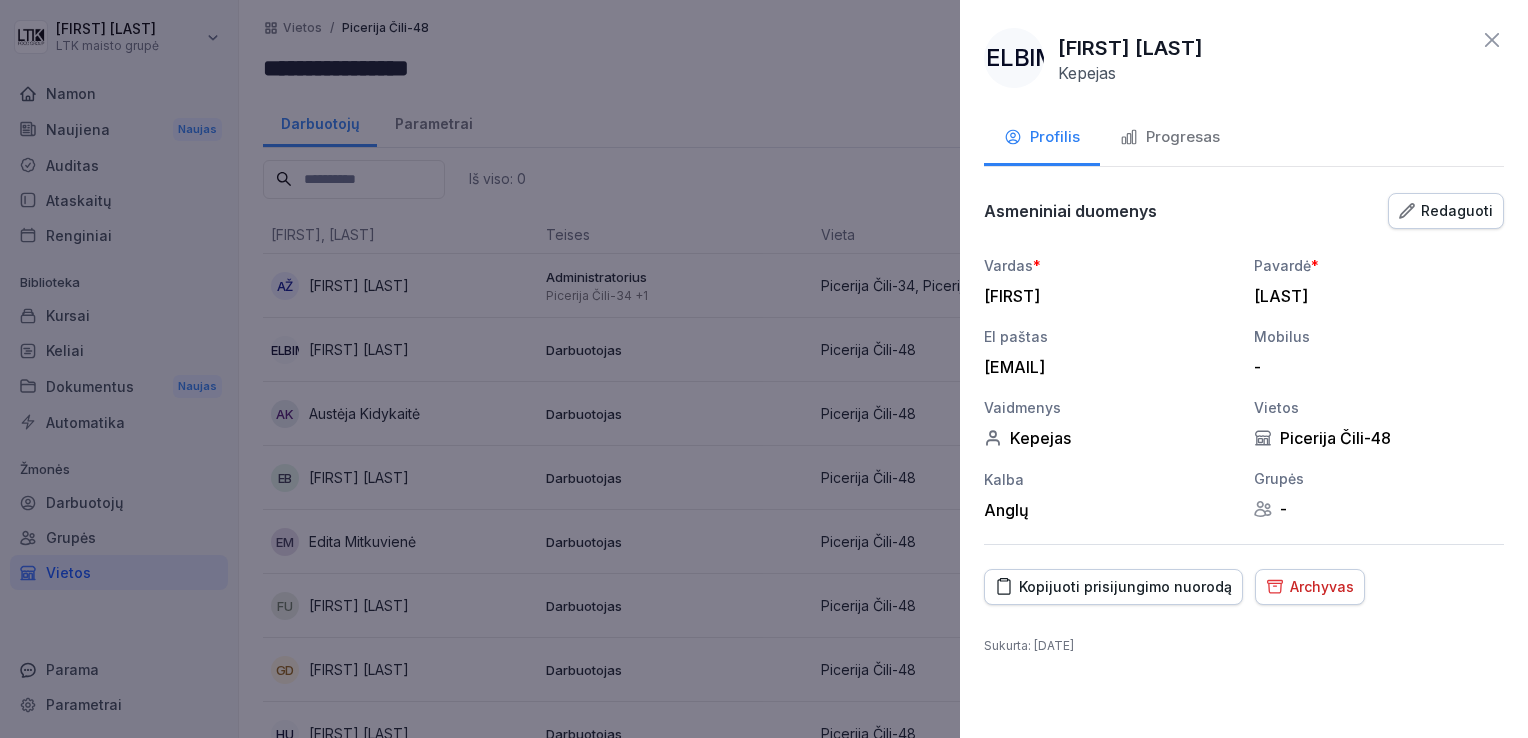 click on "Redaguoti" at bounding box center (1457, 211) 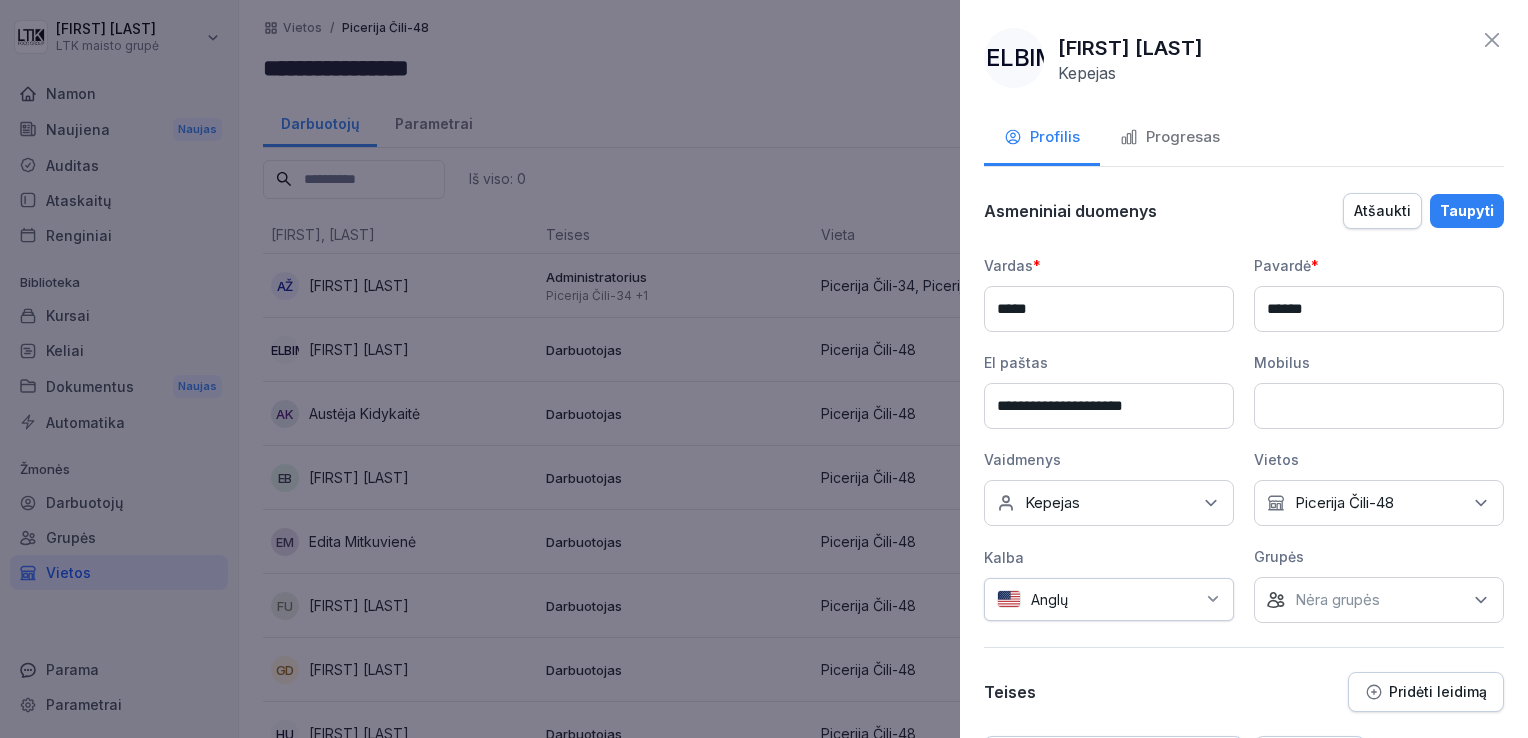 click on "Atšaukti" at bounding box center (1382, 211) 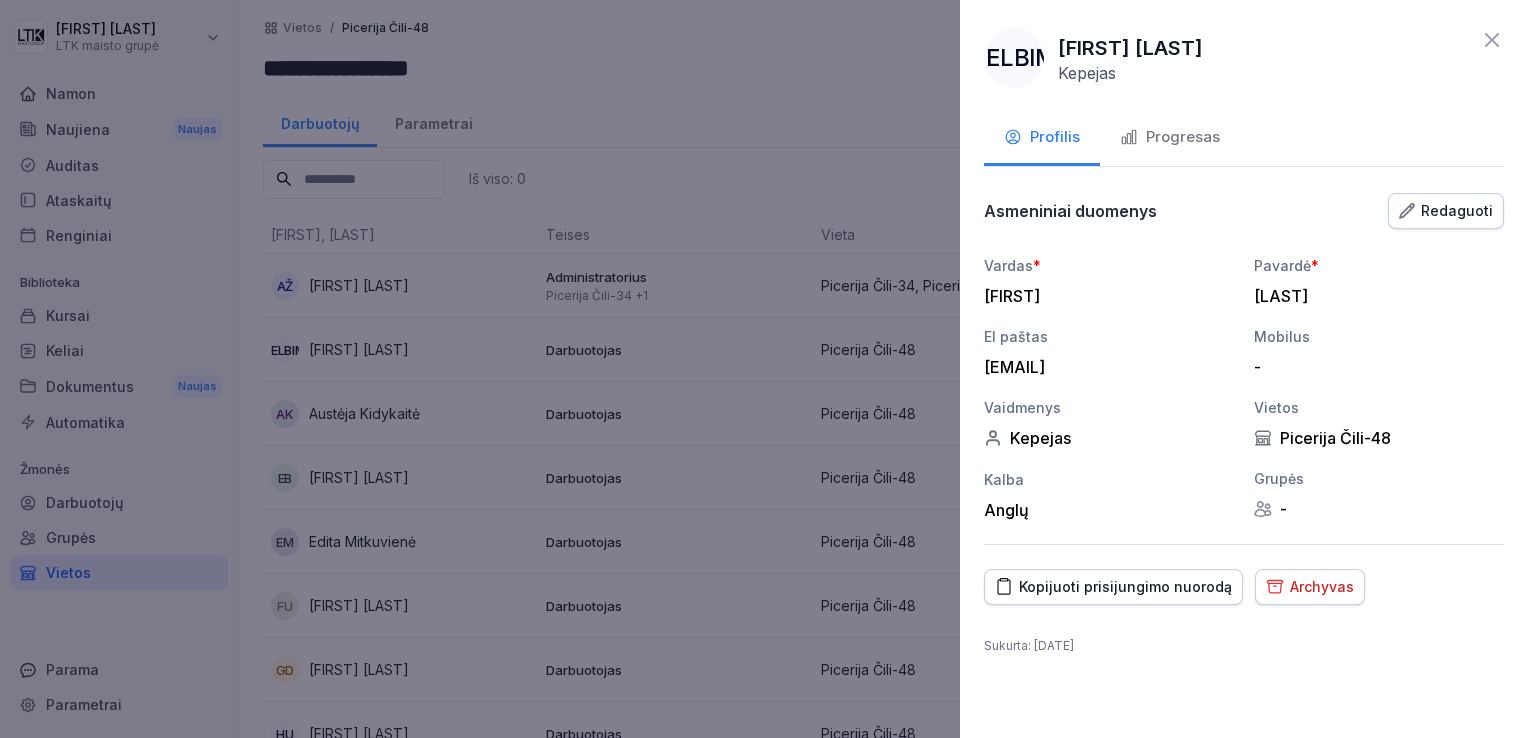 click on "Archyvas" at bounding box center [1322, 587] 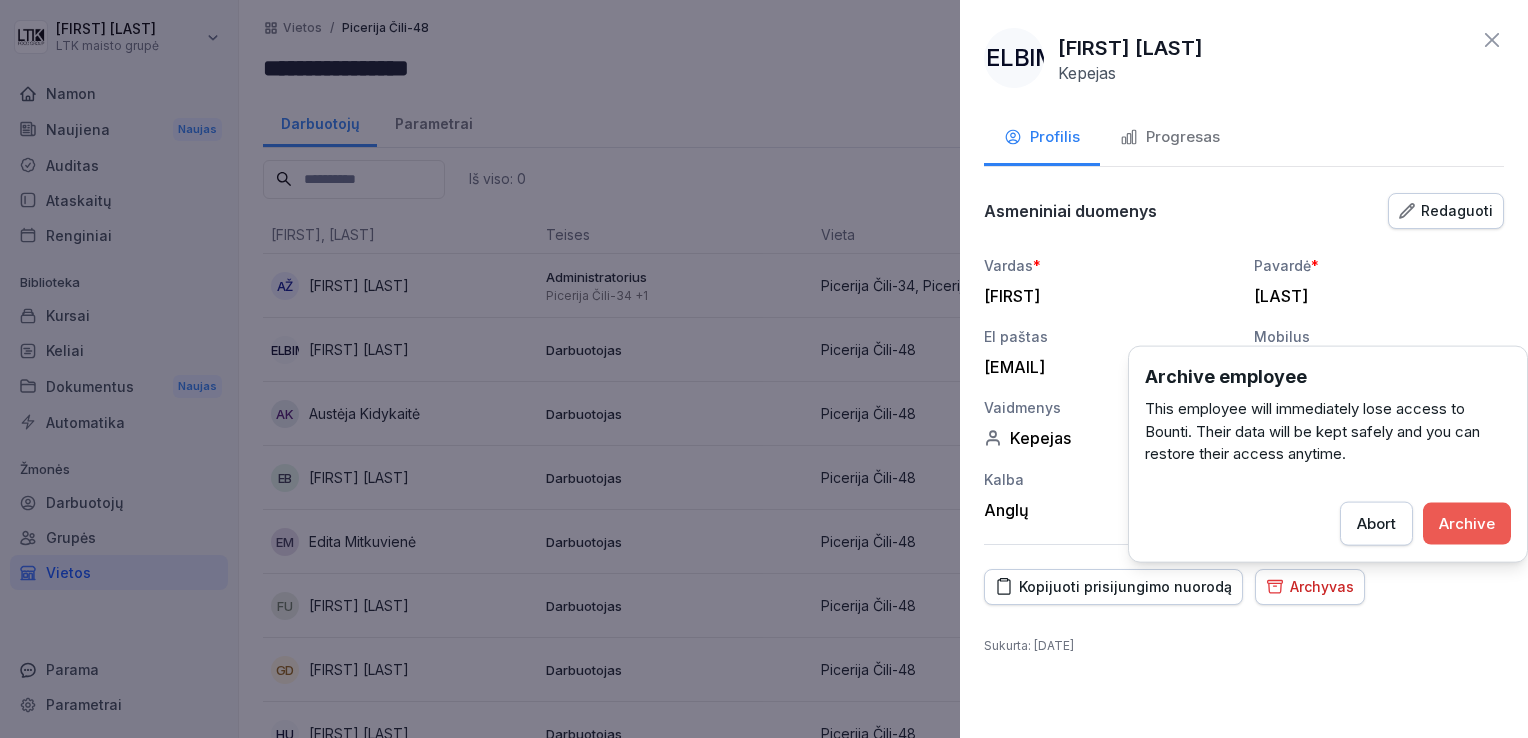 click on "Archive" at bounding box center (1467, 523) 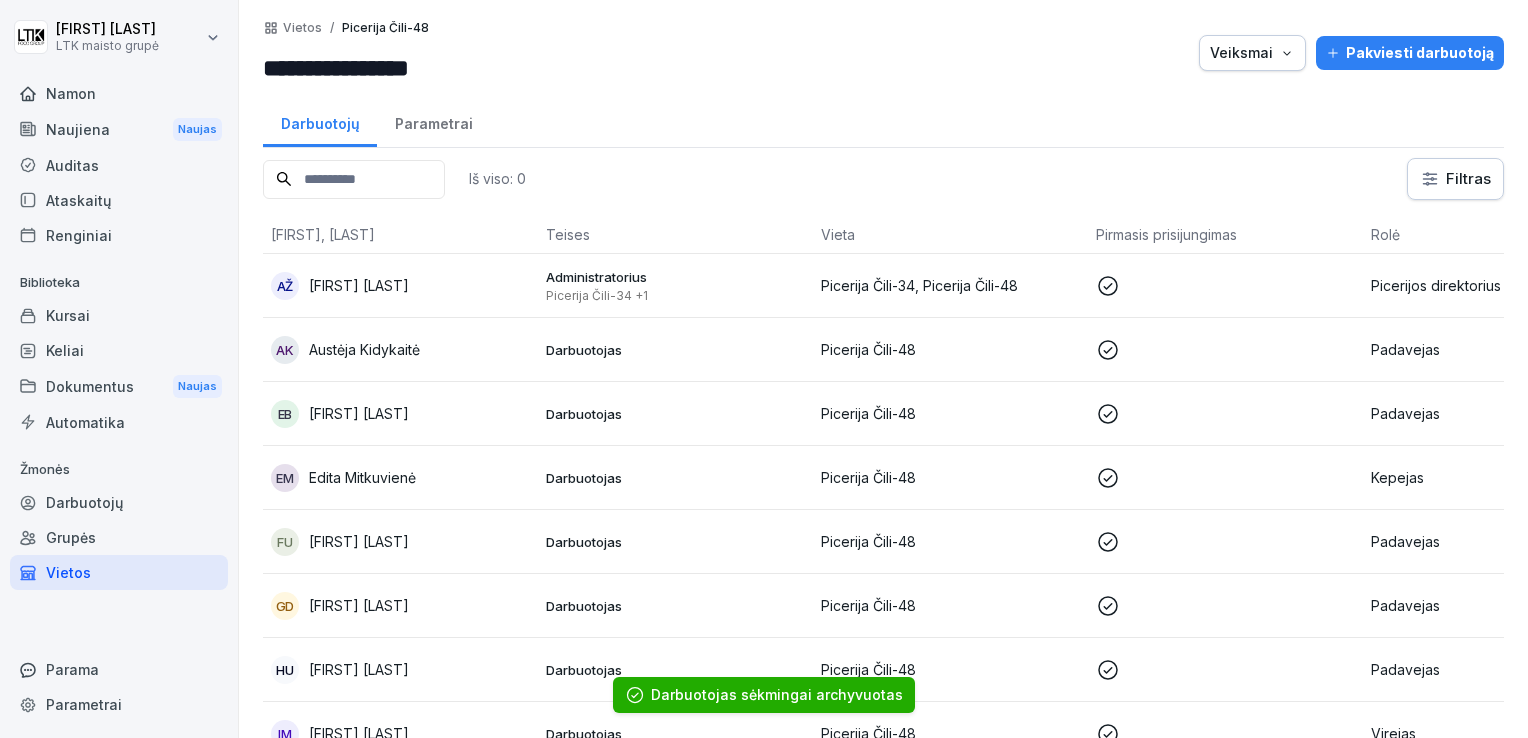 click on "Austėja Kidykaitė" at bounding box center (364, 349) 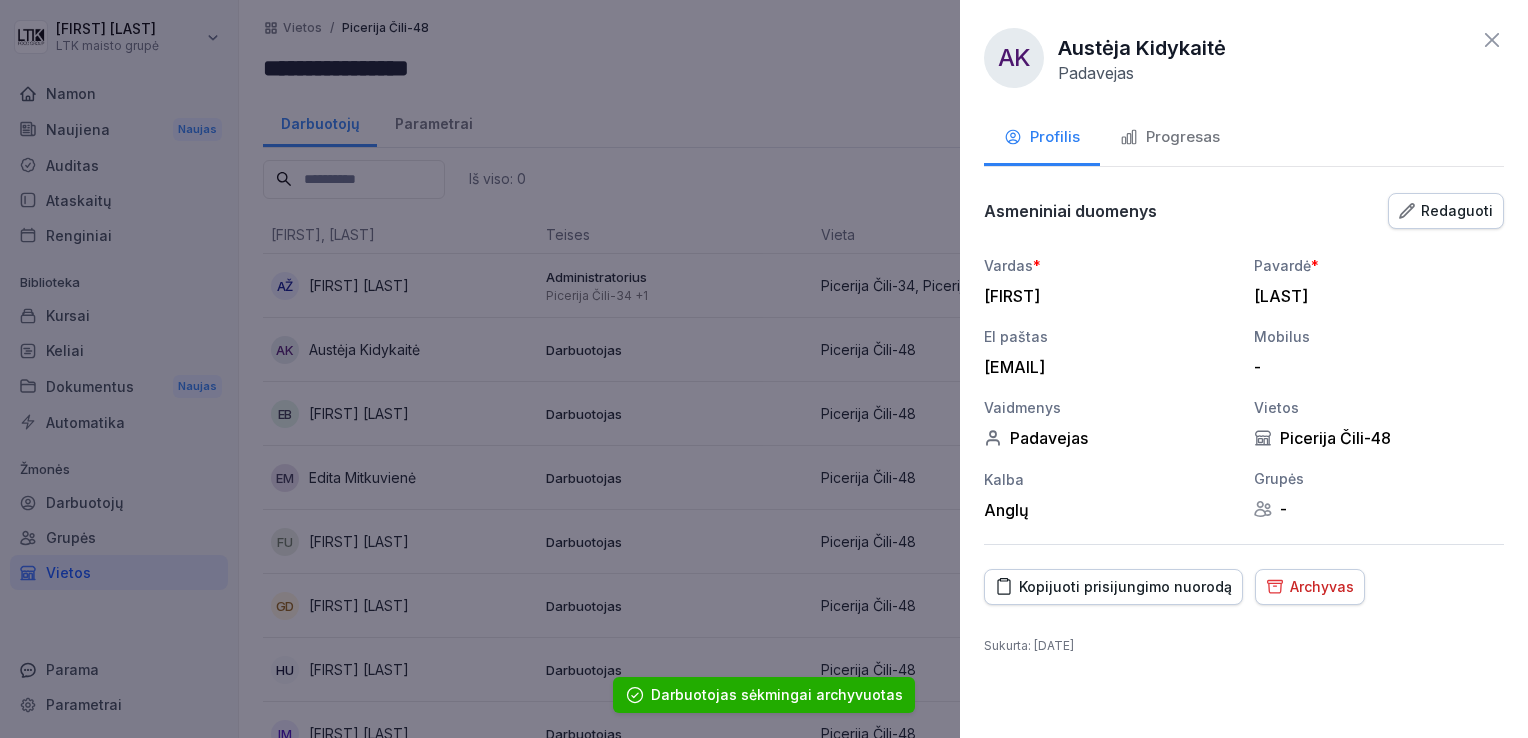 click on "Progresas" at bounding box center [1183, 137] 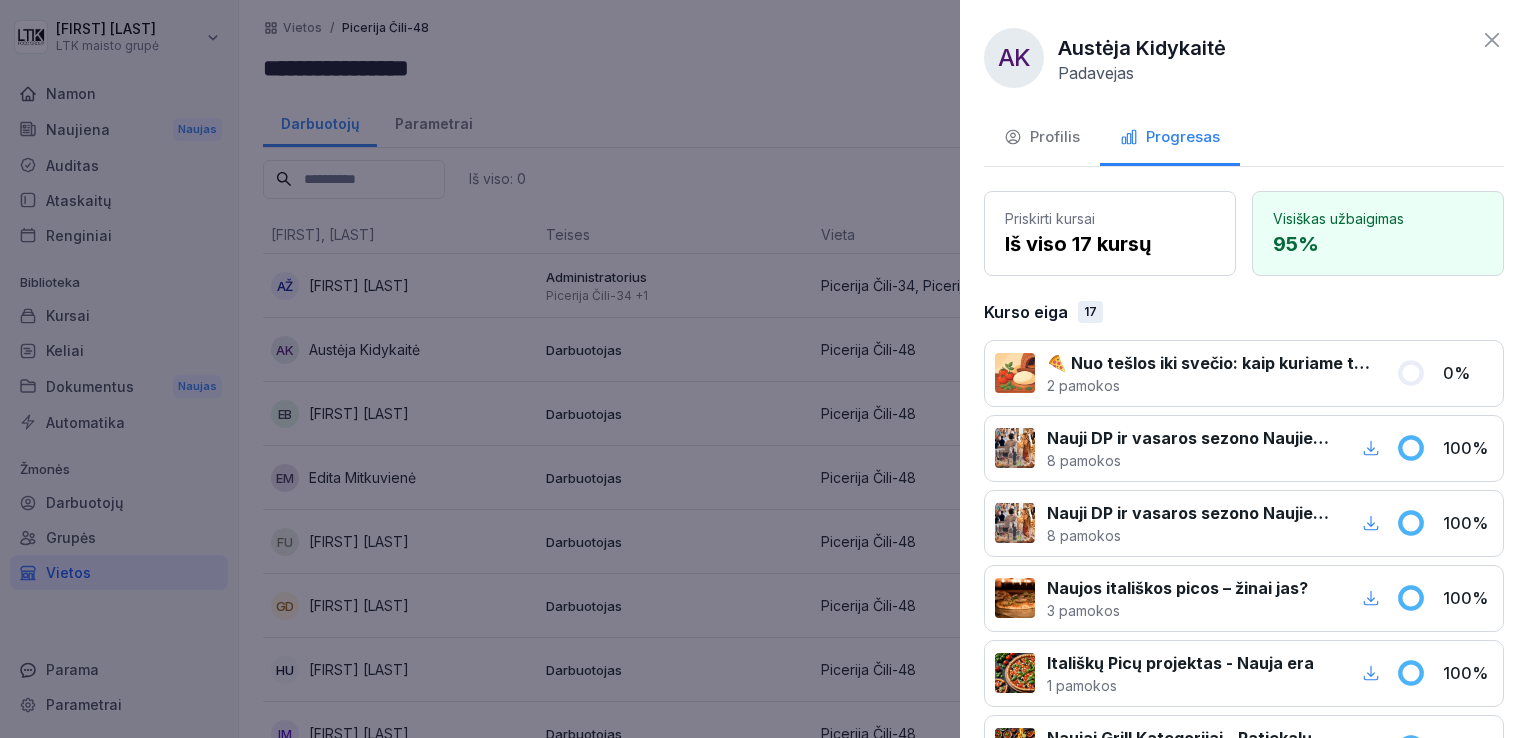 click on "Nauji DP  ir vasaros sezono Naujienos atkeliauja 8 pamokos 100 %" at bounding box center [1244, 448] 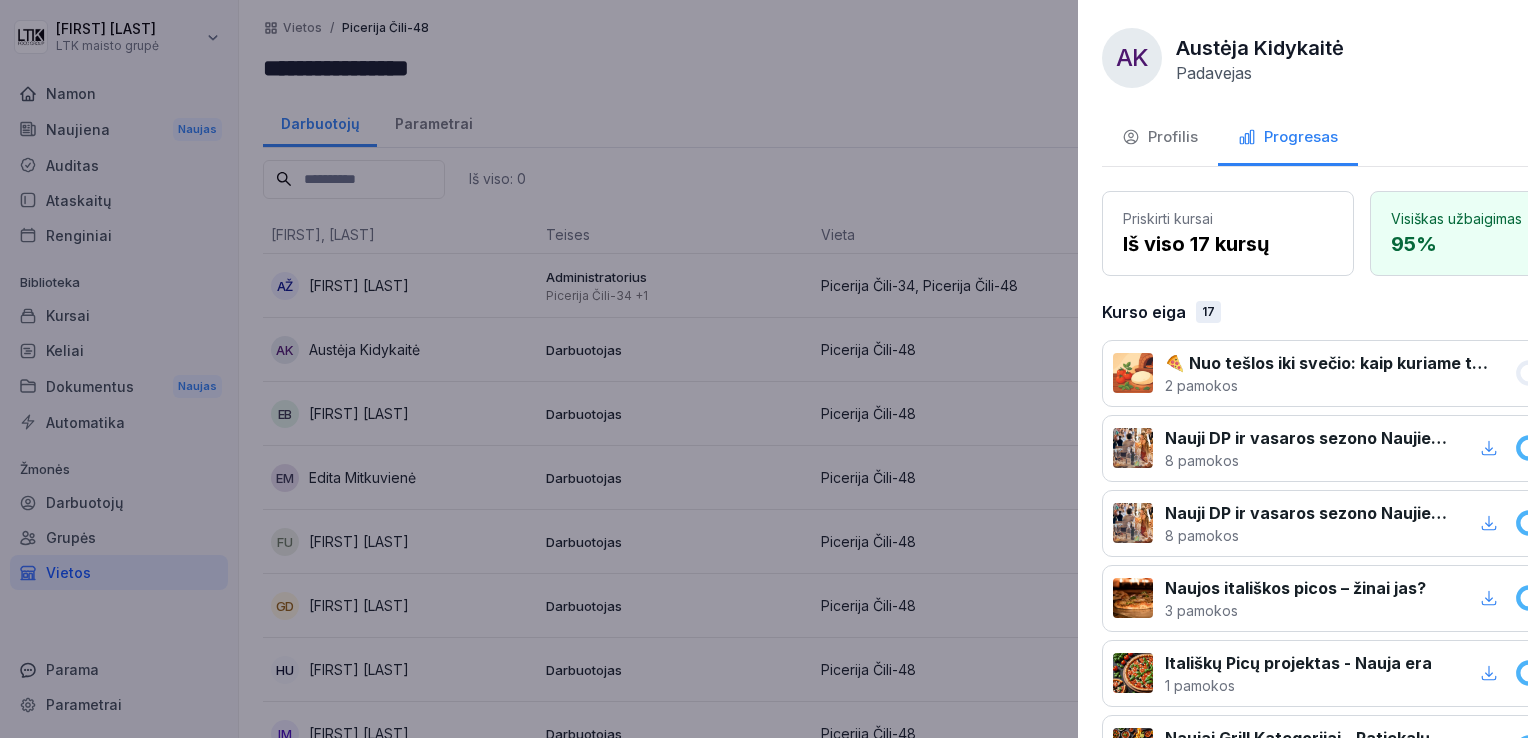 click at bounding box center (764, 369) 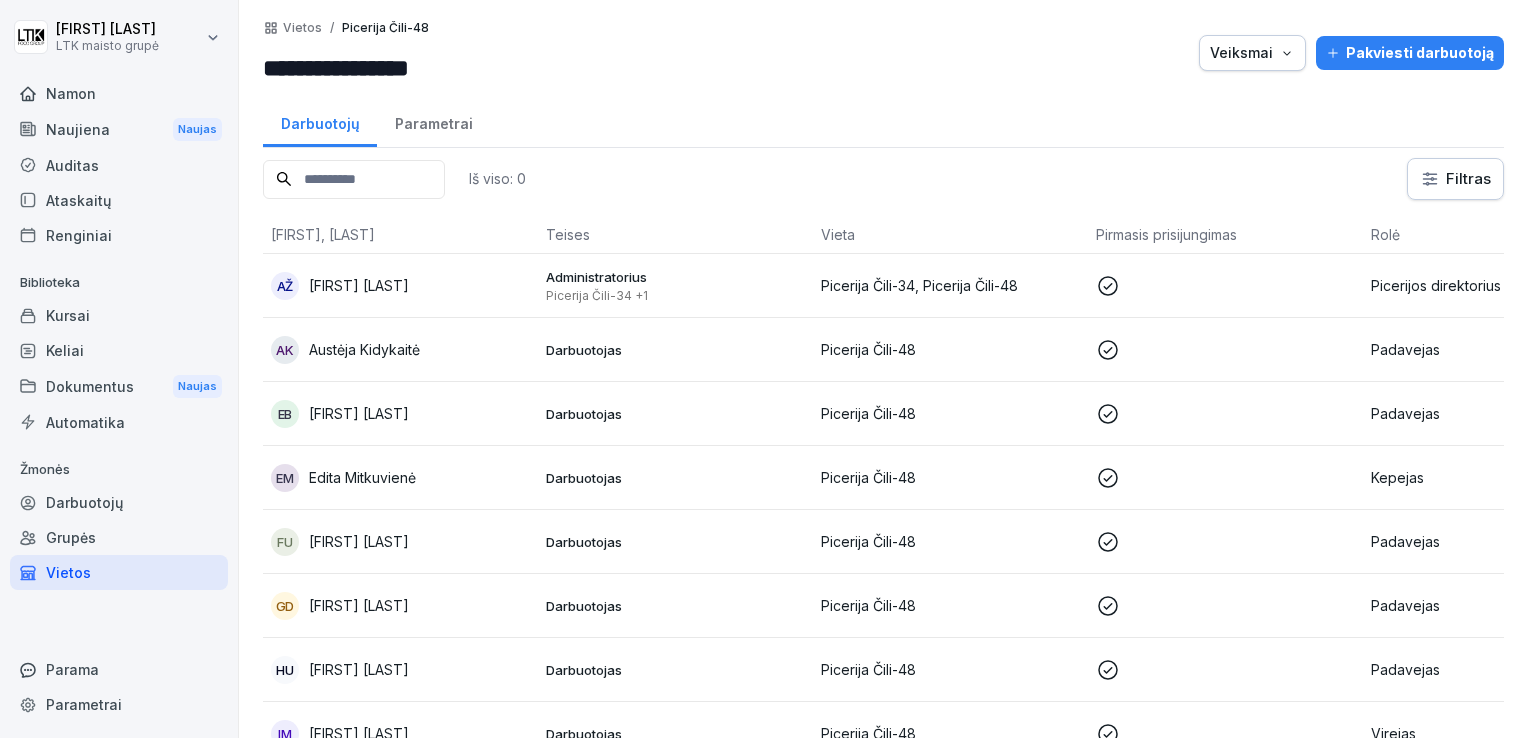 click on "[FIRST] [LAST]" at bounding box center [359, 413] 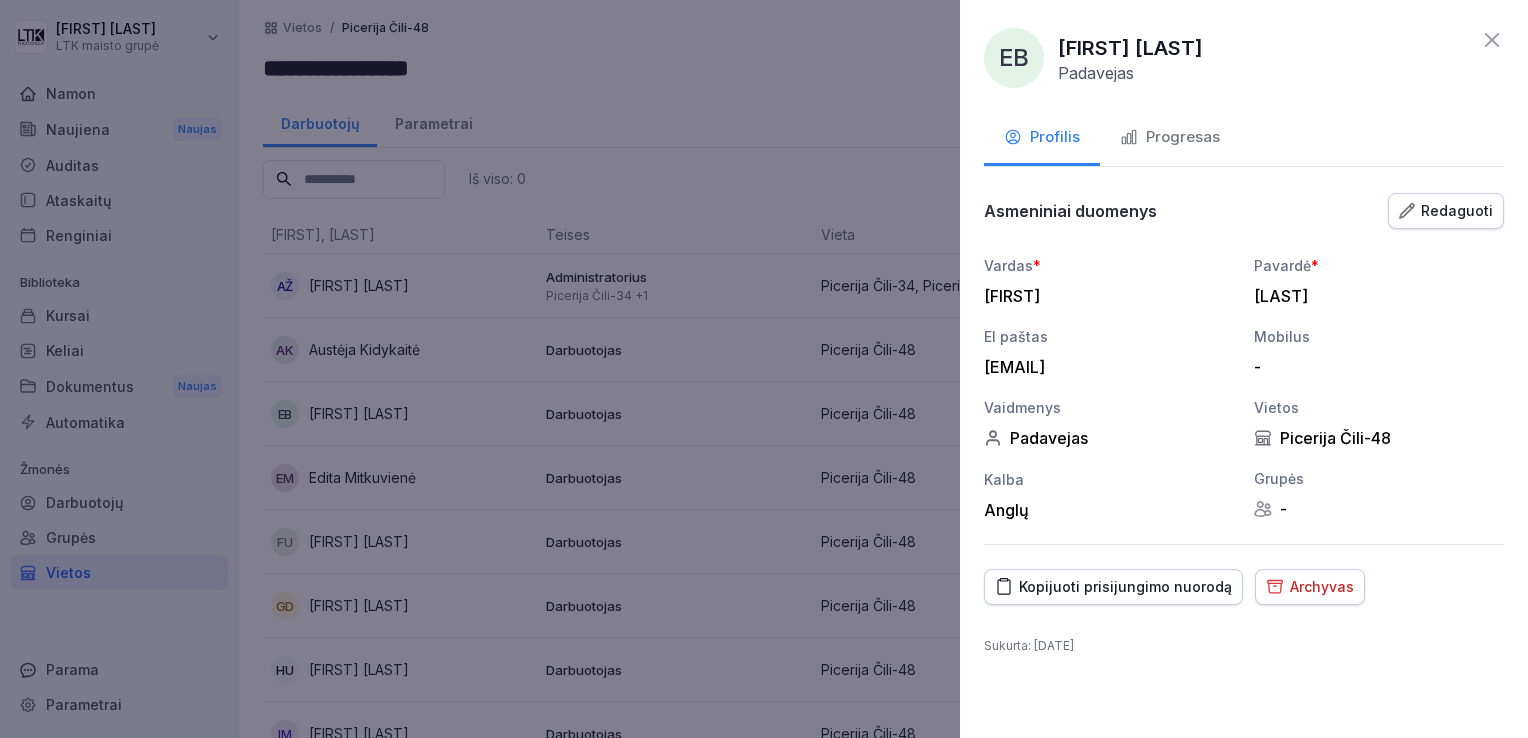 click on "Progresas" at bounding box center [1183, 137] 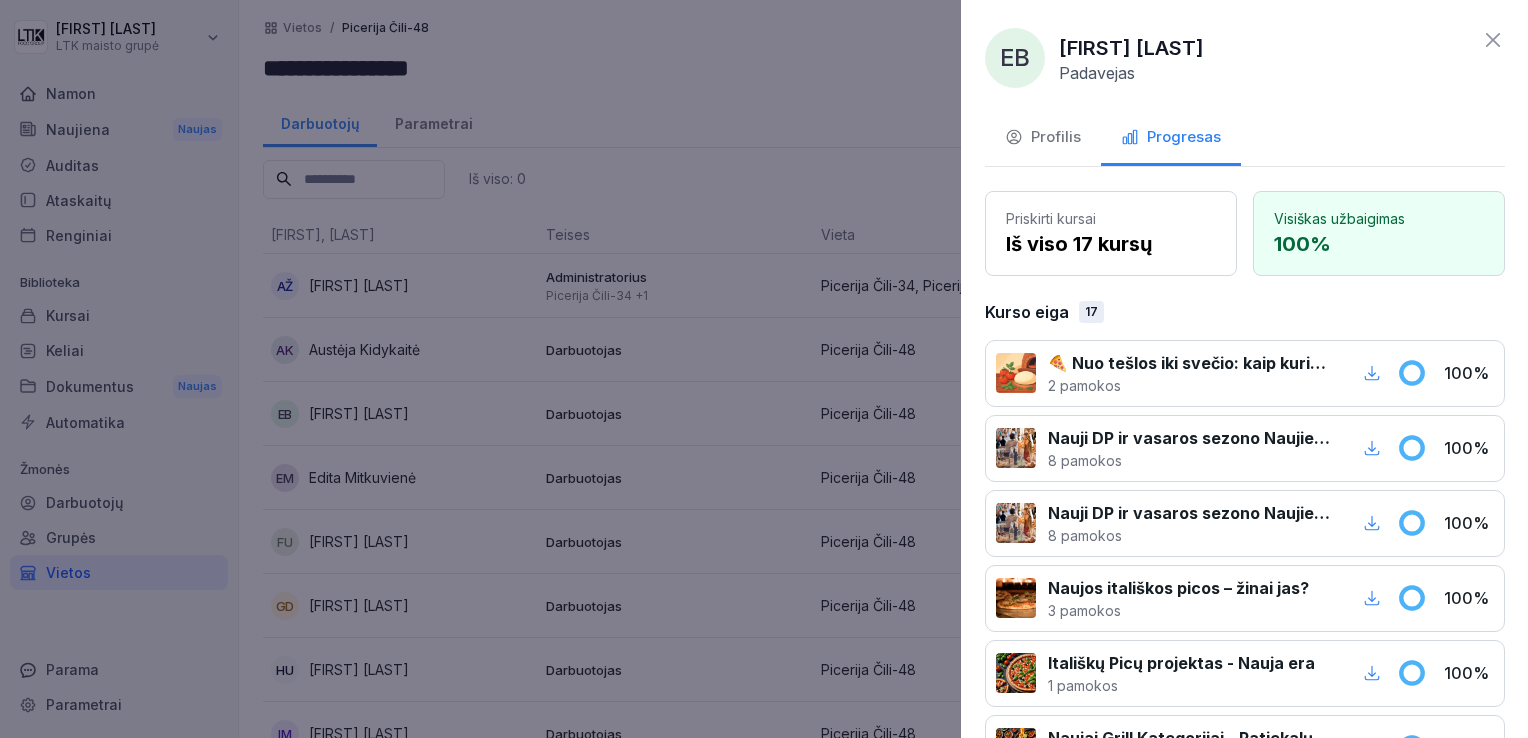 click at bounding box center (764, 369) 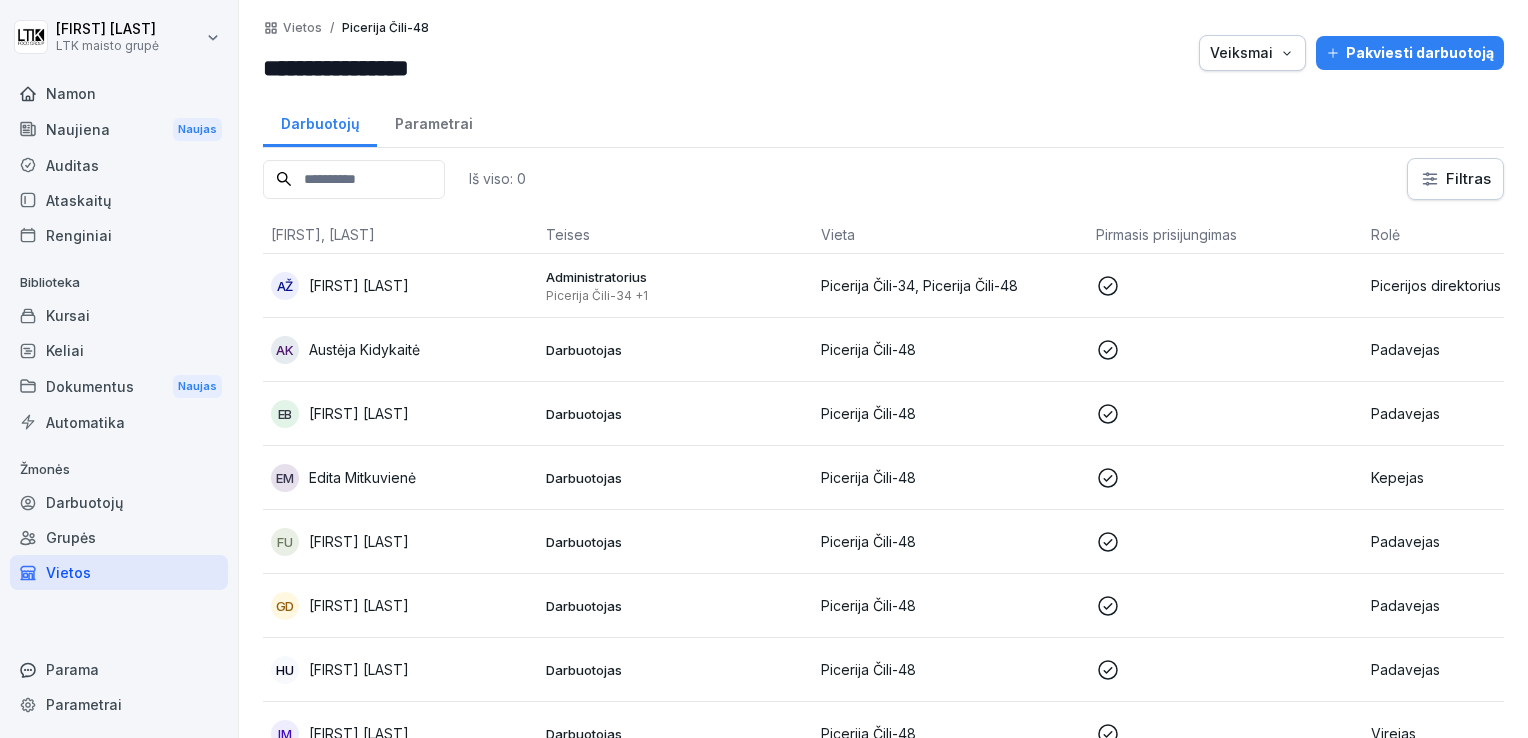 click on "Edita Mitkuvienė" at bounding box center [362, 477] 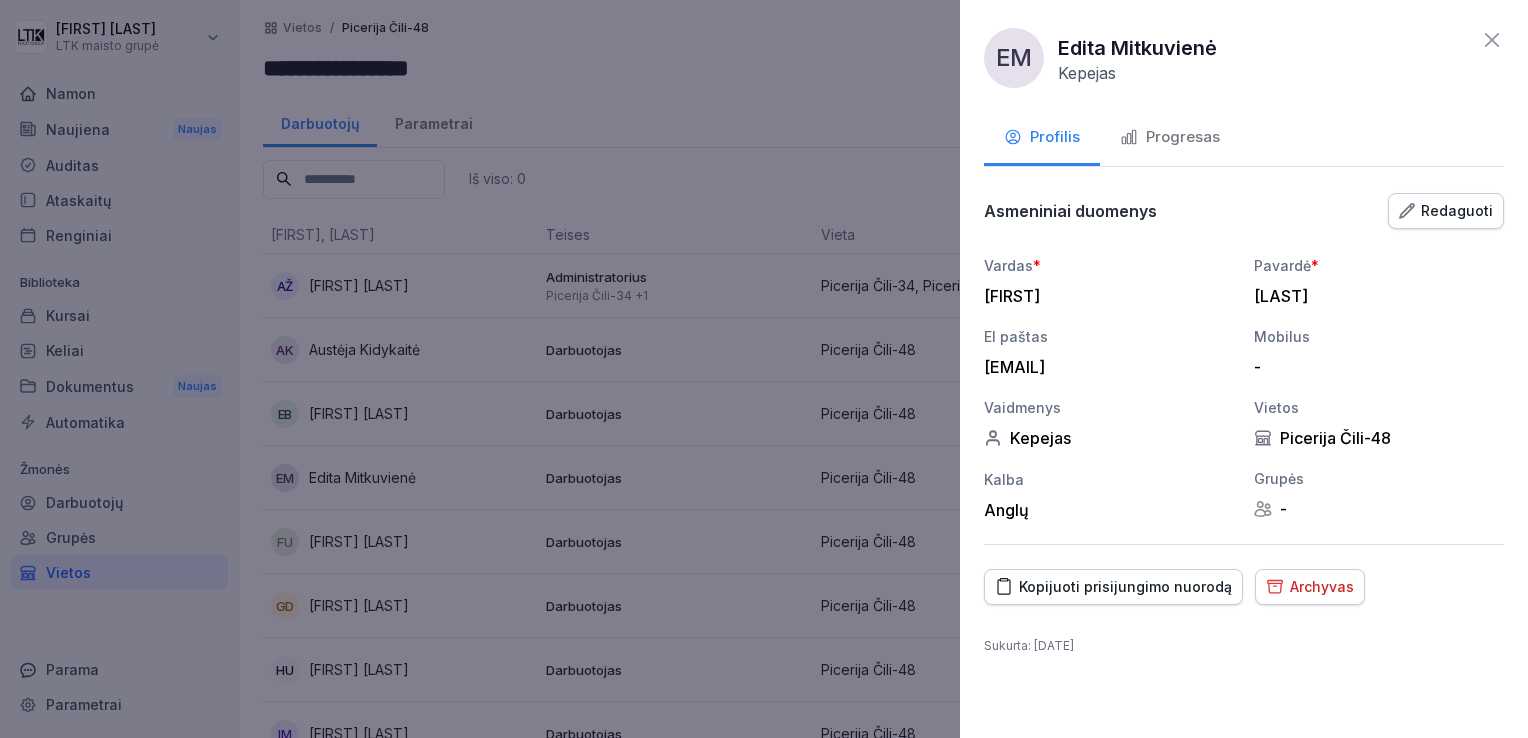 click on "Progresas" at bounding box center (1183, 137) 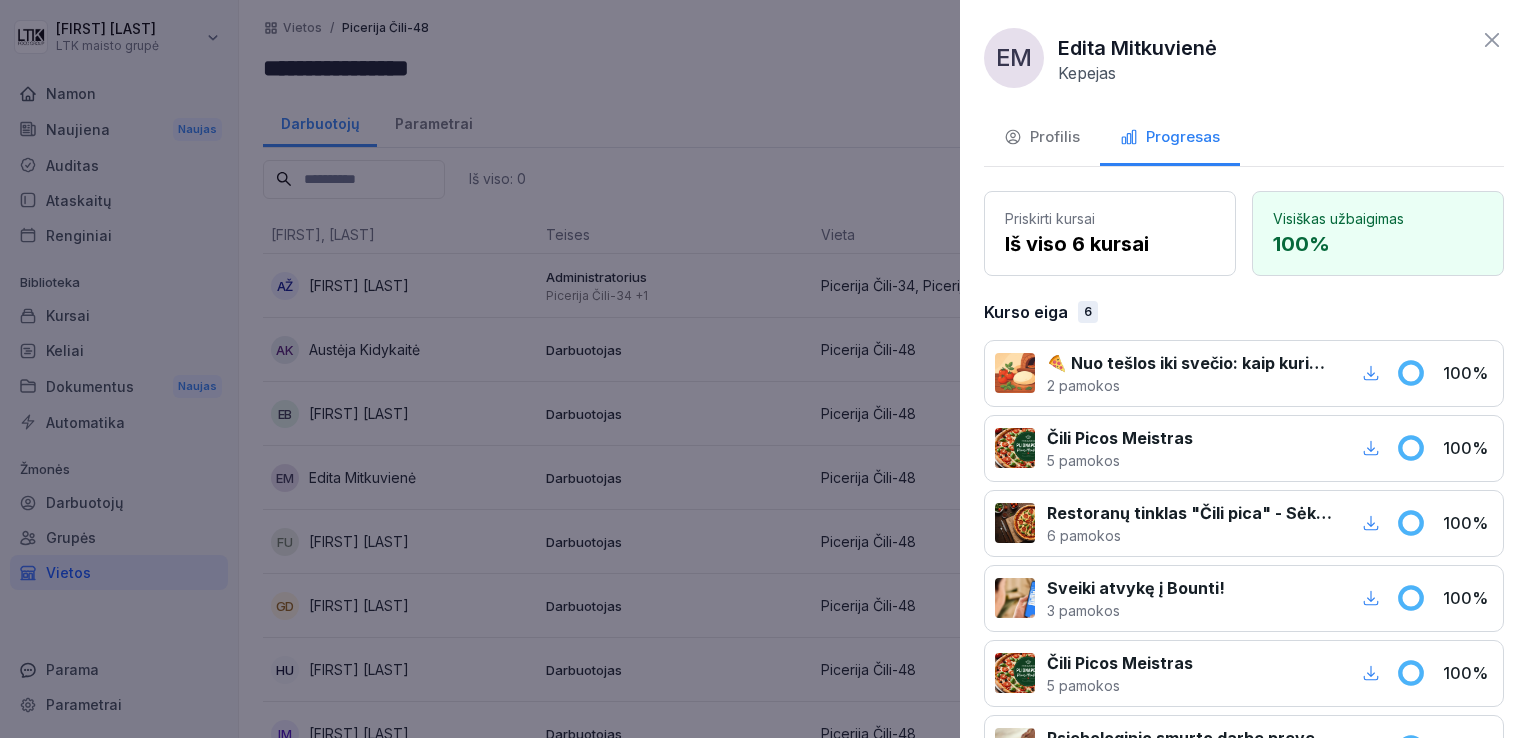 click 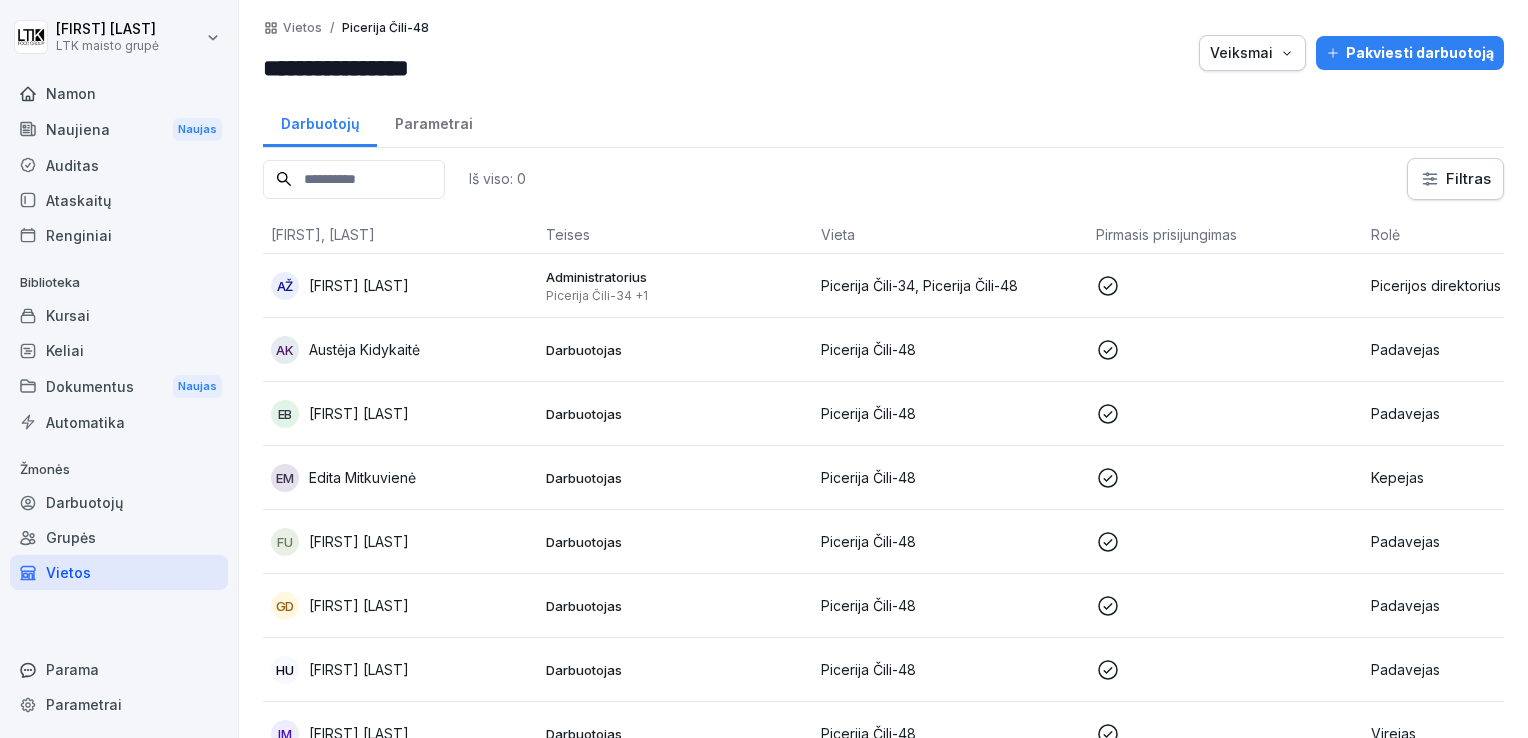 click on "[FIRST] [LAST]" at bounding box center (359, 541) 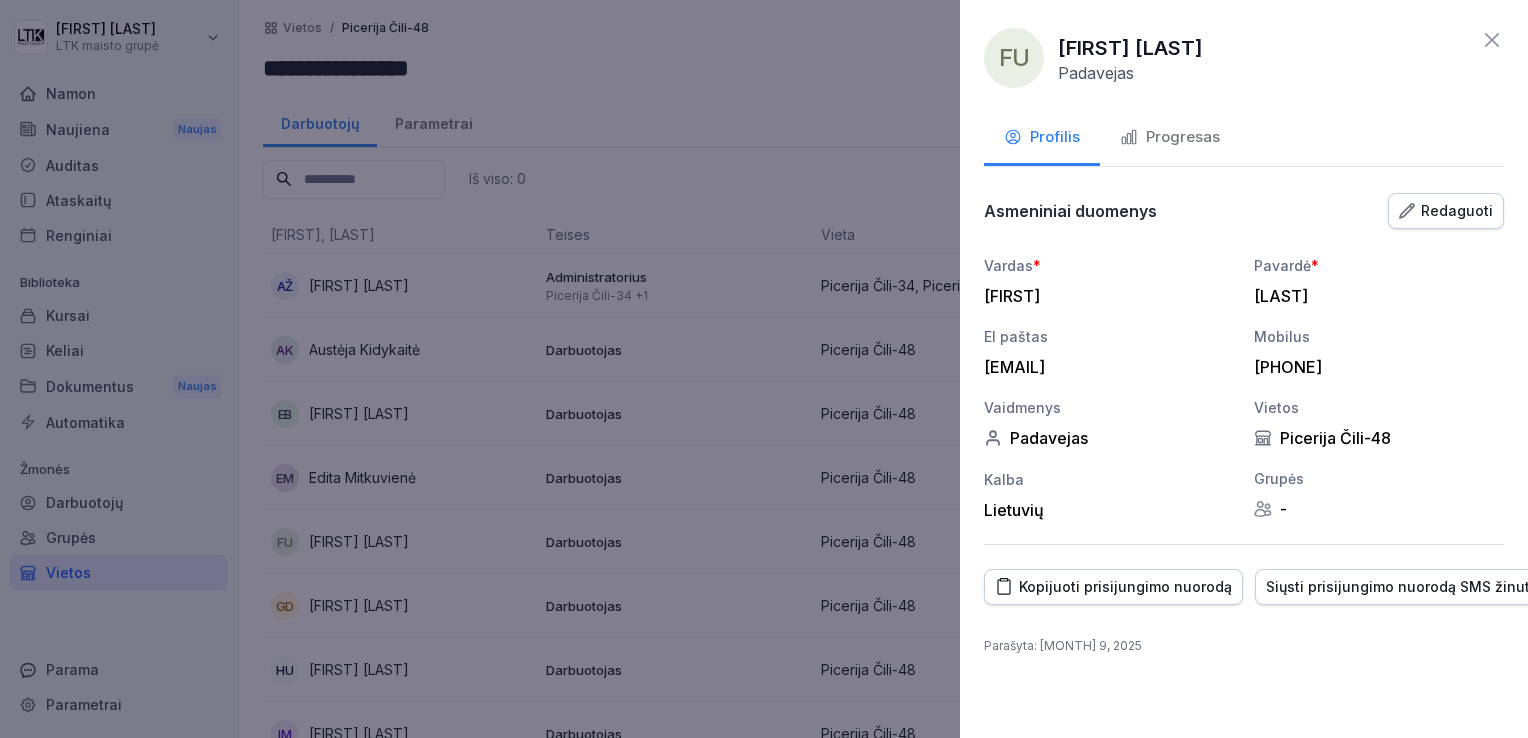 click on "Progresas" at bounding box center (1170, 139) 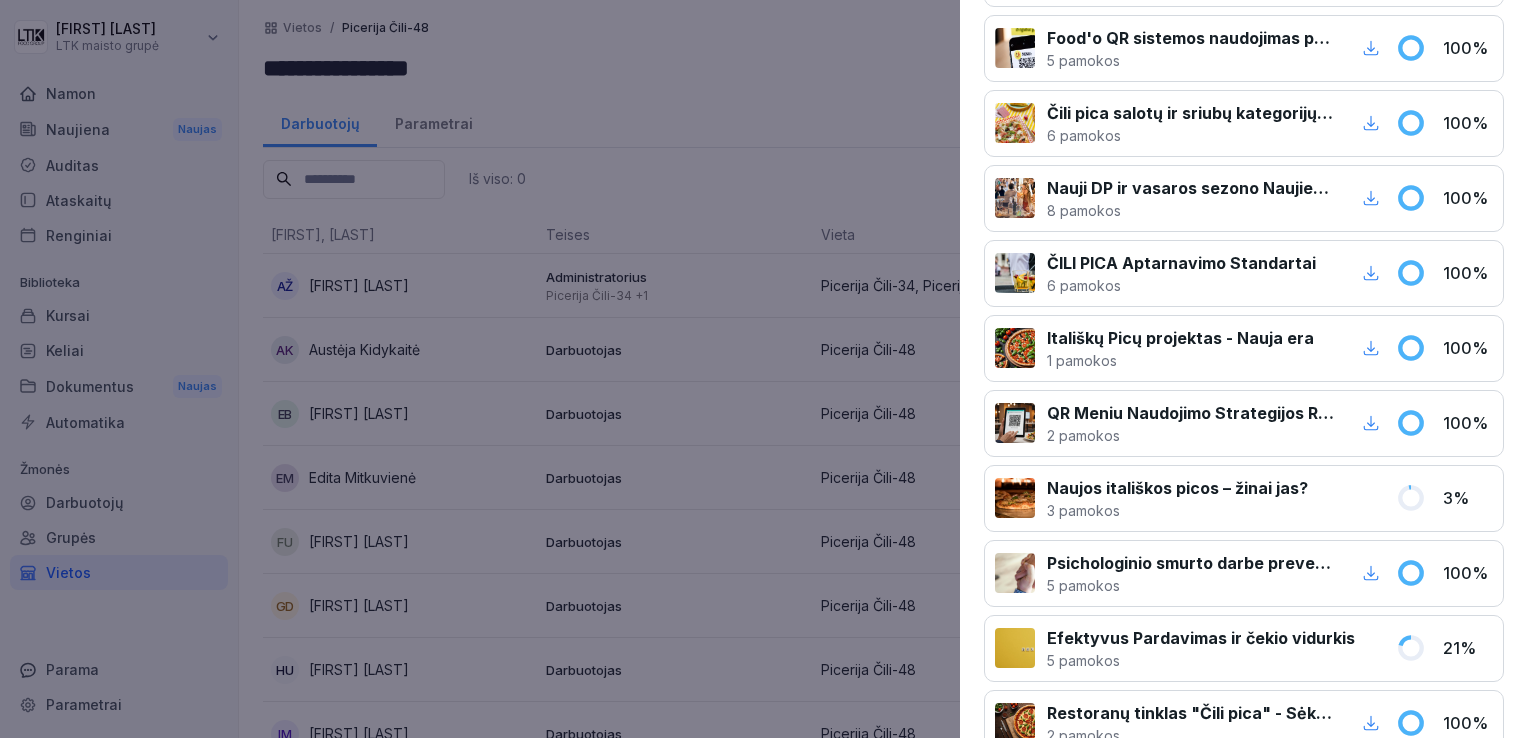 scroll, scrollTop: 0, scrollLeft: 0, axis: both 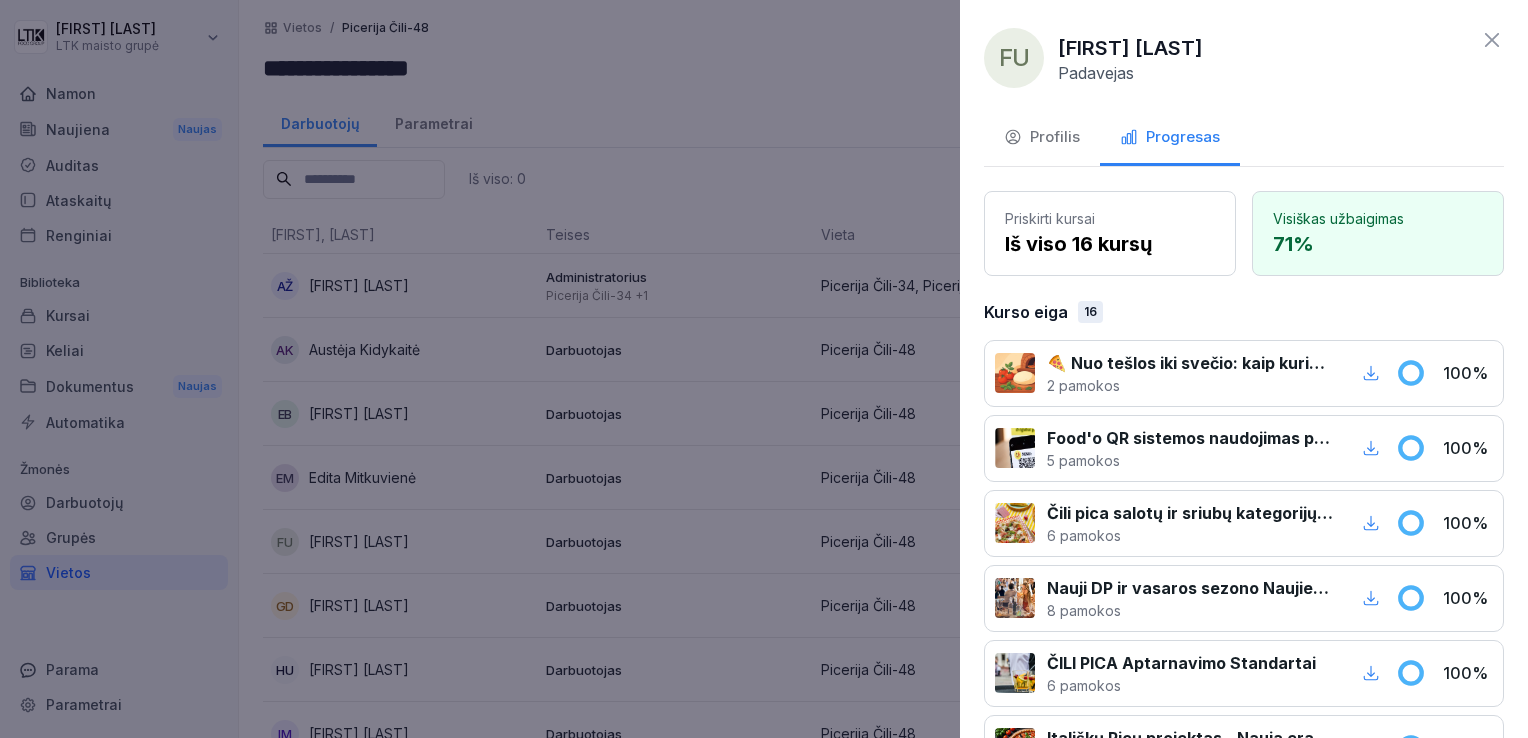 click 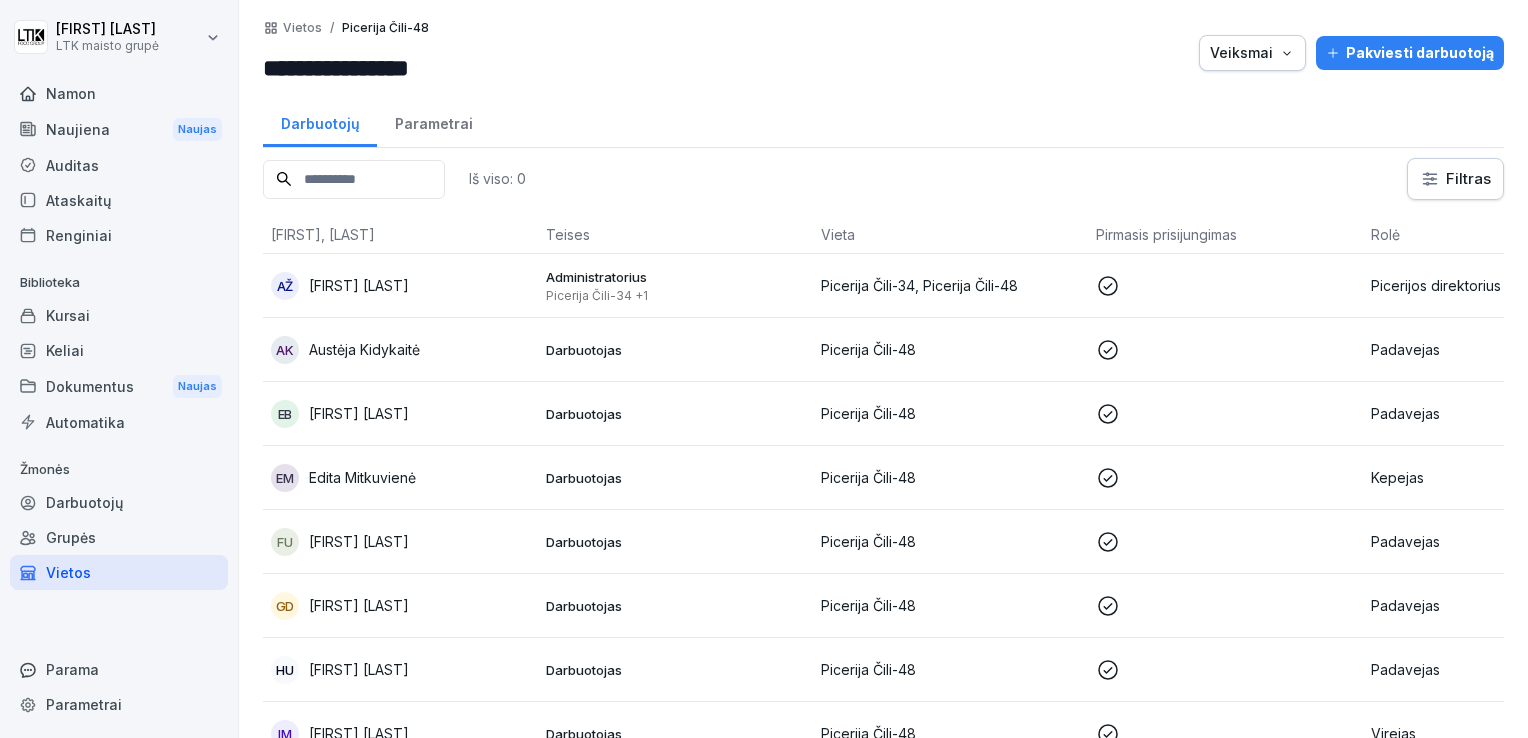 click on "[FIRST] [LAST]" at bounding box center [359, 605] 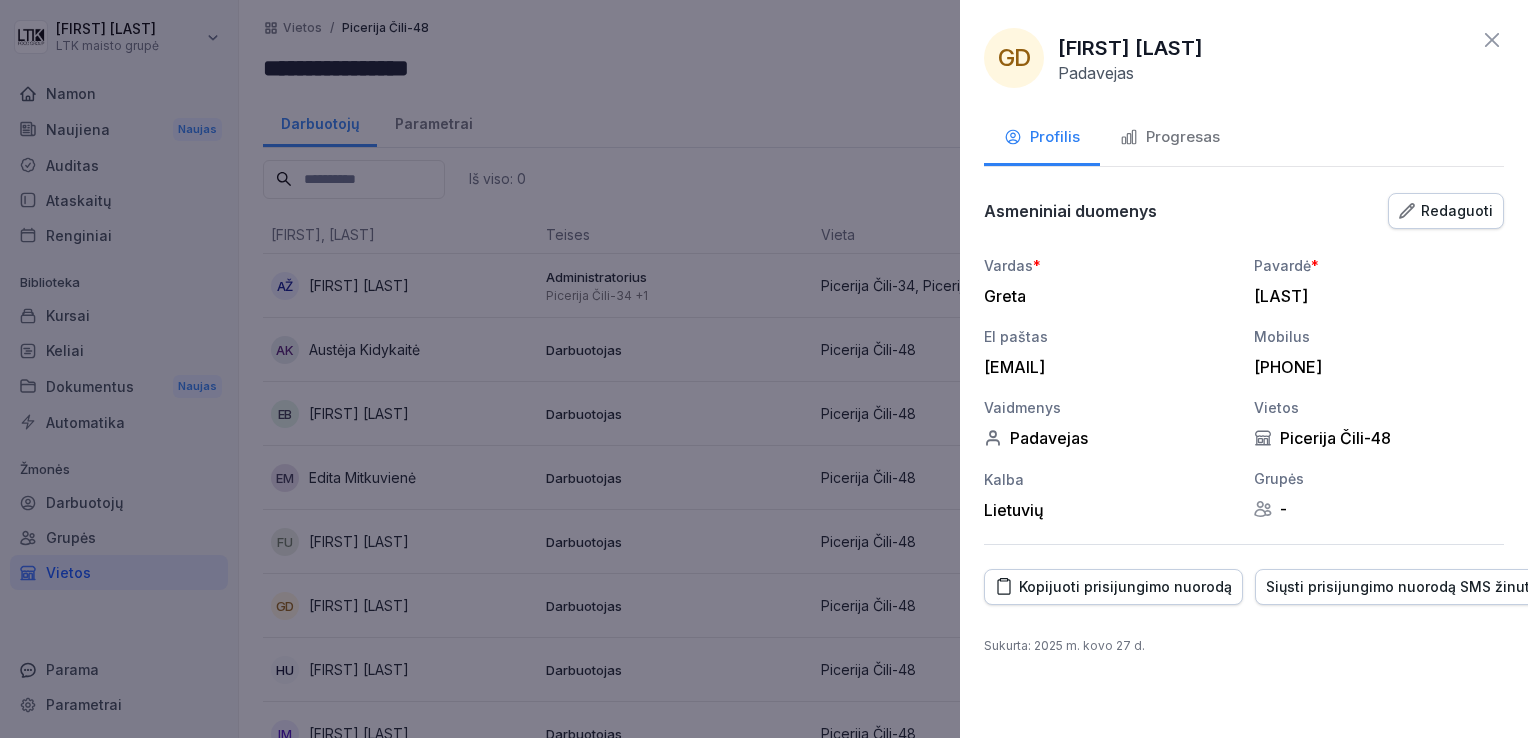 click on "Progresas" at bounding box center (1183, 137) 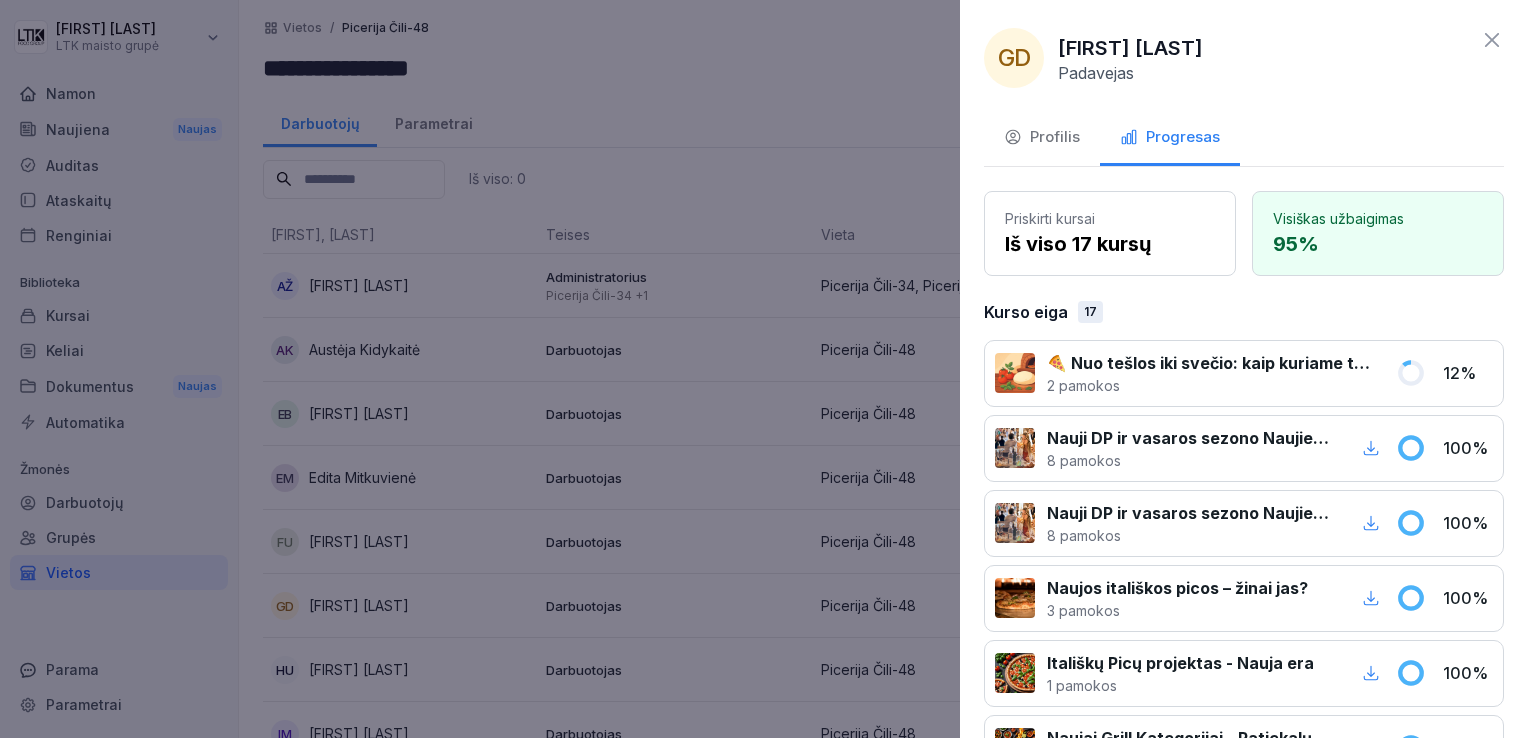 click 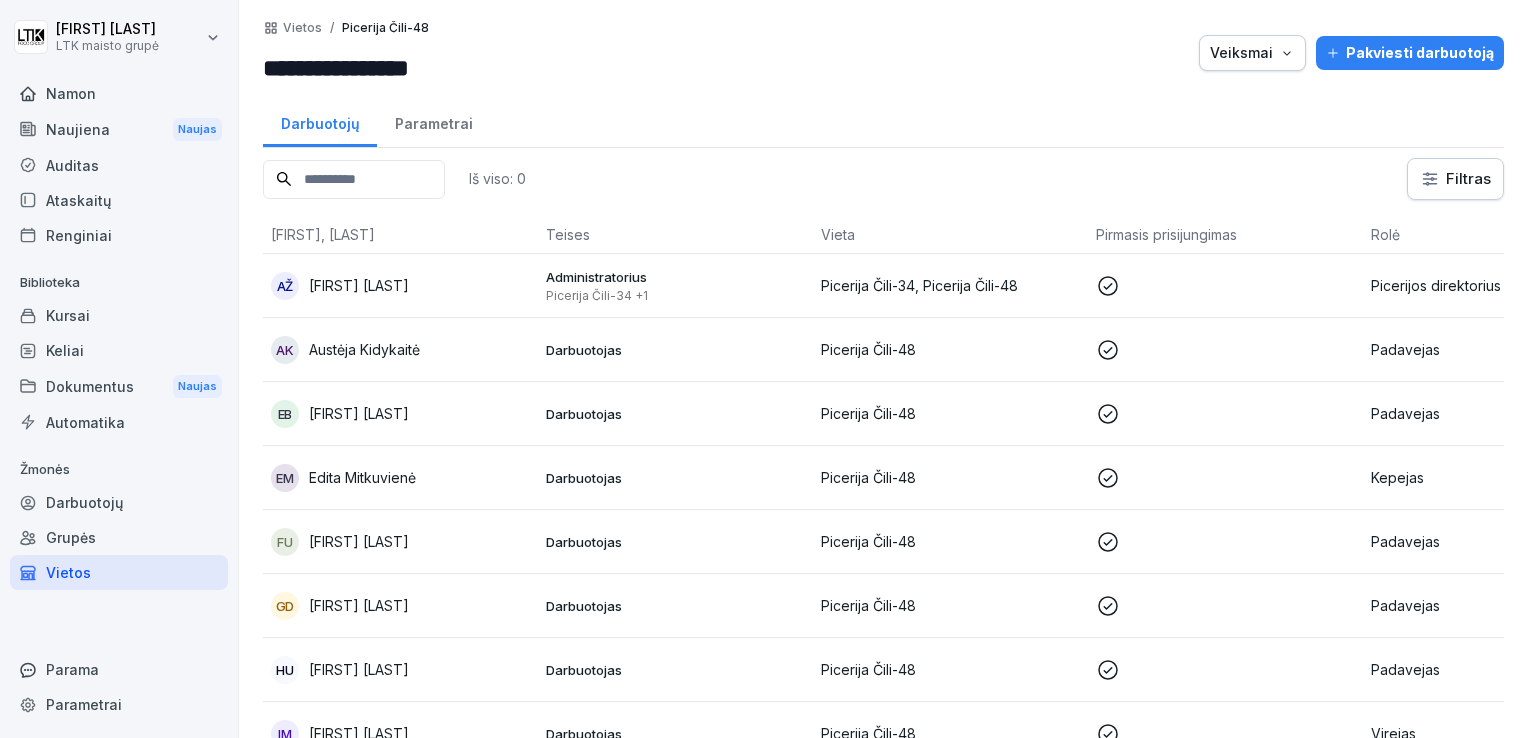 click on "[FIRST] [LAST]" at bounding box center [359, 669] 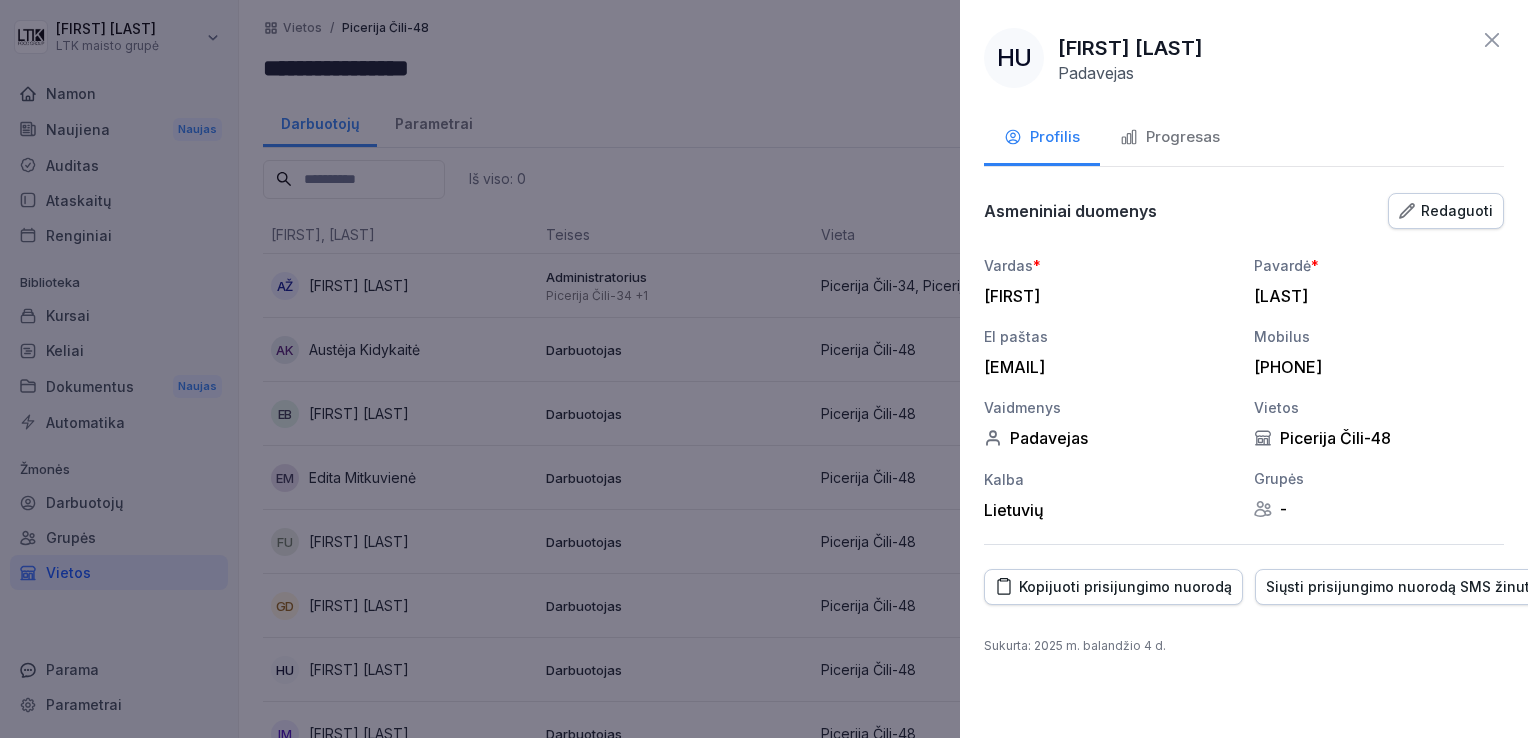 click on "Progresas" at bounding box center [1170, 139] 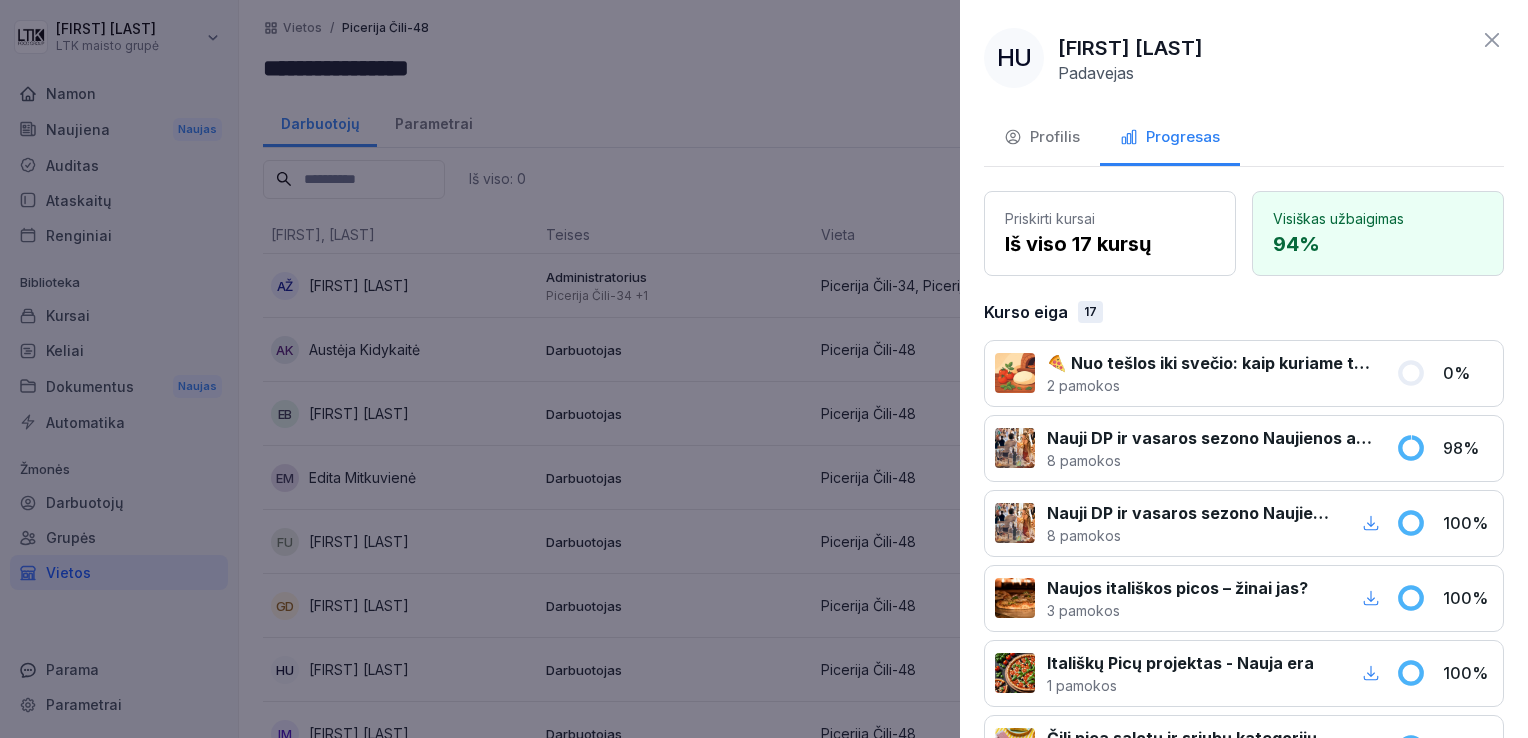 click on "HU [FIRST] [LAST] Padavejas Profilis Progresas Priskirti kursai Iš viso 17 kursų Visiškas užbaigimas 94 % Kurso eiga 17 🍕 Nuo tešlos iki svečio: kaip kuriame tobulą picą kasdien 2 pamokos 0 % Nauji DP  ir vasaros sezono Naujienos atkeliauja 8 pamokos 98 % Nauji DP  ir vasaros sezono Naujienos atkeliauja 8 pamokos 100 % Naujos itališkos picos – žinai jas? 3 pamokos 100 % Itališkų Picų projektas - Nauja era 1 pamokos 100 % Čili pica salotų ir sriubų kategorijų testas 6 pamokos 100 % Psichologinio smurto darbe prevencijos mokymai 5 pamokos 100 % QR Meniu Naudojimo Strategijos Restoranuose 2 pamokos 100 % Food'o QR sistemos naudojimas padavėjams ir svečiams 5 pamokos 100 % ČiliPay pristatymas 1 pamokos 100 % Efektyvus Pardavimas ir čekio vidurkis 5 pamokos 100 % Sveiki atvykę į Bounti! 3 pamokos 100 % Restoranų tinklas "Čili pica" - Sėkmės istorija ir praktika 2 pamokos 100 % Svetingumo Menas: Padavėjo Vadovas 5 pamokos 100 % 2 pamokos 100 %  Pusryčių ir Užkandžių Meniu %" at bounding box center (1244, 369) 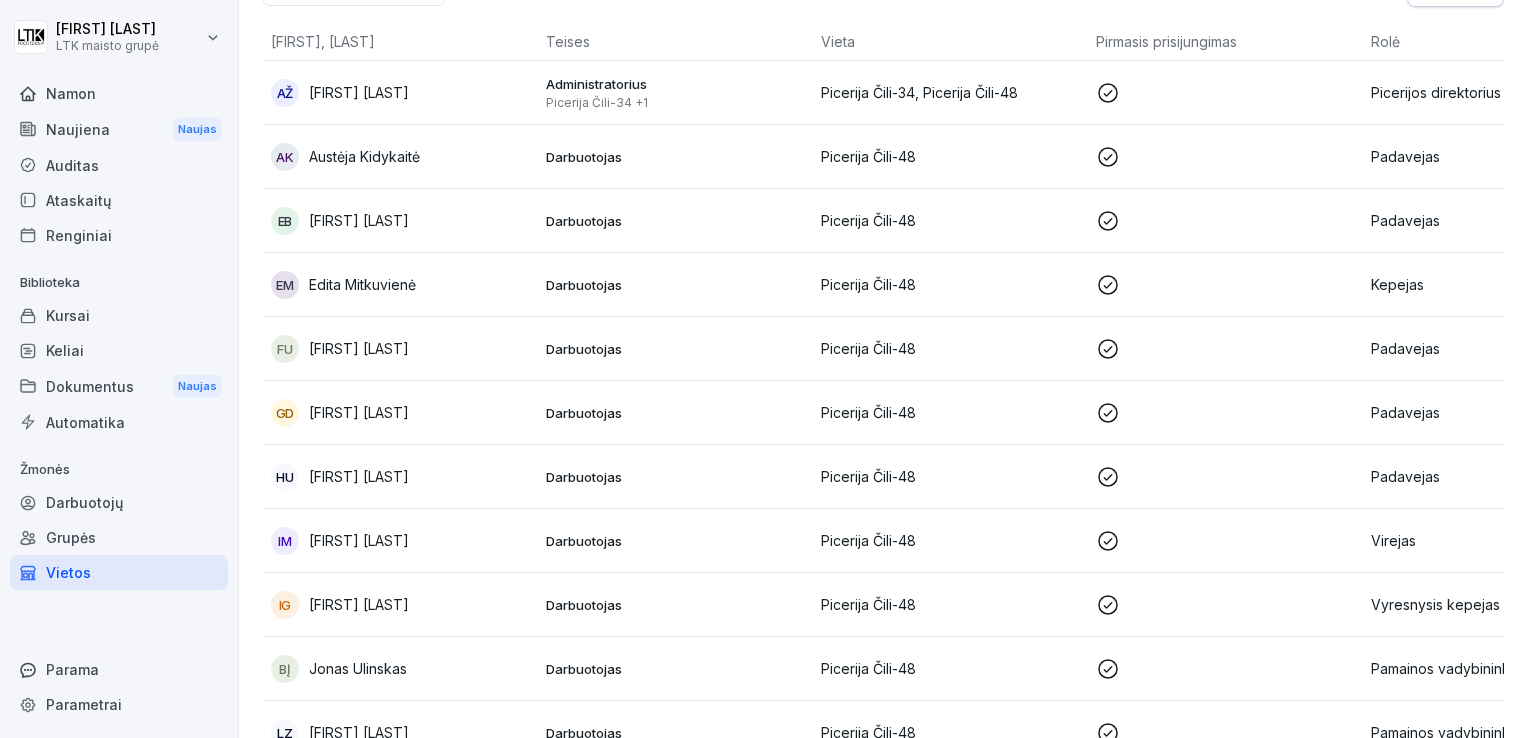 scroll, scrollTop: 400, scrollLeft: 0, axis: vertical 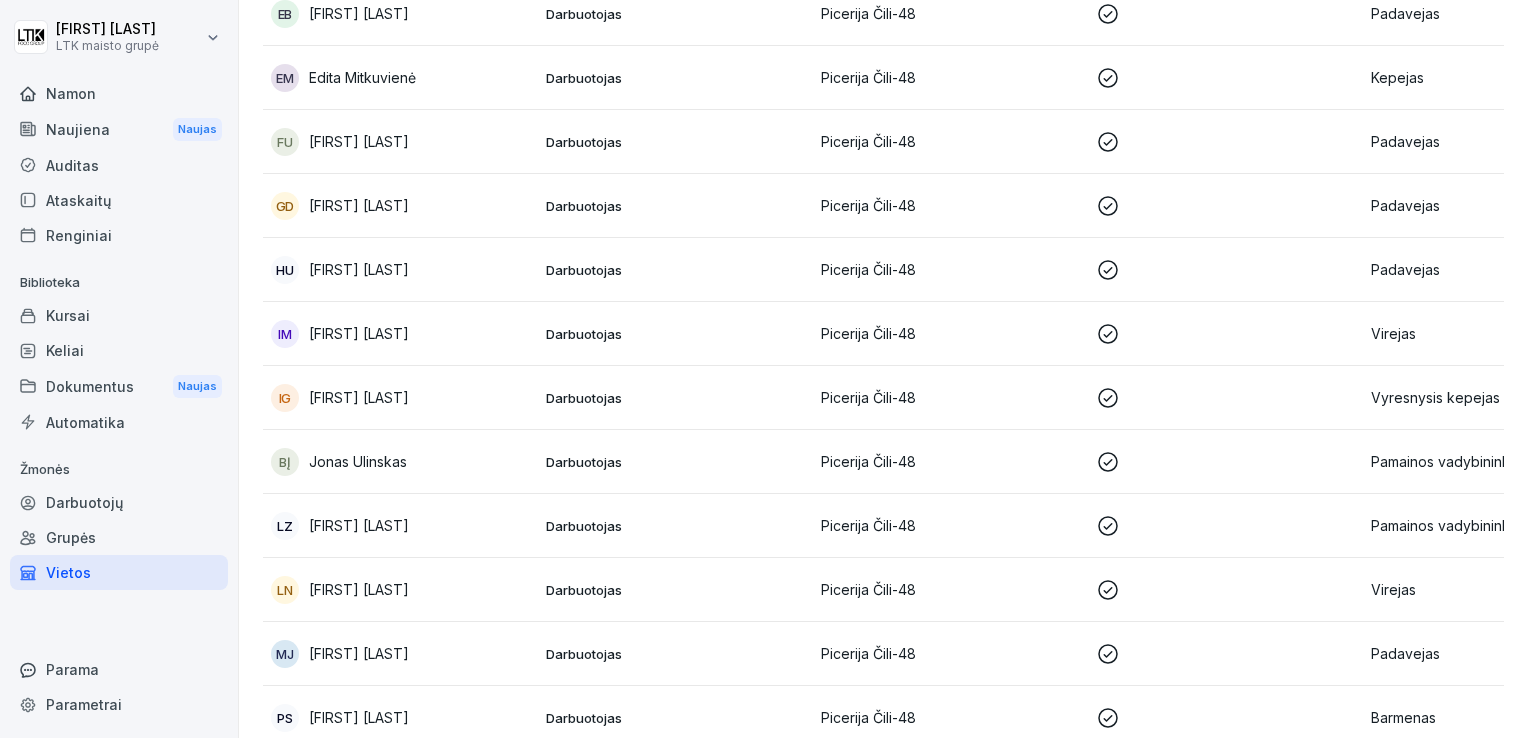 click on "[FIRST] [LAST]" at bounding box center [359, 333] 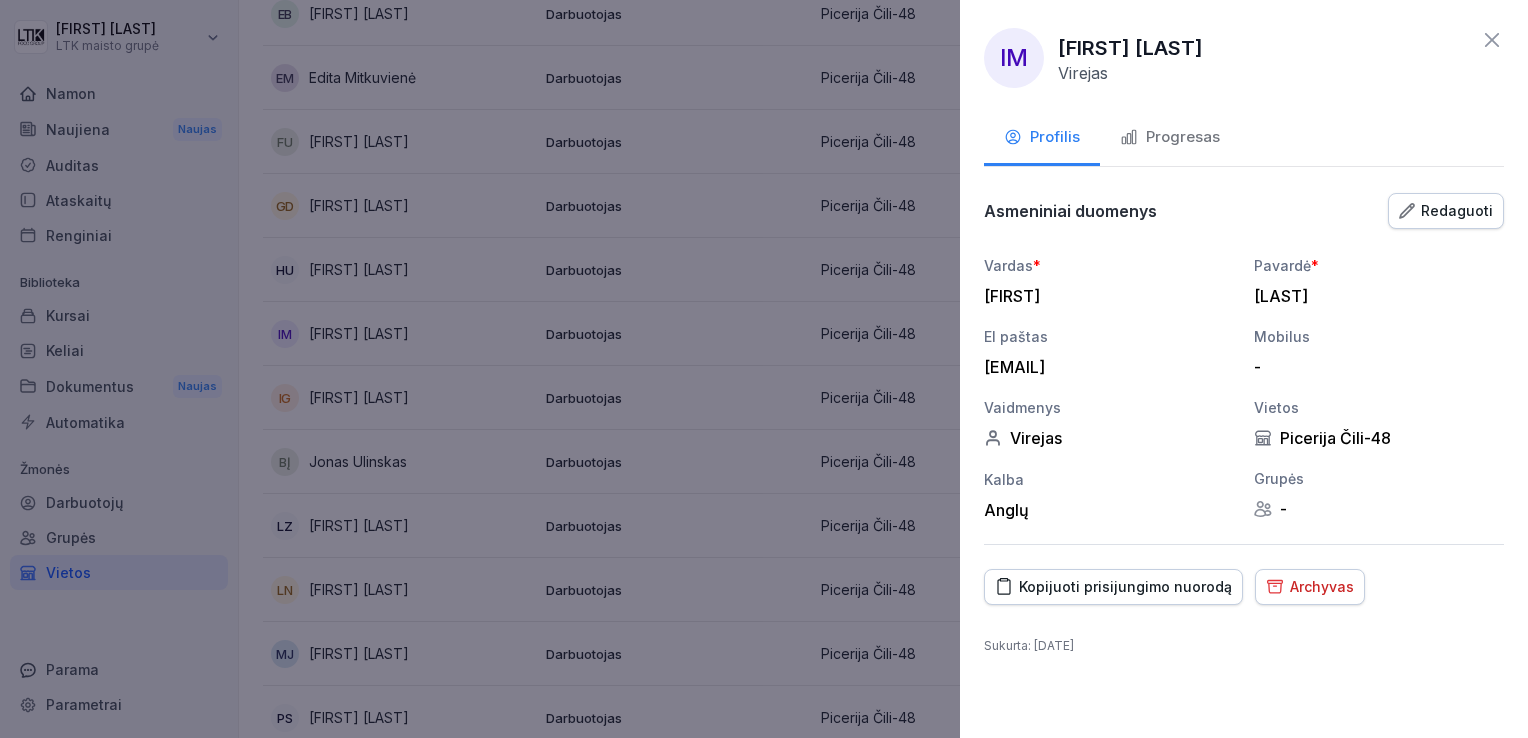click on "Progresas" at bounding box center (1183, 137) 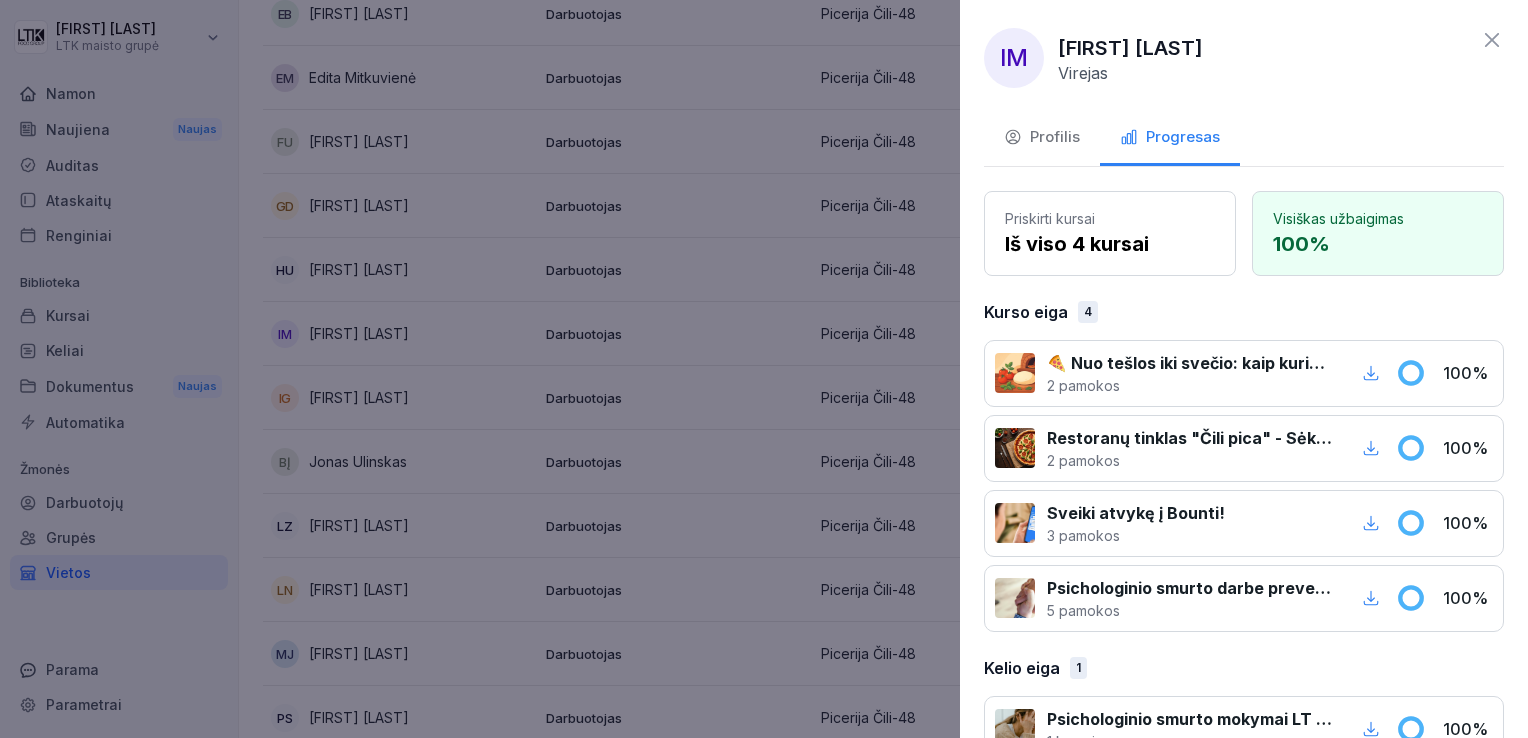 click 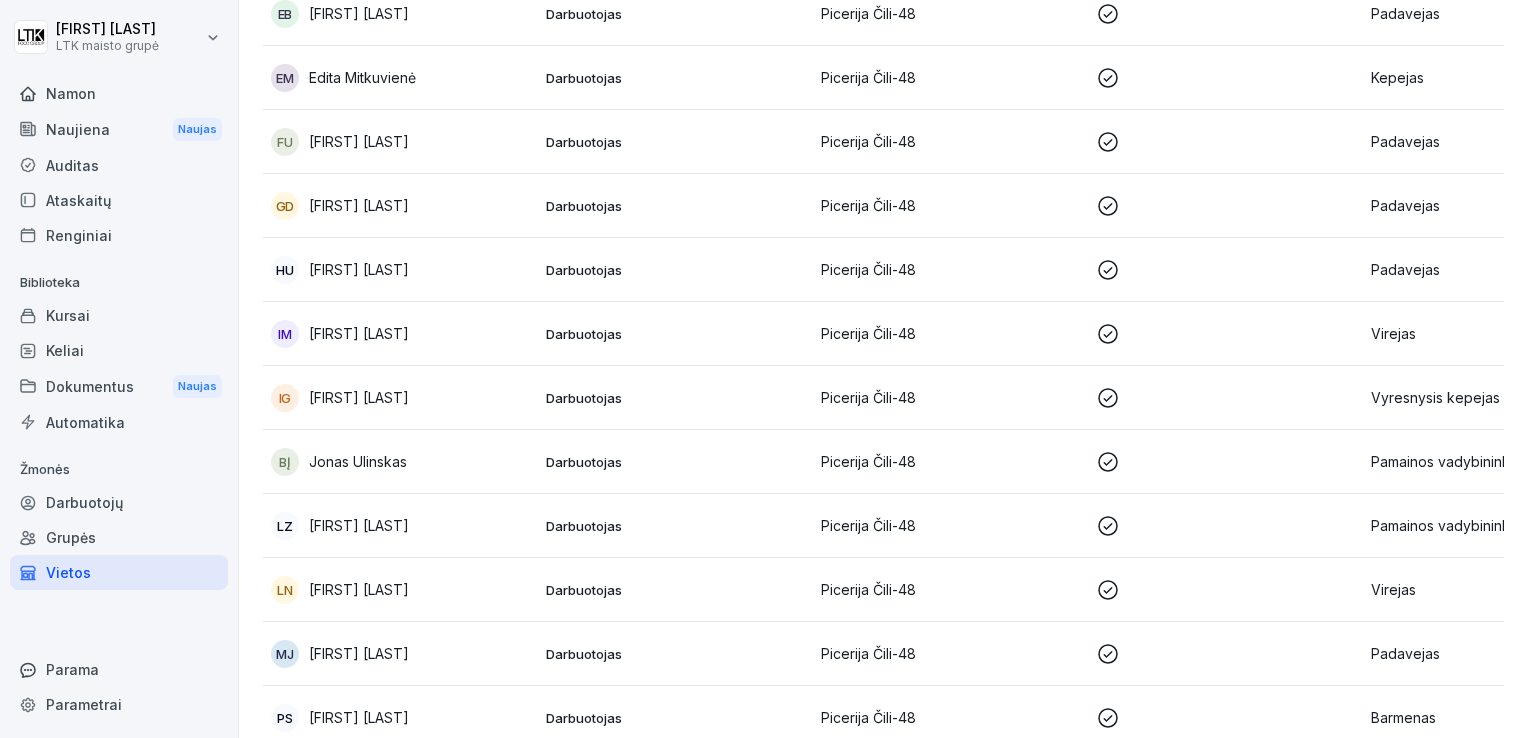 click on "BĮ [FIRST] [LAST]" at bounding box center [400, 462] 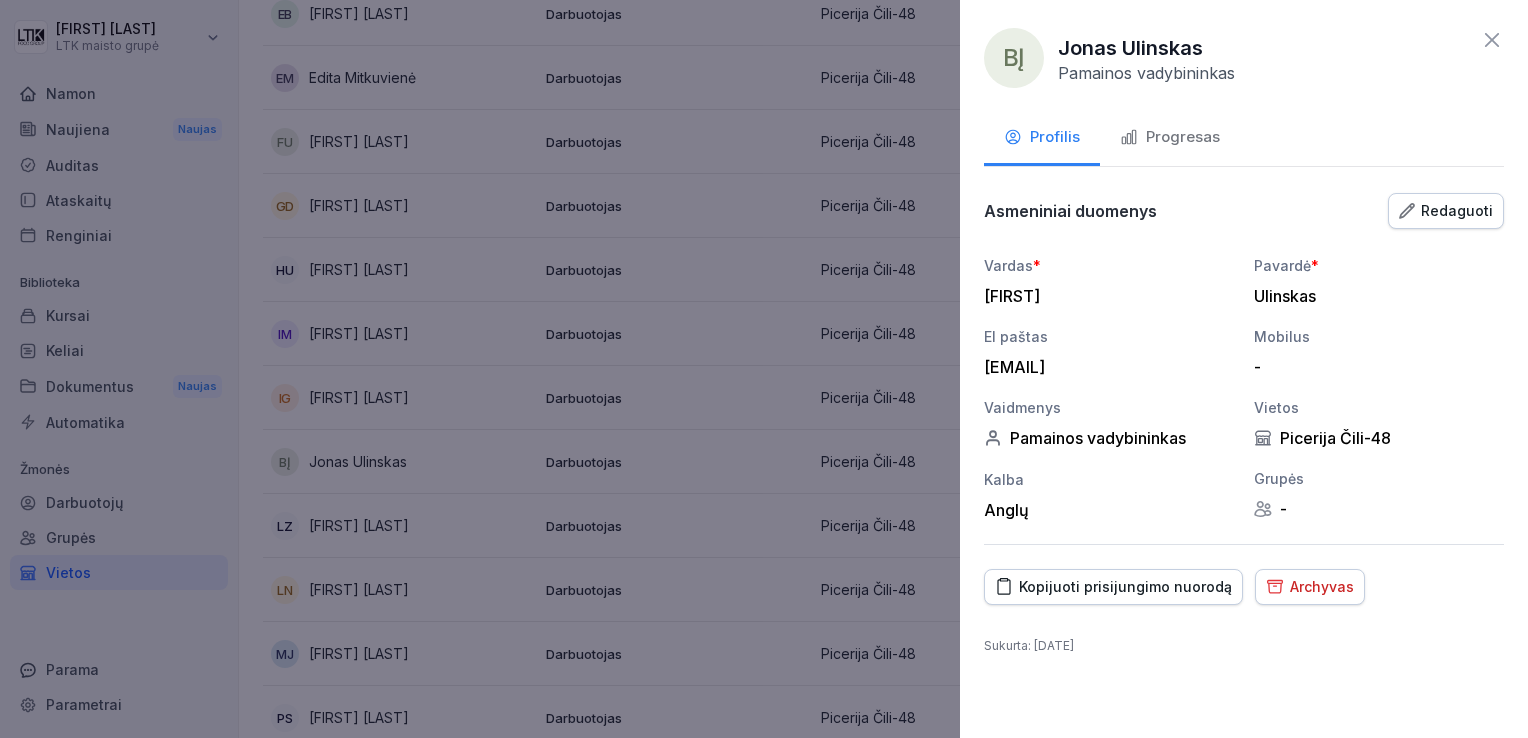 click on "Progresas" at bounding box center (1183, 137) 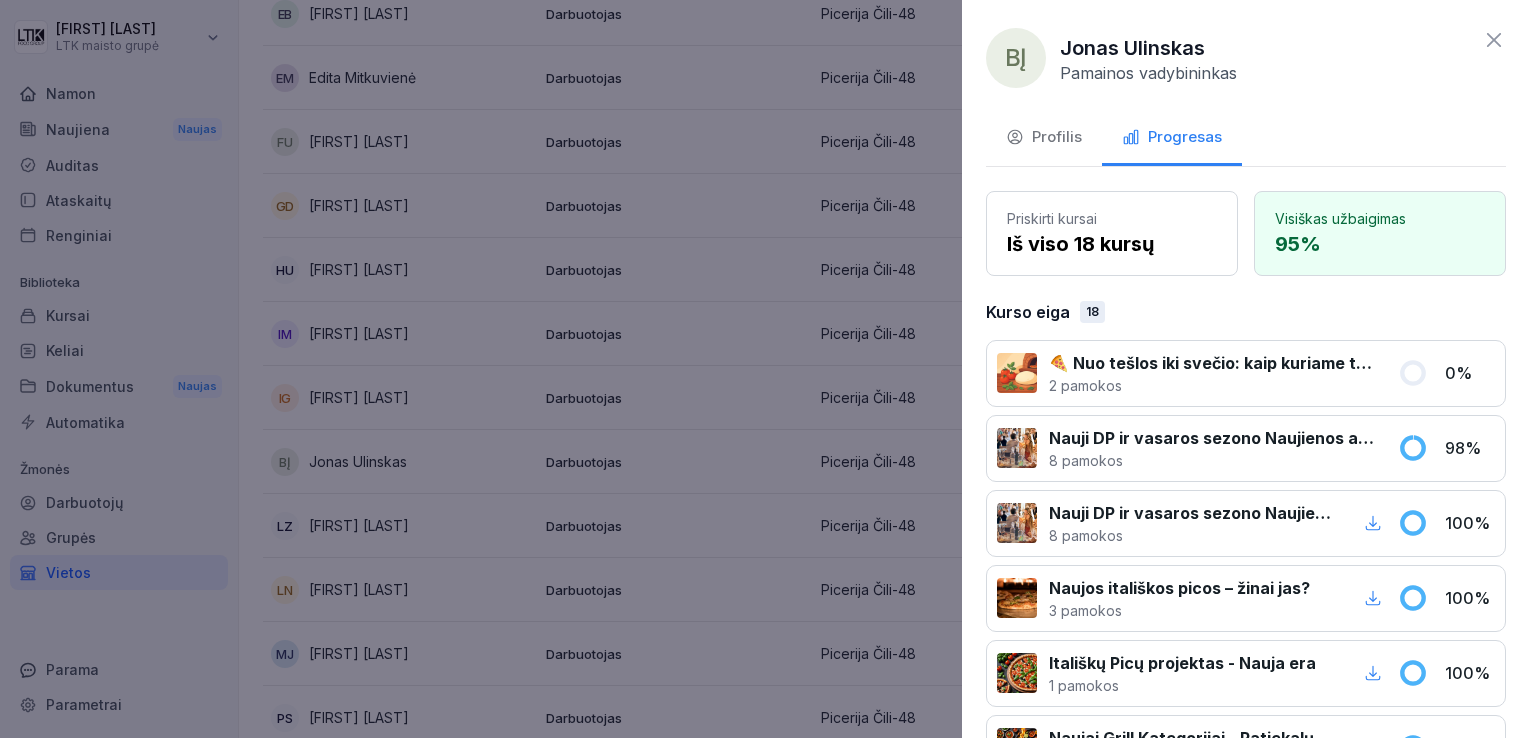 click at bounding box center (764, 369) 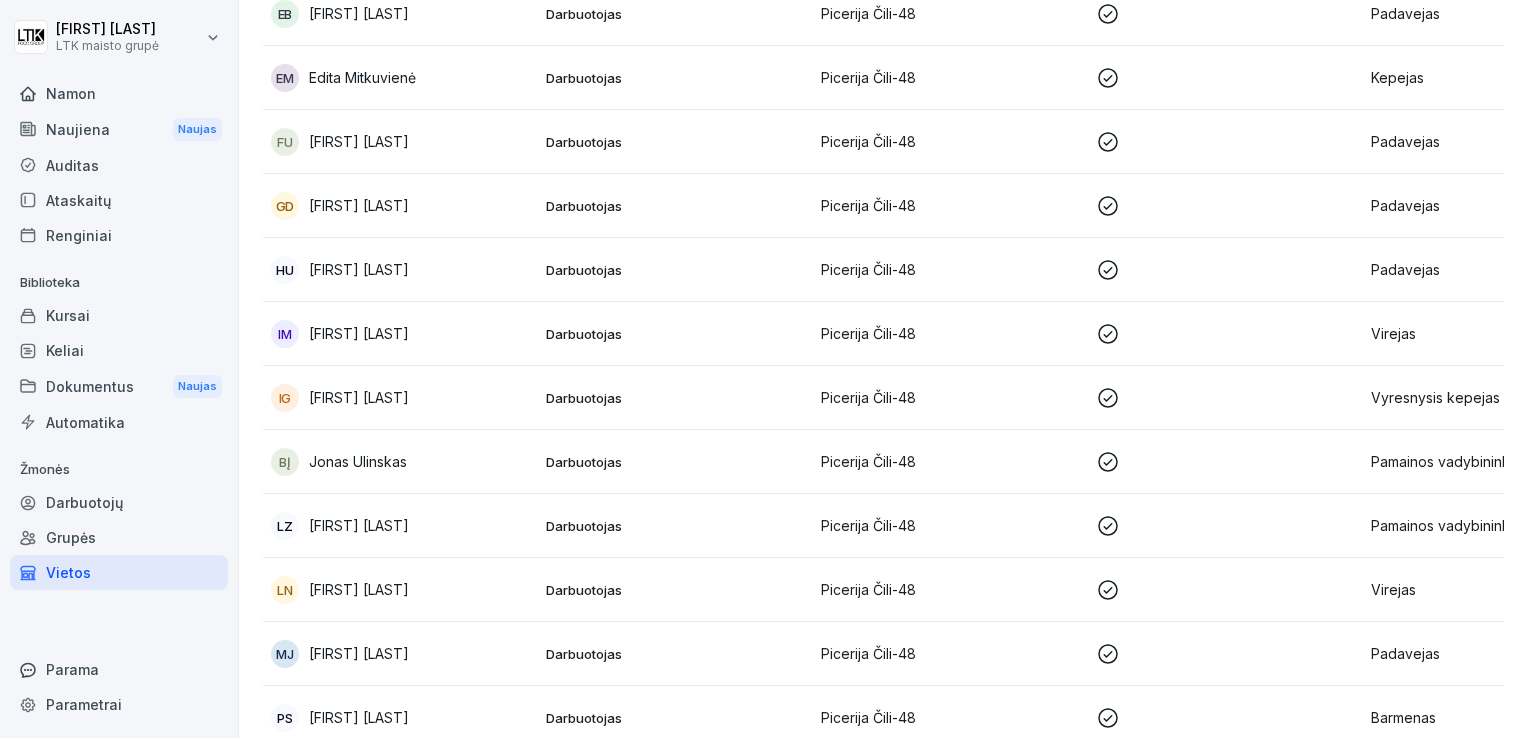 click on "[FIRST] [LAST]" at bounding box center [359, 525] 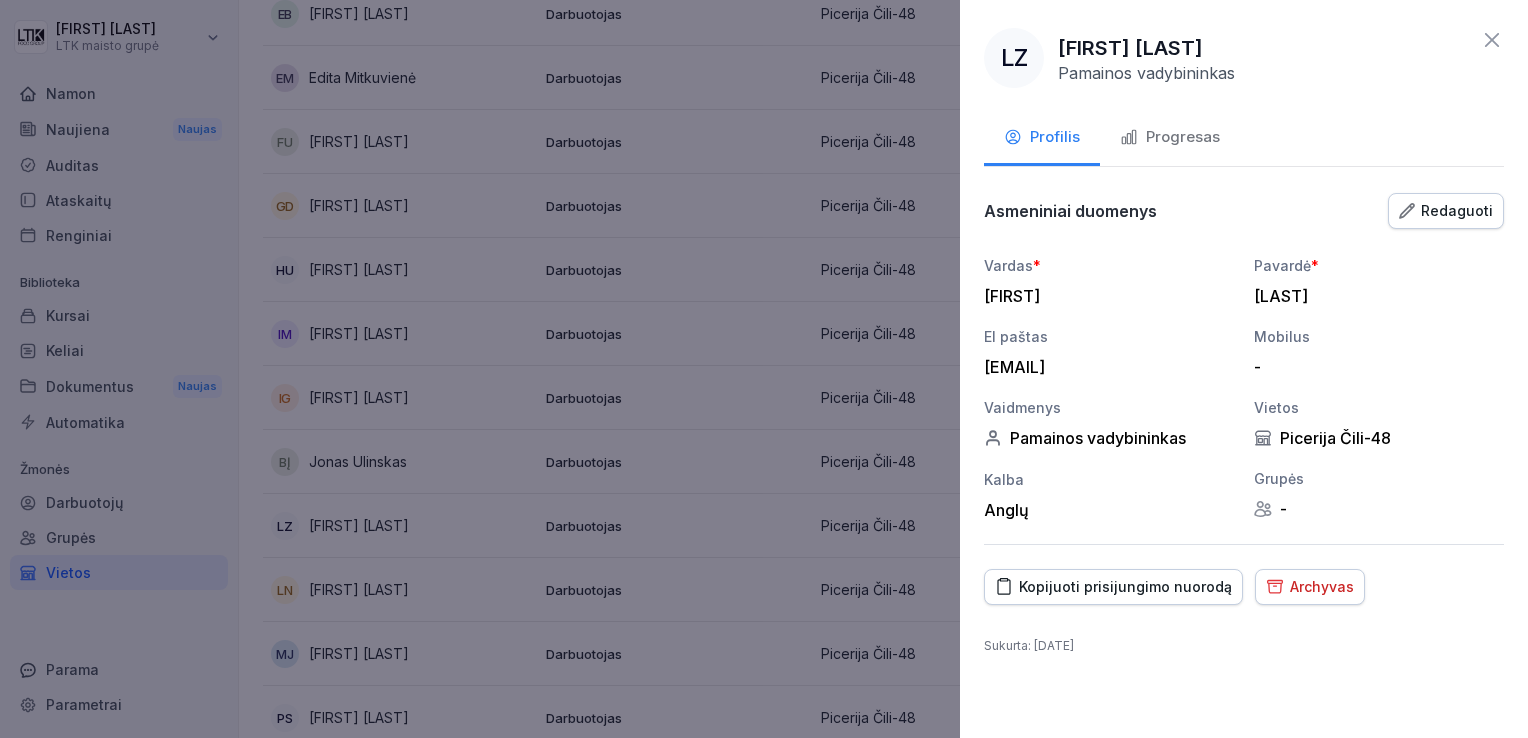 click on "Progresas" at bounding box center [1183, 137] 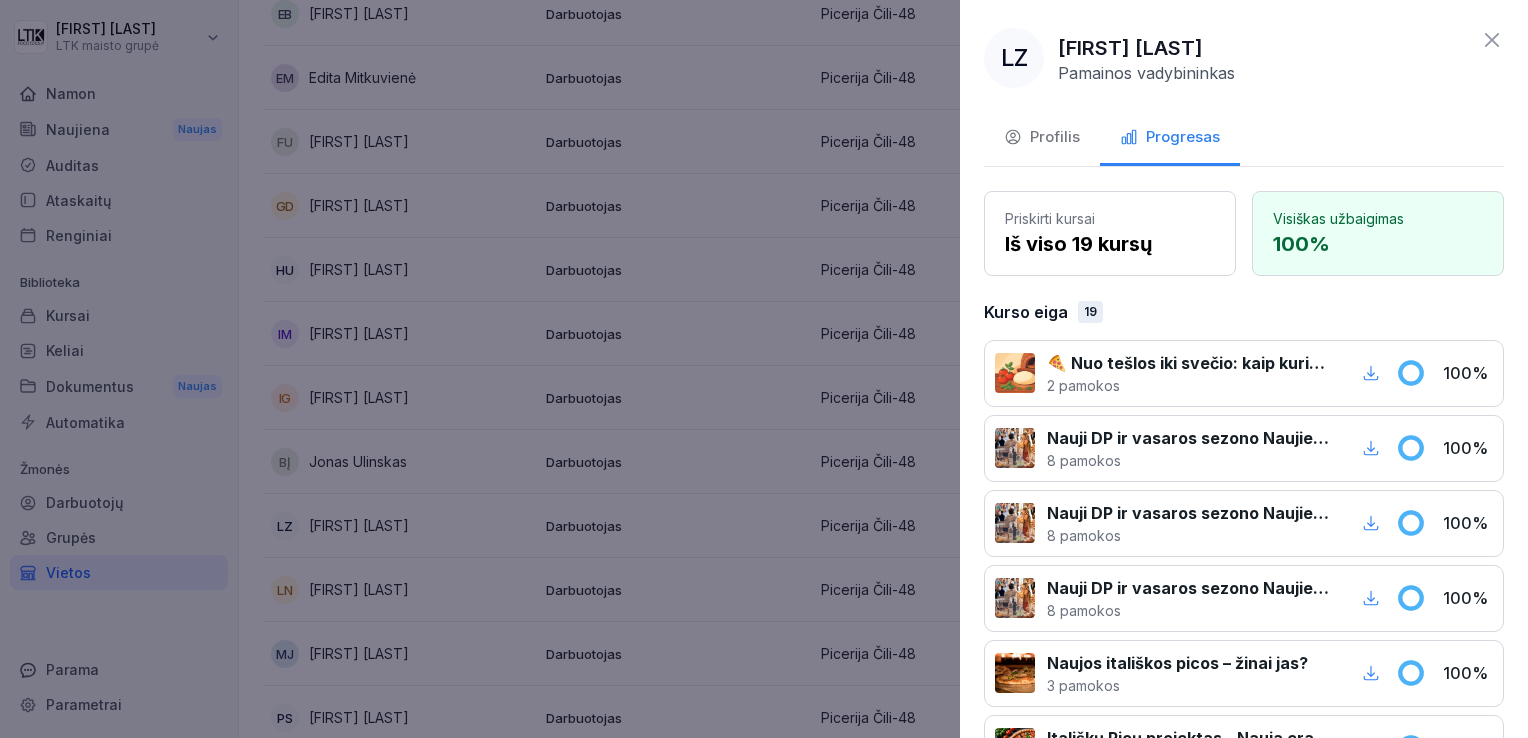 click 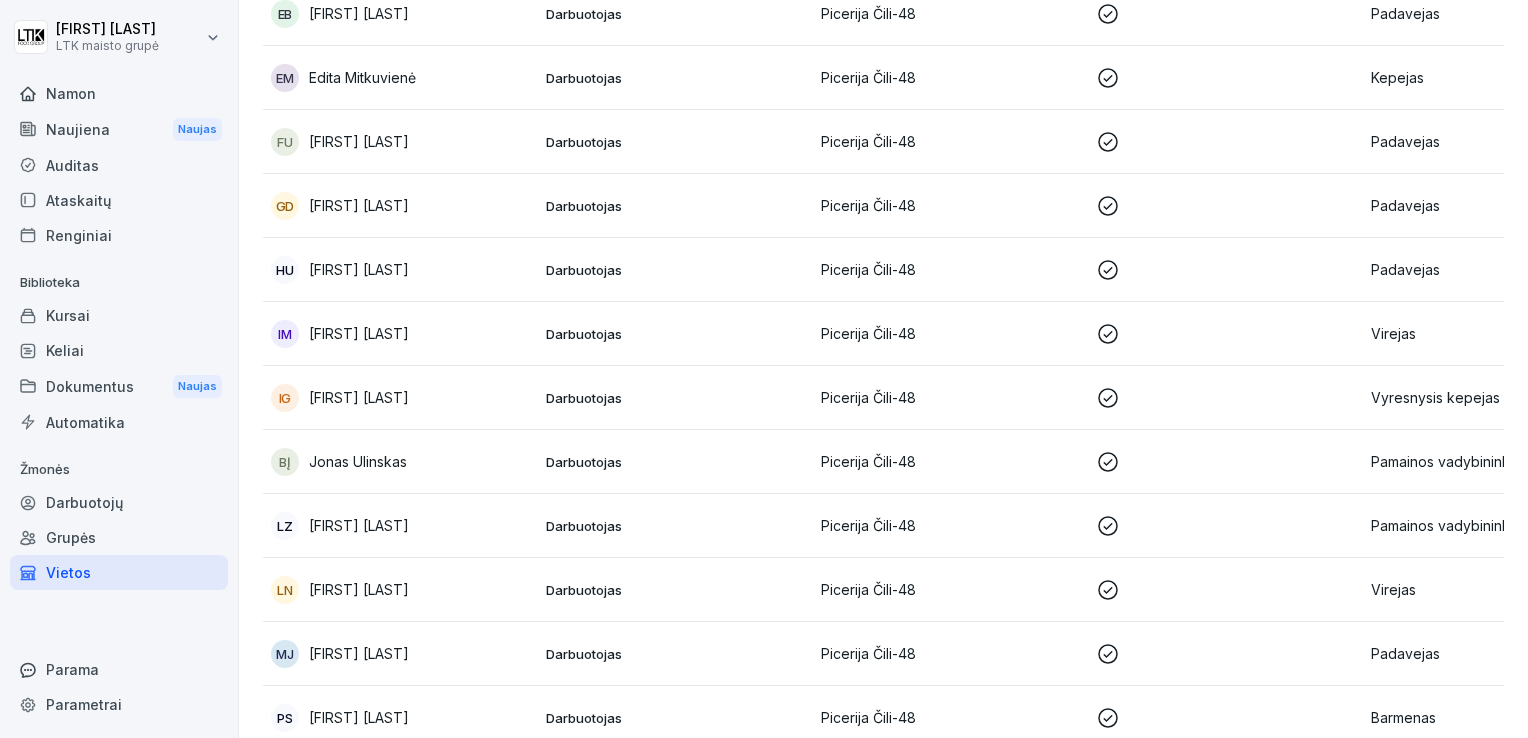 click on "[FIRST] [LAST]" at bounding box center (359, 589) 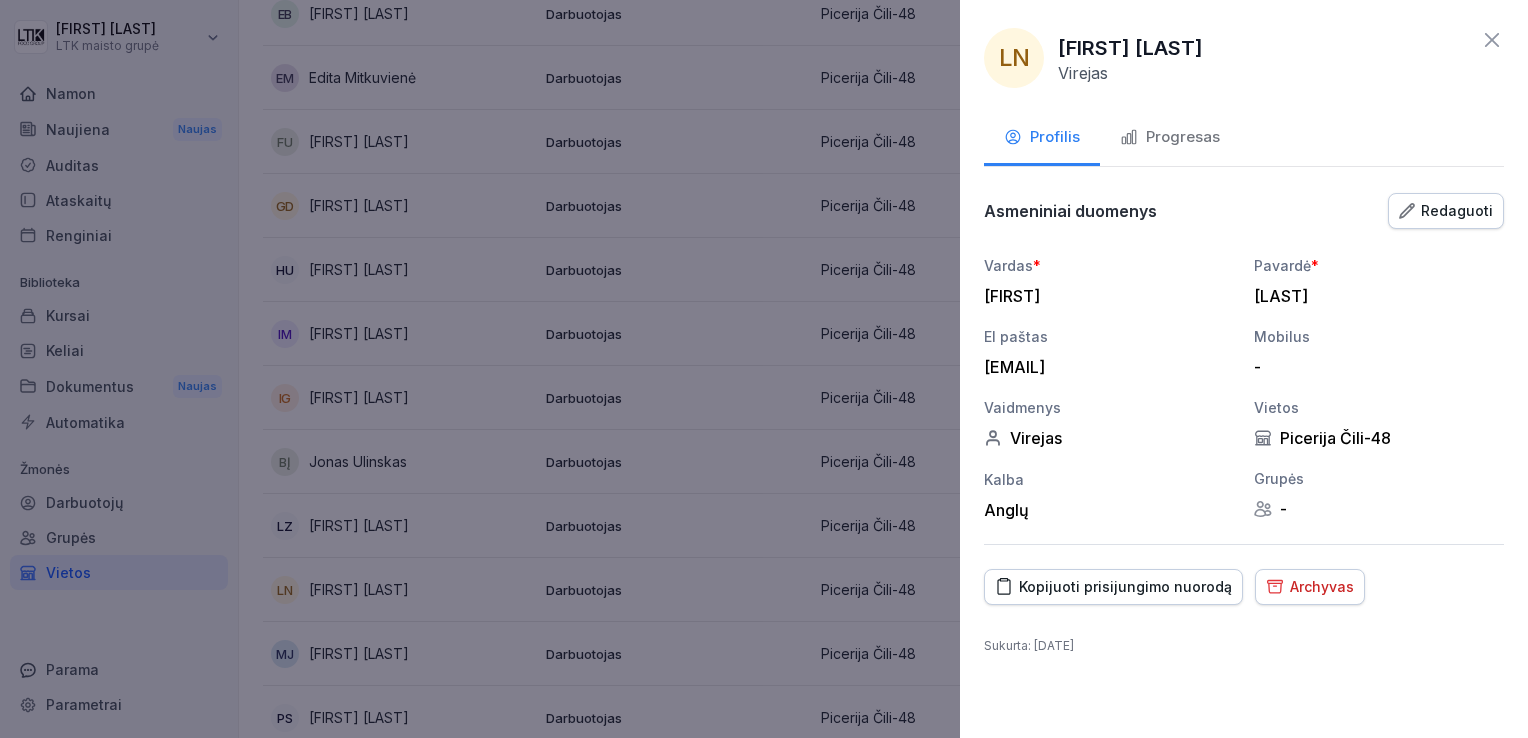 click on "Progresas" at bounding box center (1183, 137) 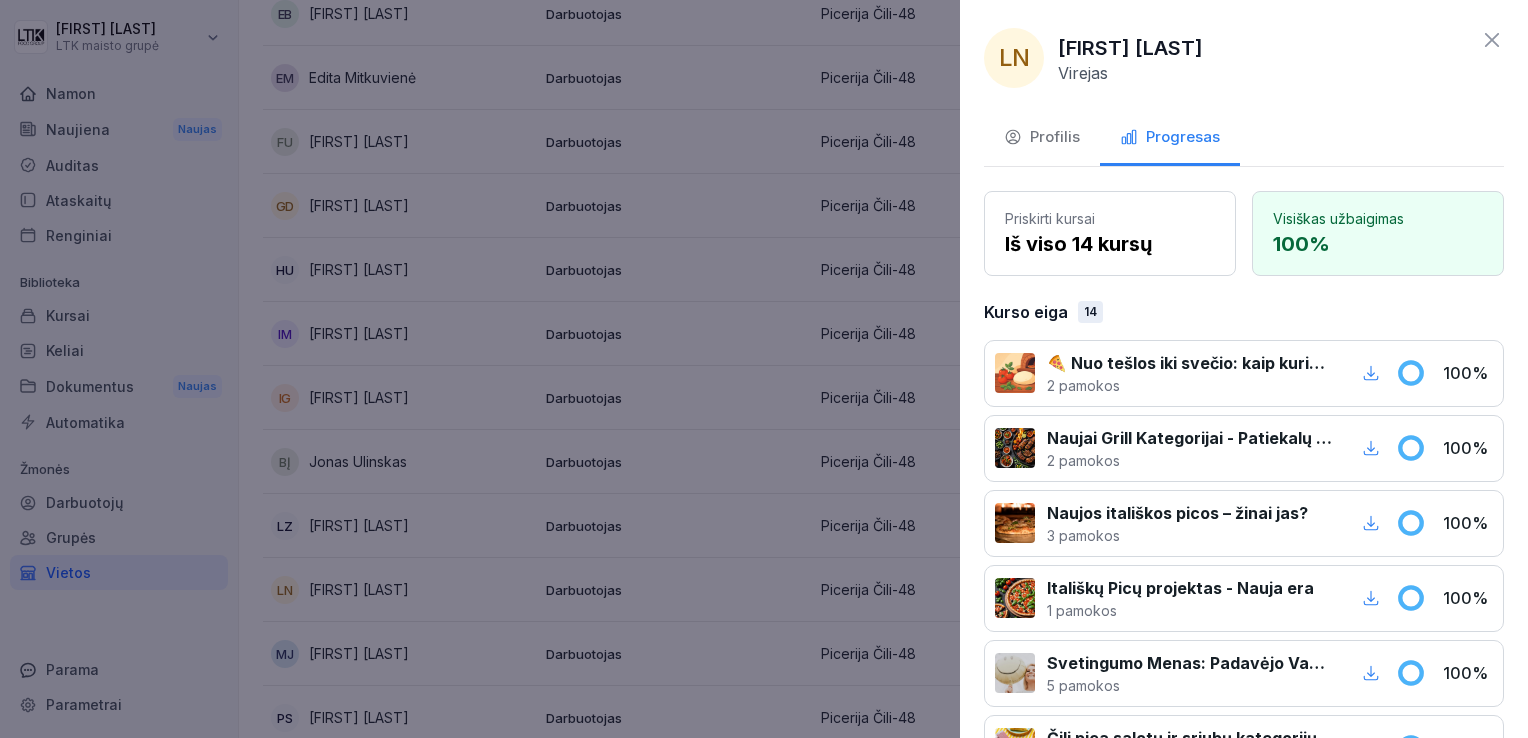 click 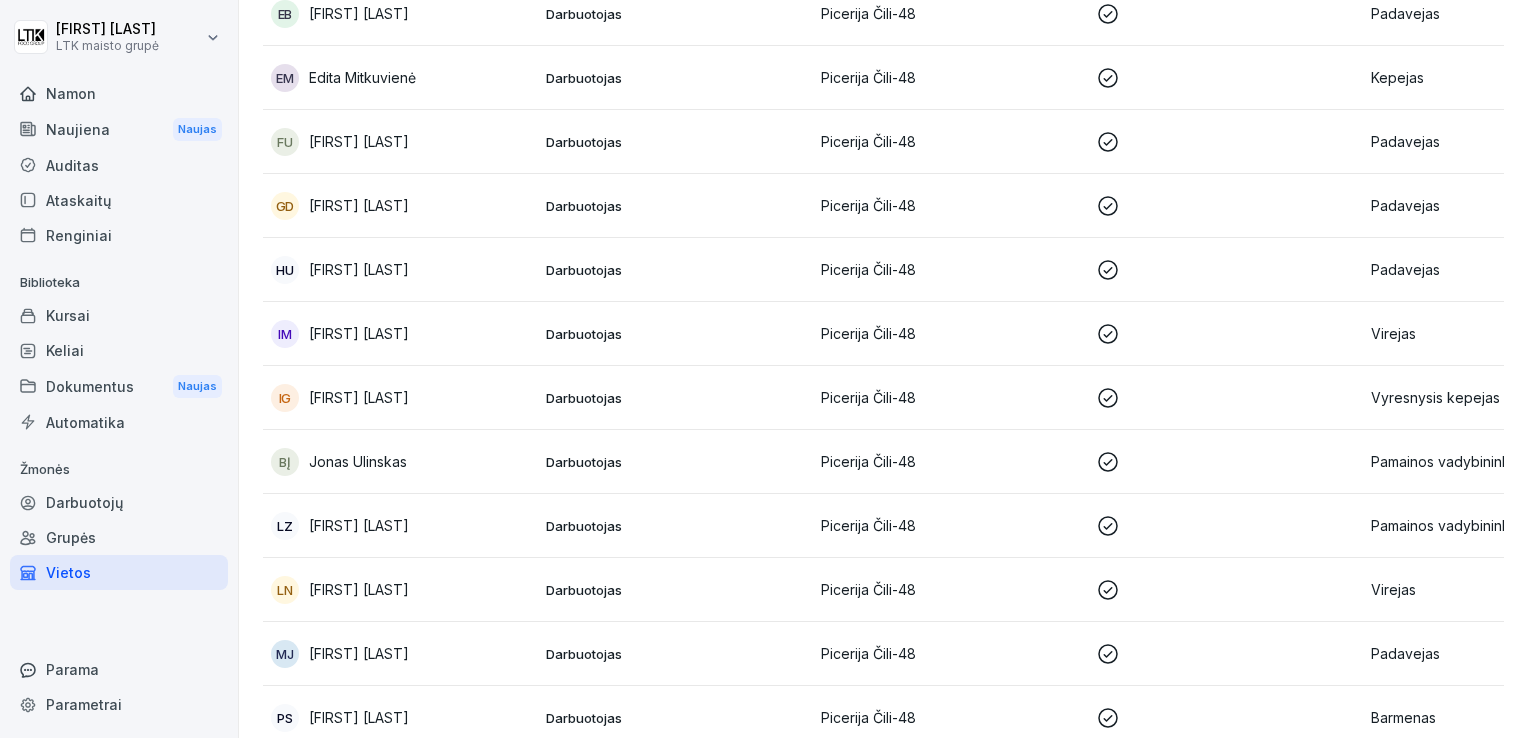 click on "[FIRST] [LAST]" at bounding box center [359, 653] 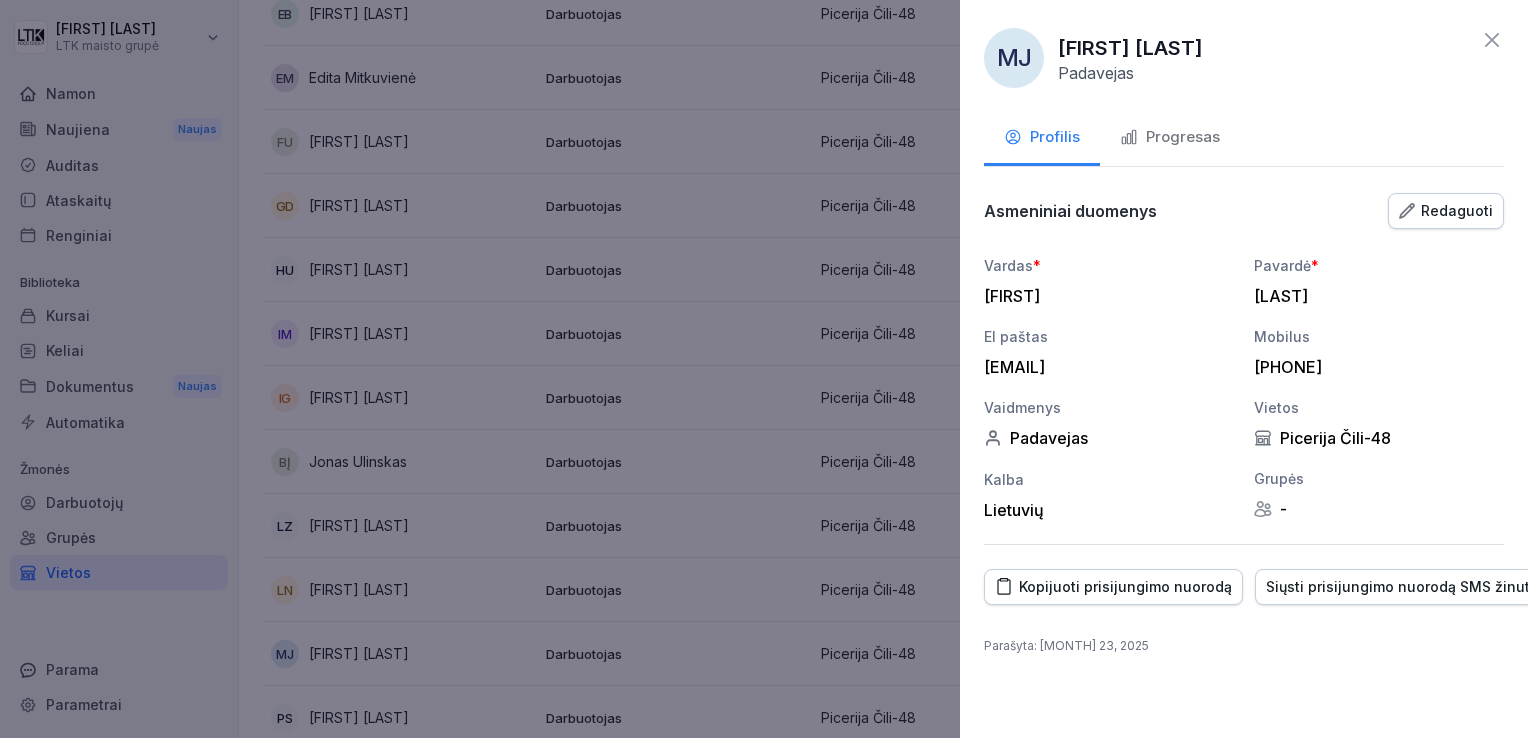 click on "Progresas" at bounding box center (1183, 137) 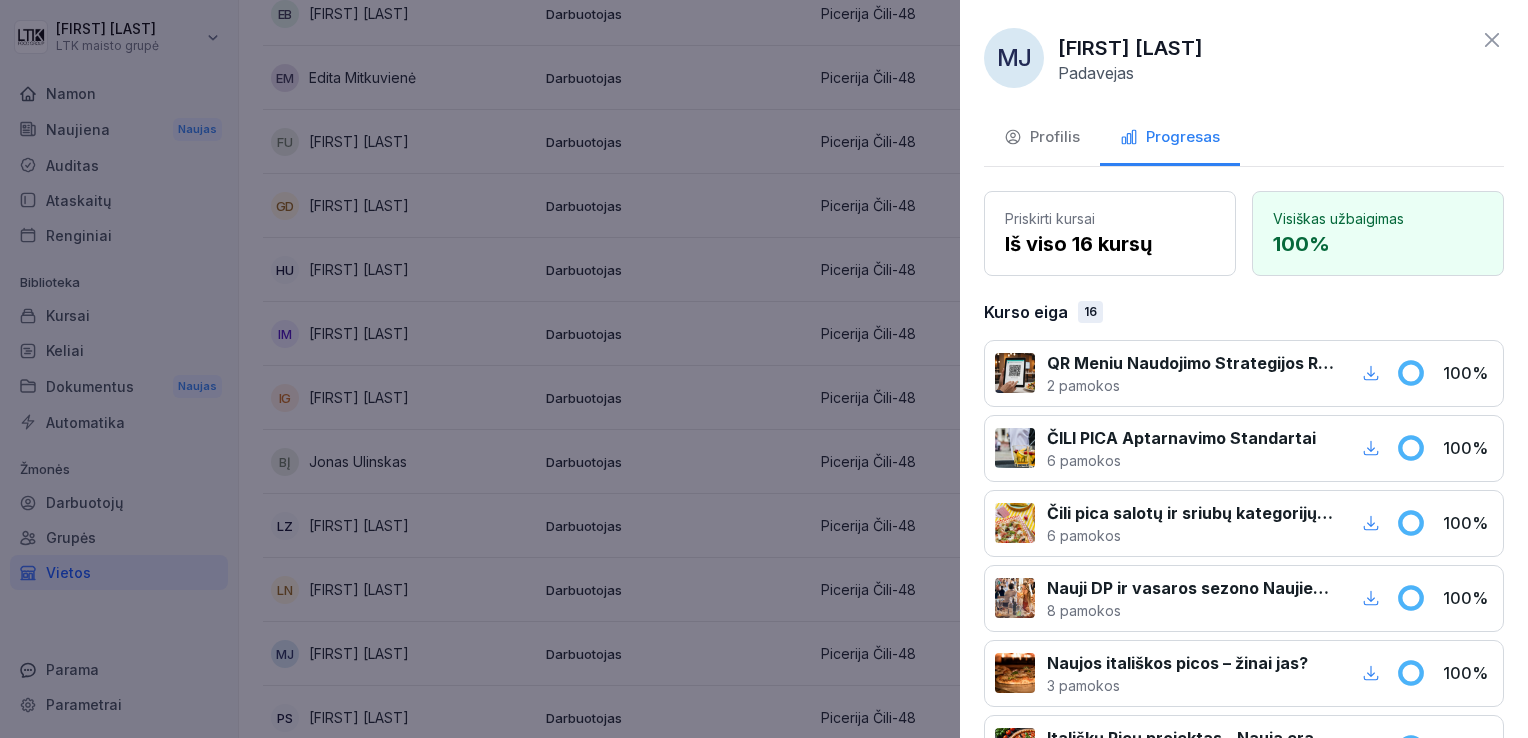 click 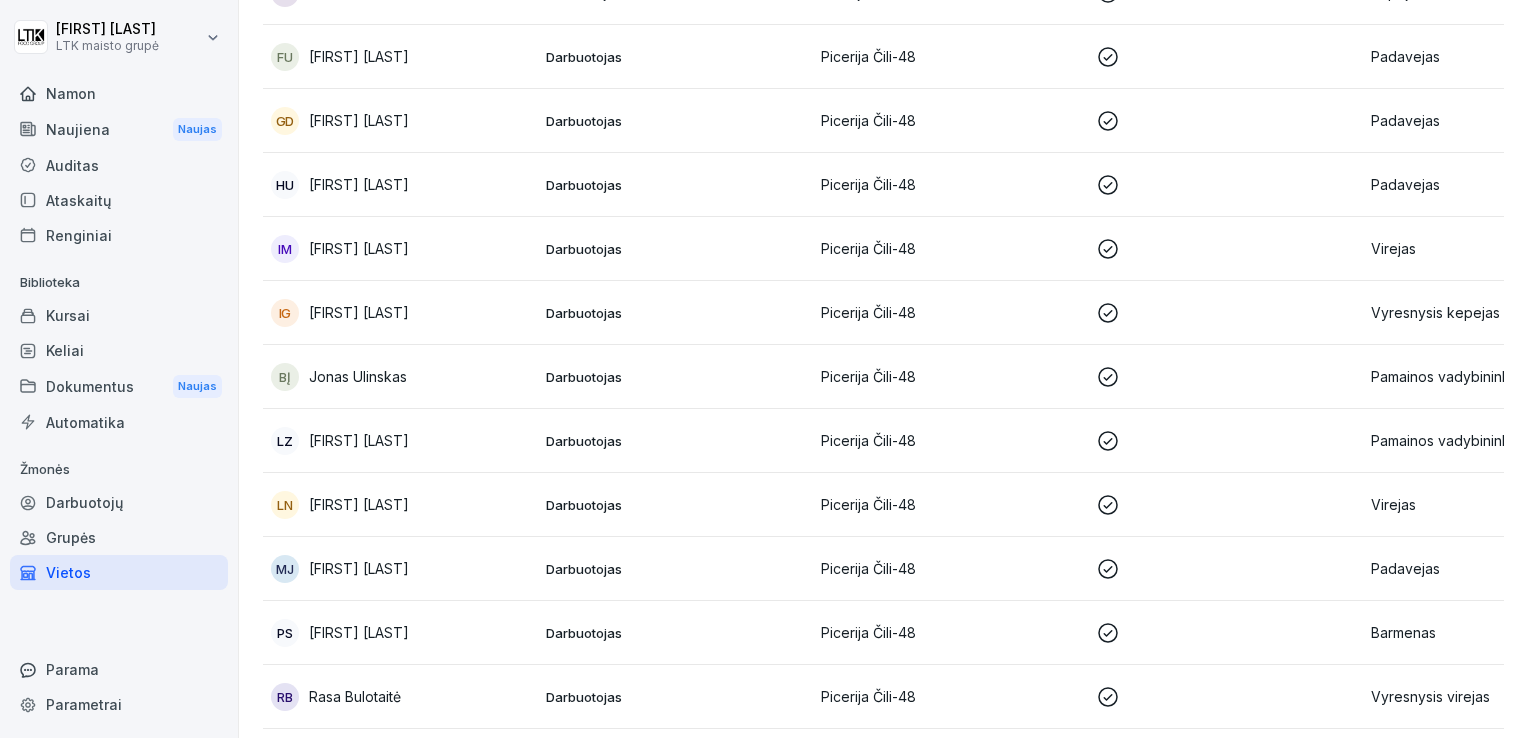 scroll, scrollTop: 600, scrollLeft: 0, axis: vertical 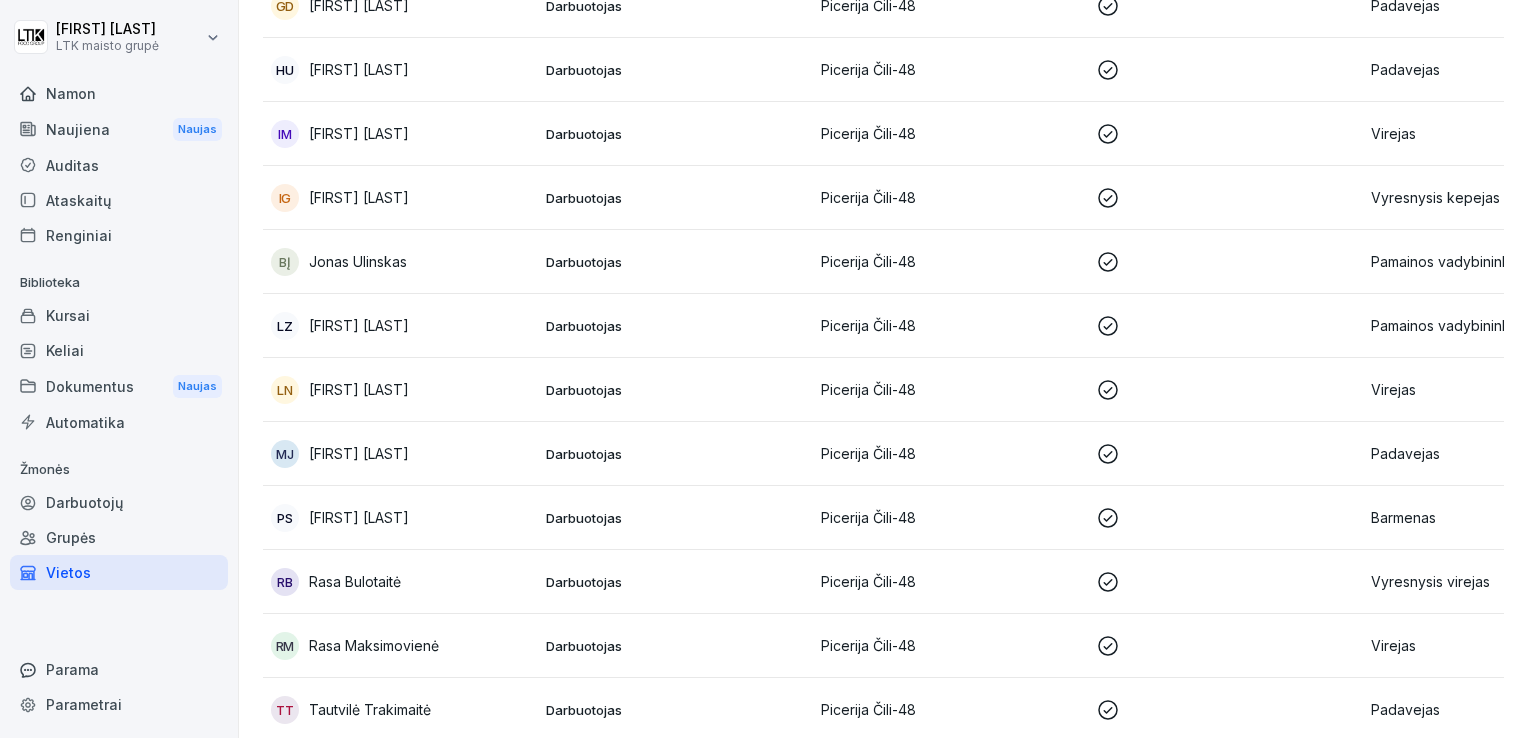 click on "[FIRST] [LAST]" at bounding box center (359, 517) 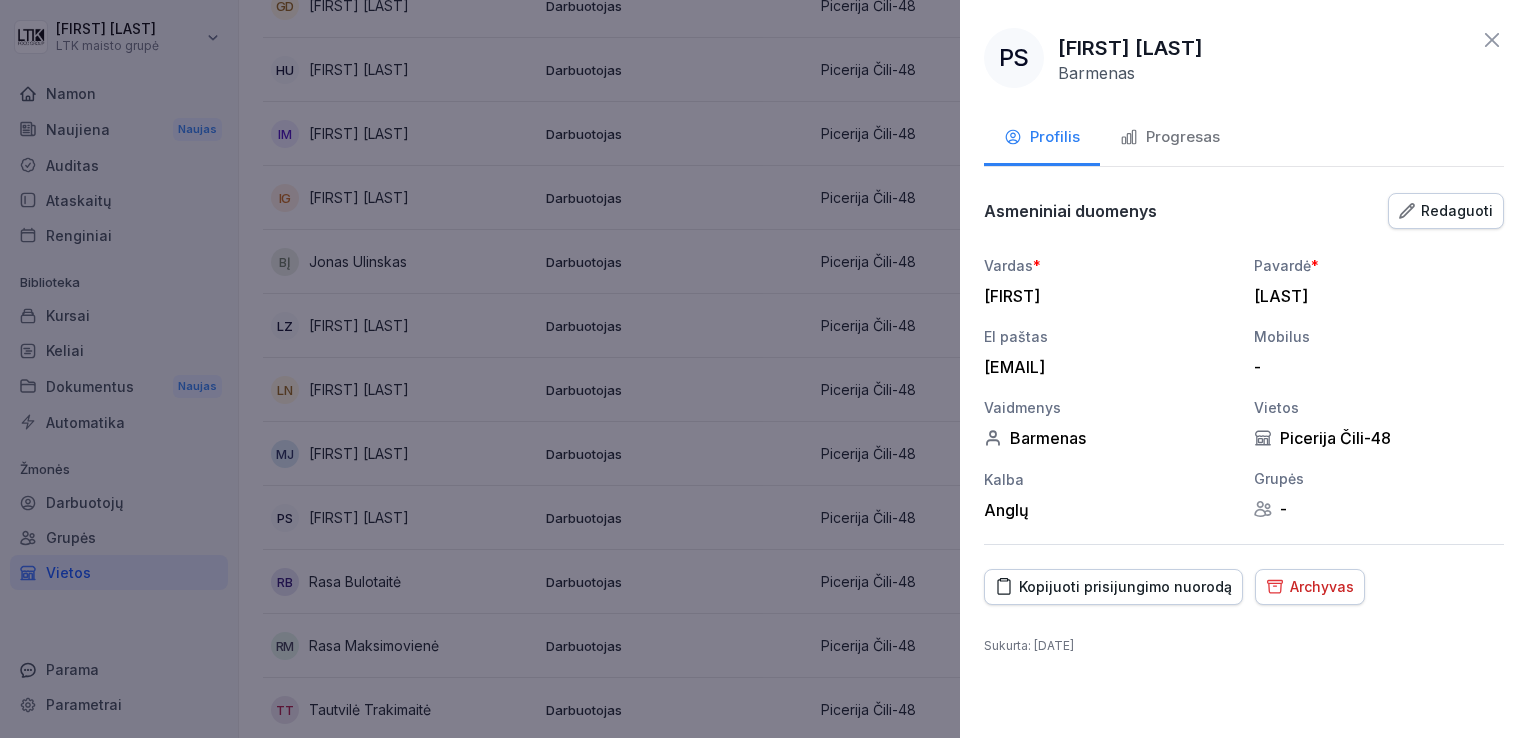 click on "Progresas" at bounding box center [1183, 137] 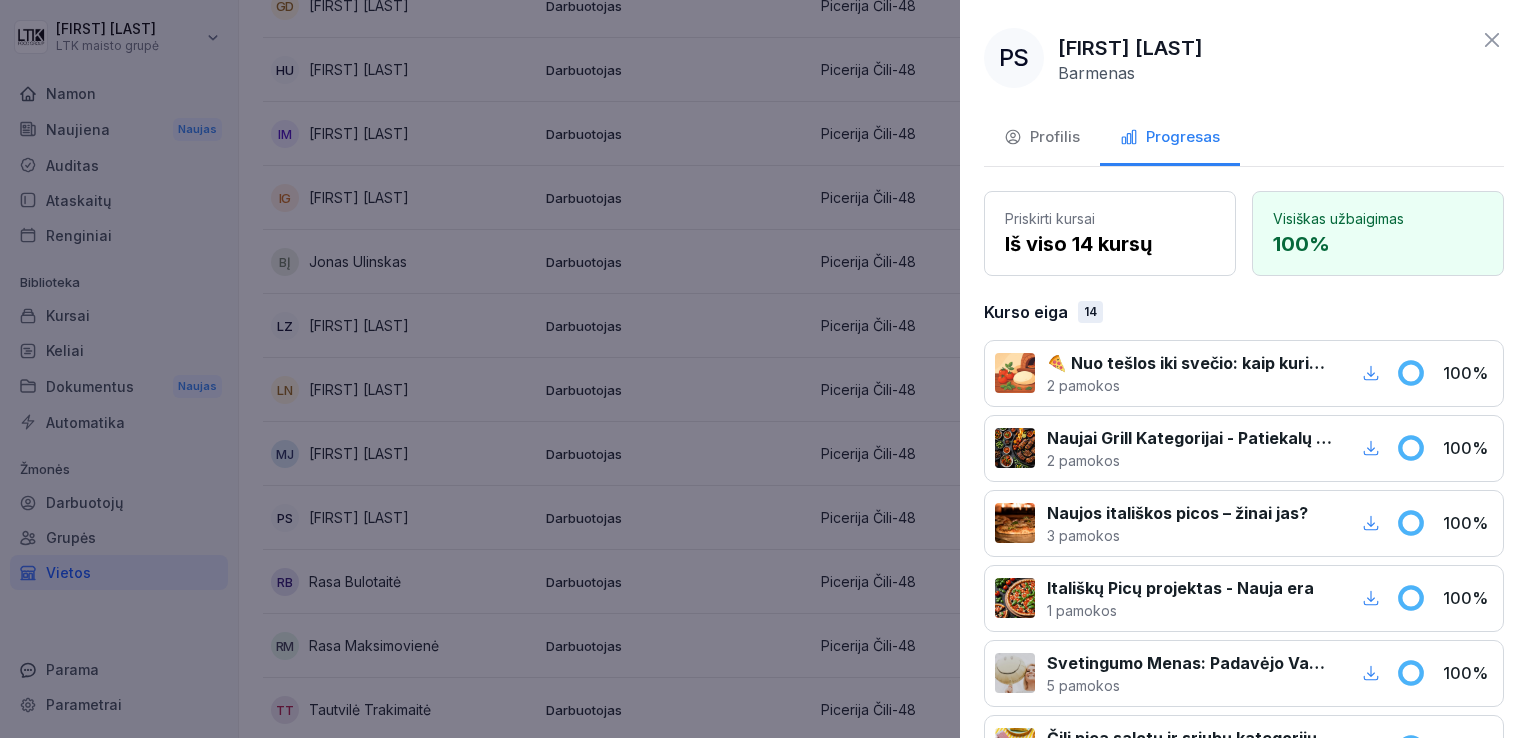 click 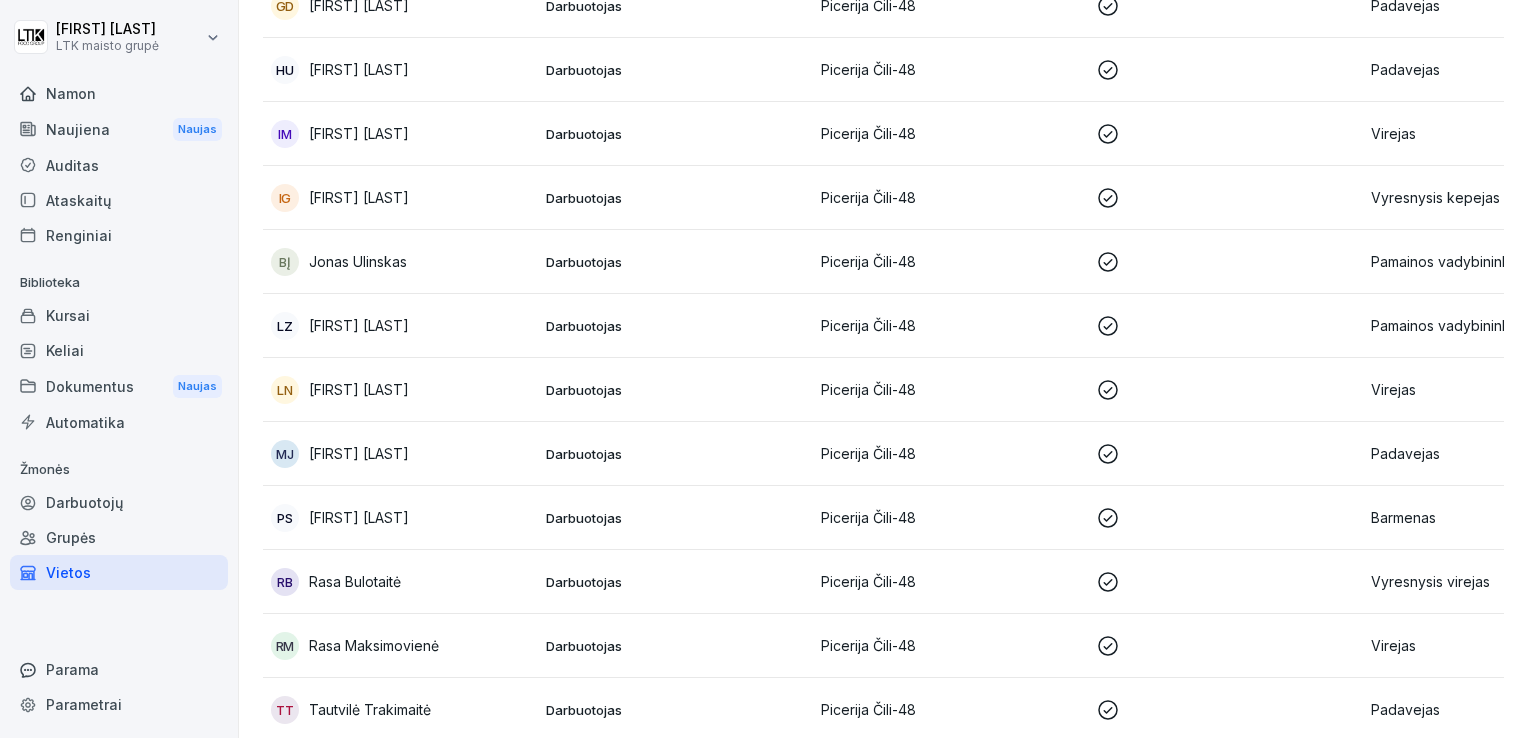 click on "Rasa Bulotaitė" at bounding box center (355, 581) 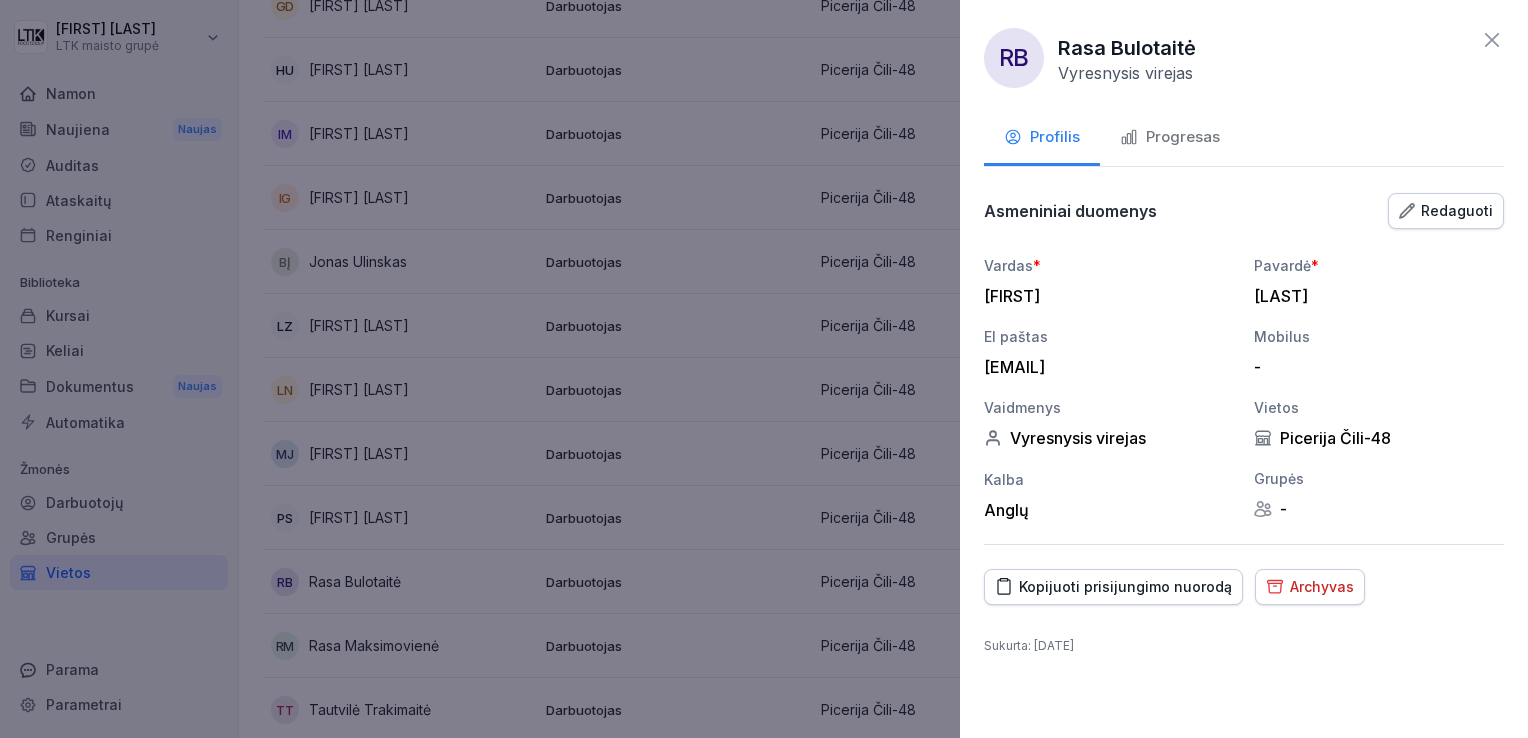 click on "Progresas" at bounding box center [1183, 137] 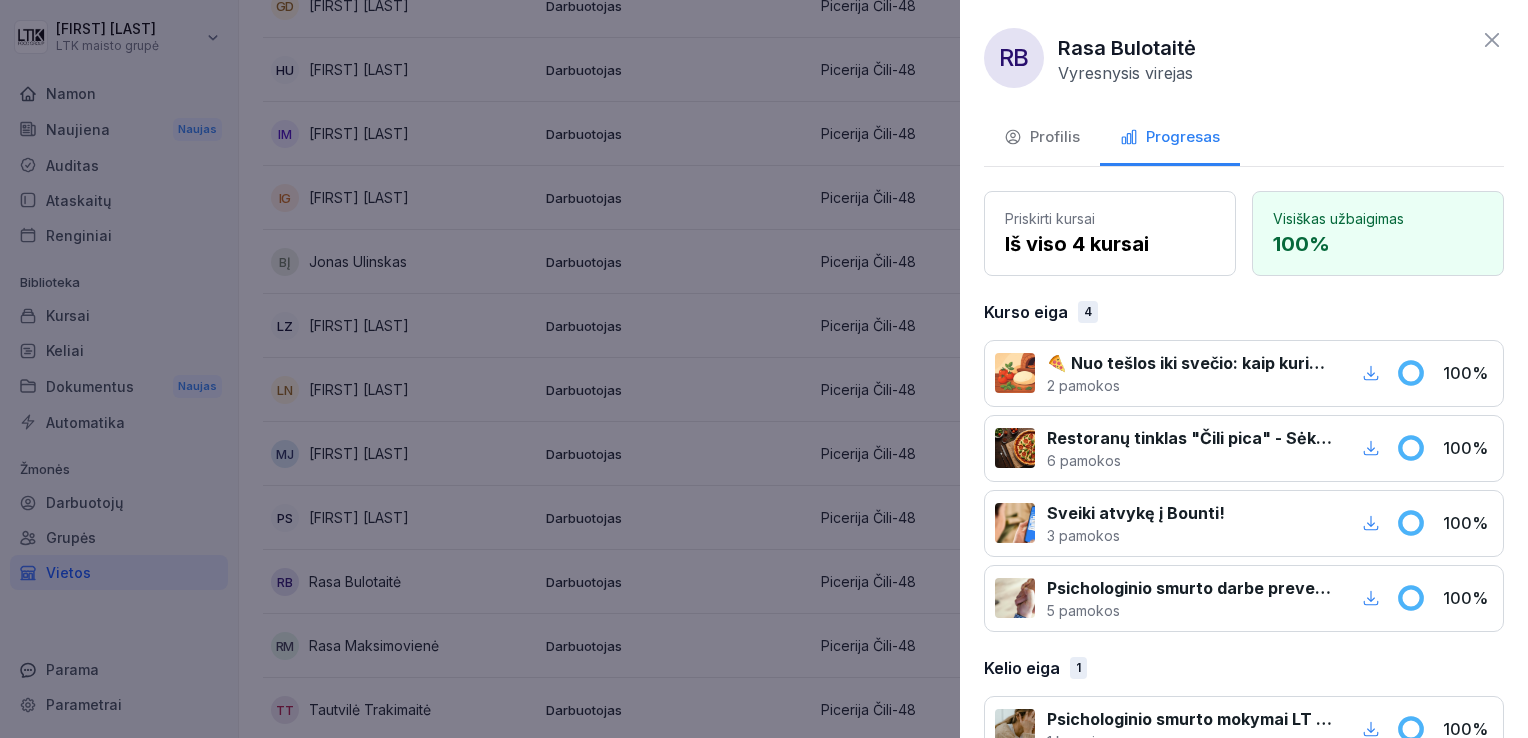 click 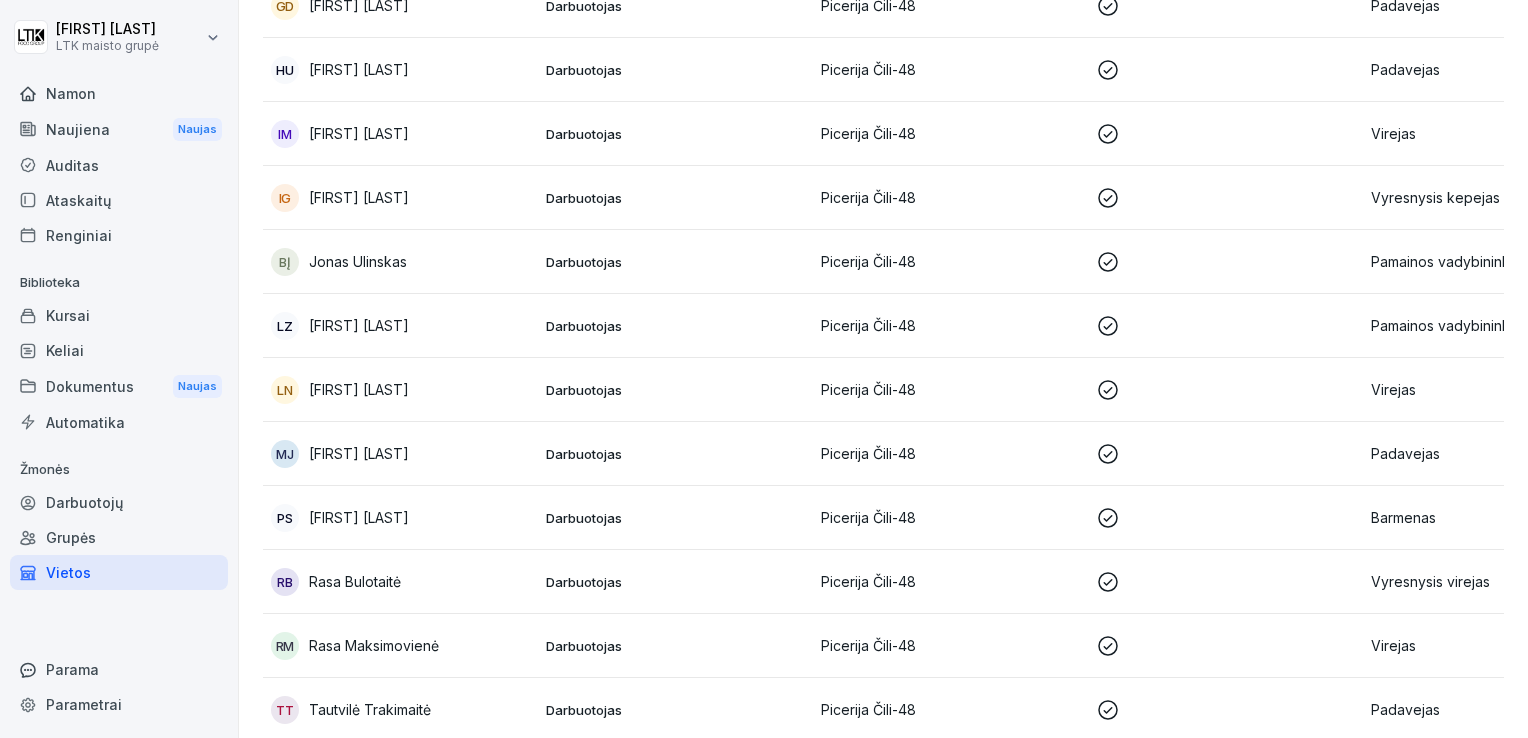 click on "Rasa Maksimovienė" at bounding box center [374, 645] 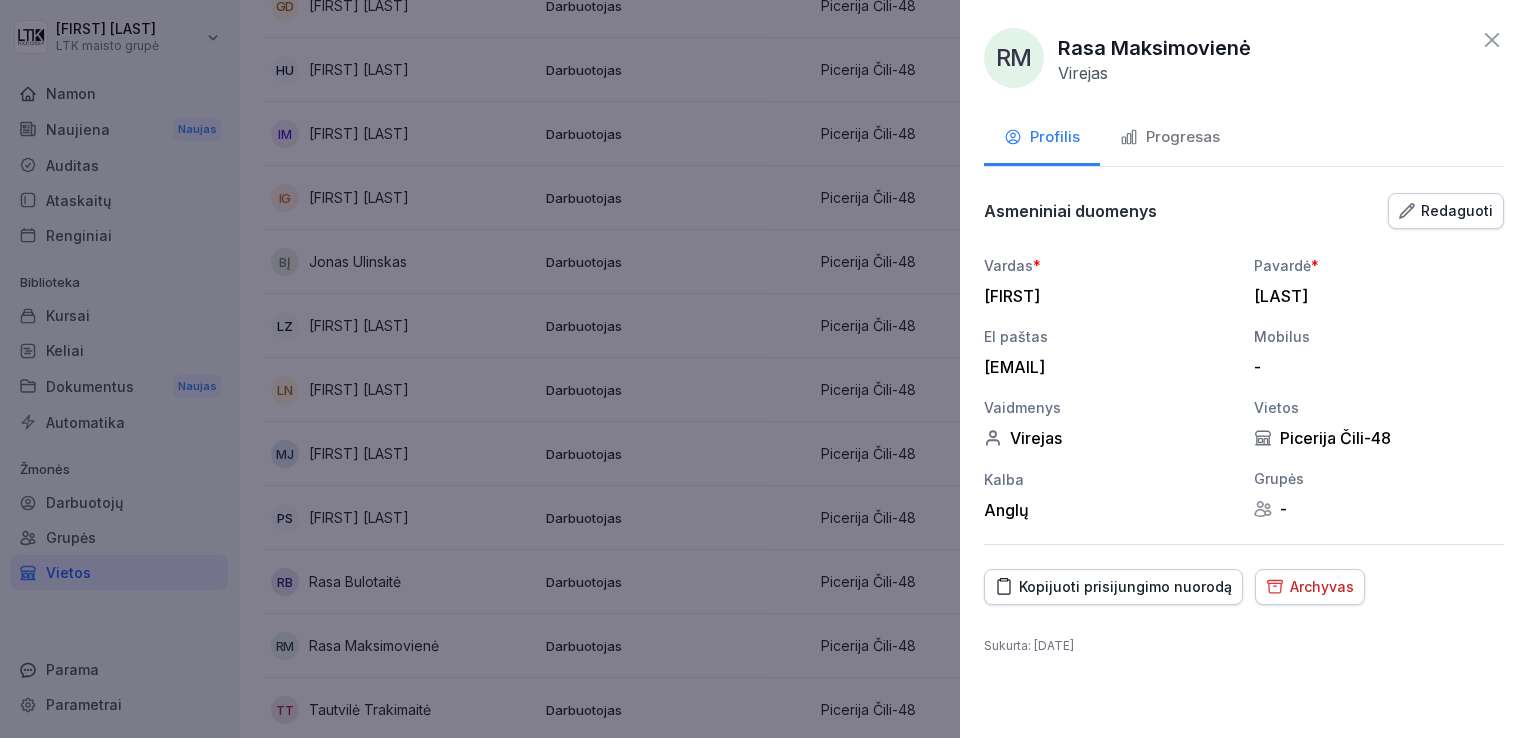 click on "Progresas" at bounding box center [1183, 137] 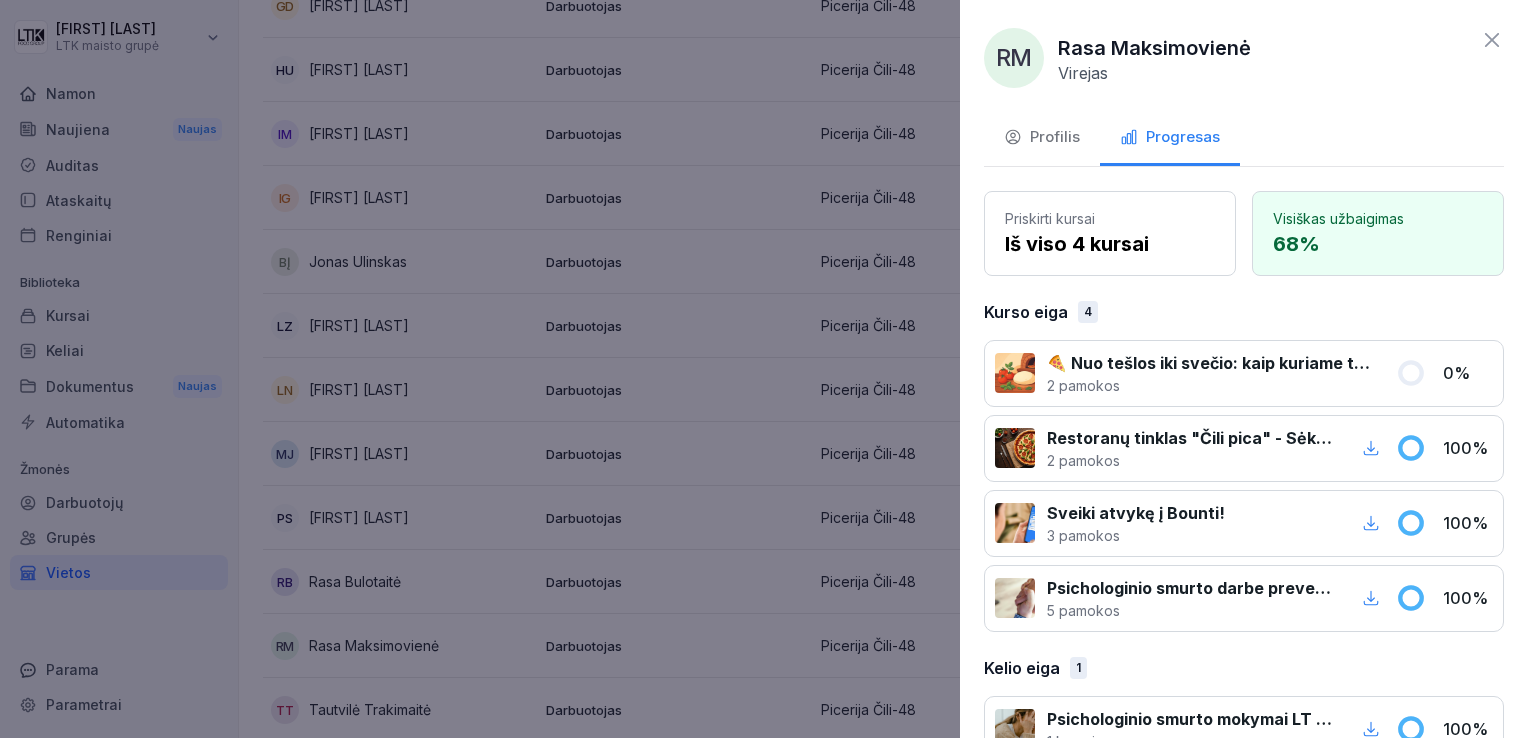 click 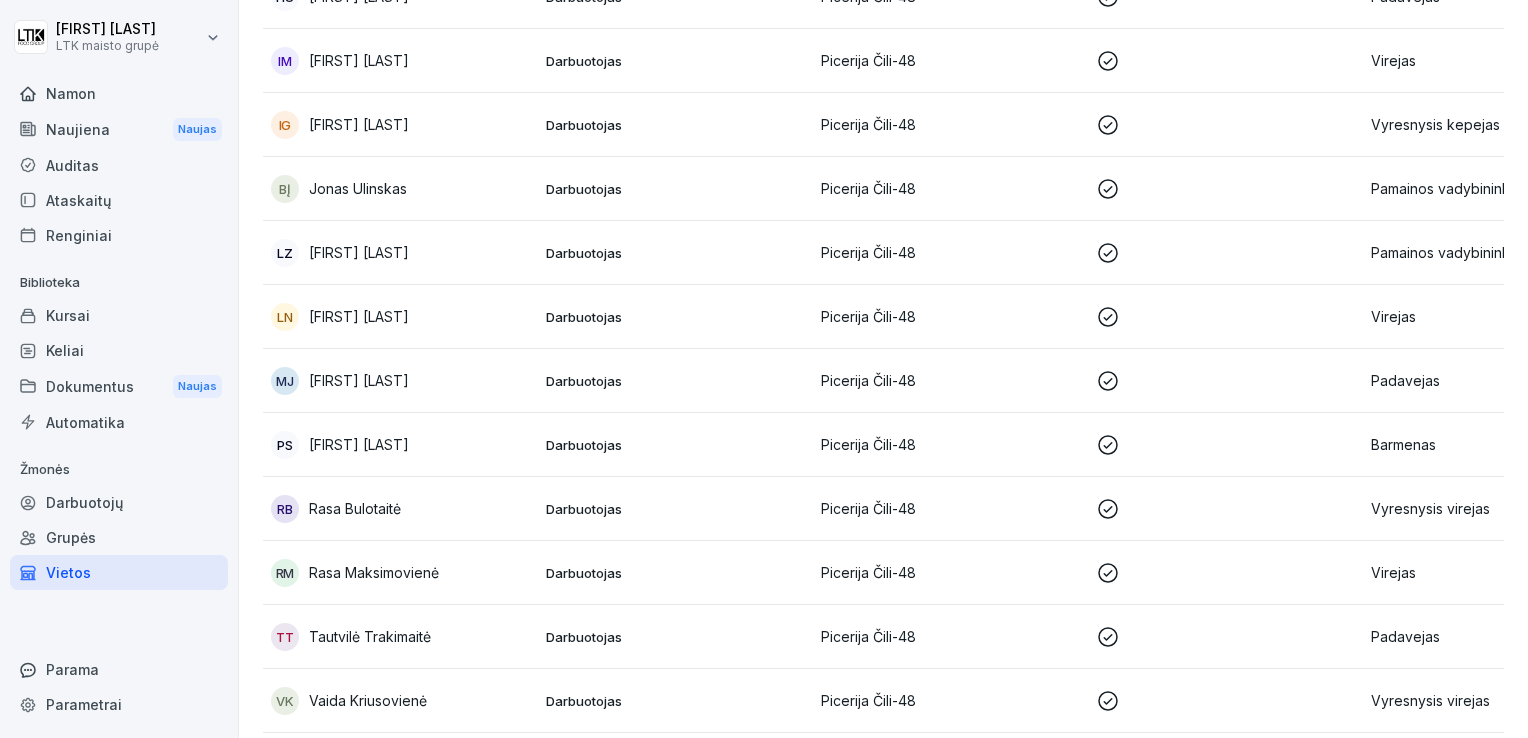 scroll, scrollTop: 700, scrollLeft: 0, axis: vertical 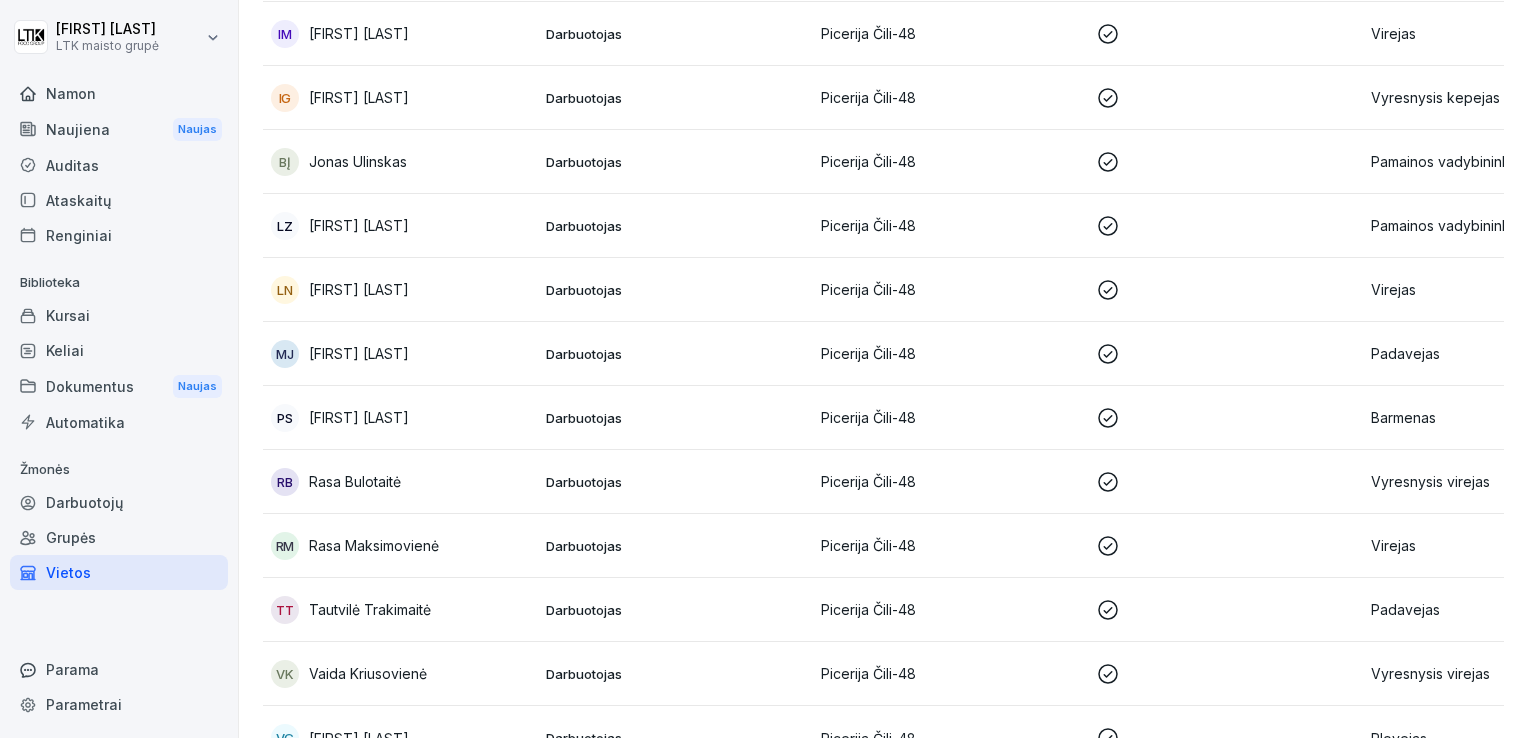 click on "Tautvilė Trakimaitė" at bounding box center [370, 609] 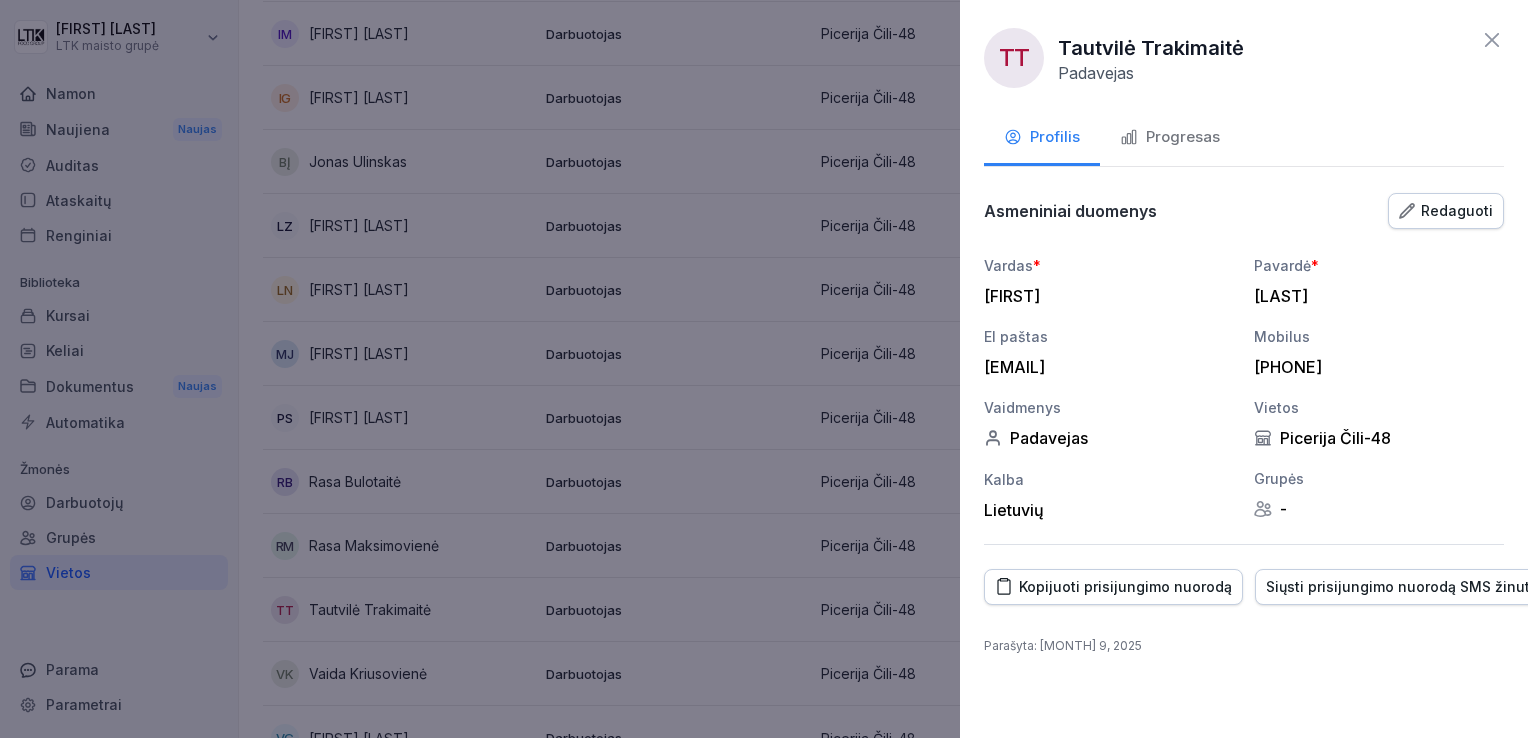 click on "Progresas" at bounding box center [1183, 137] 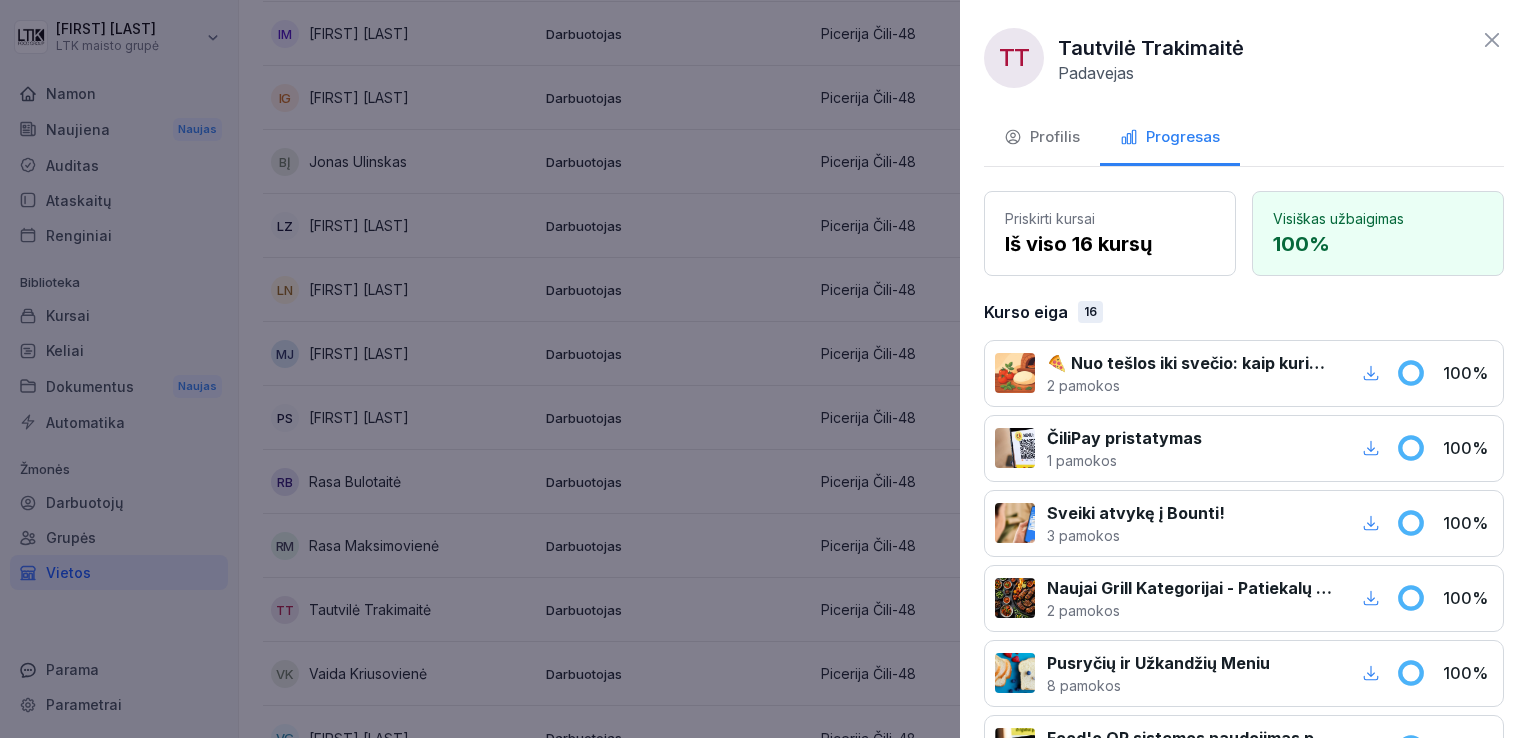 click 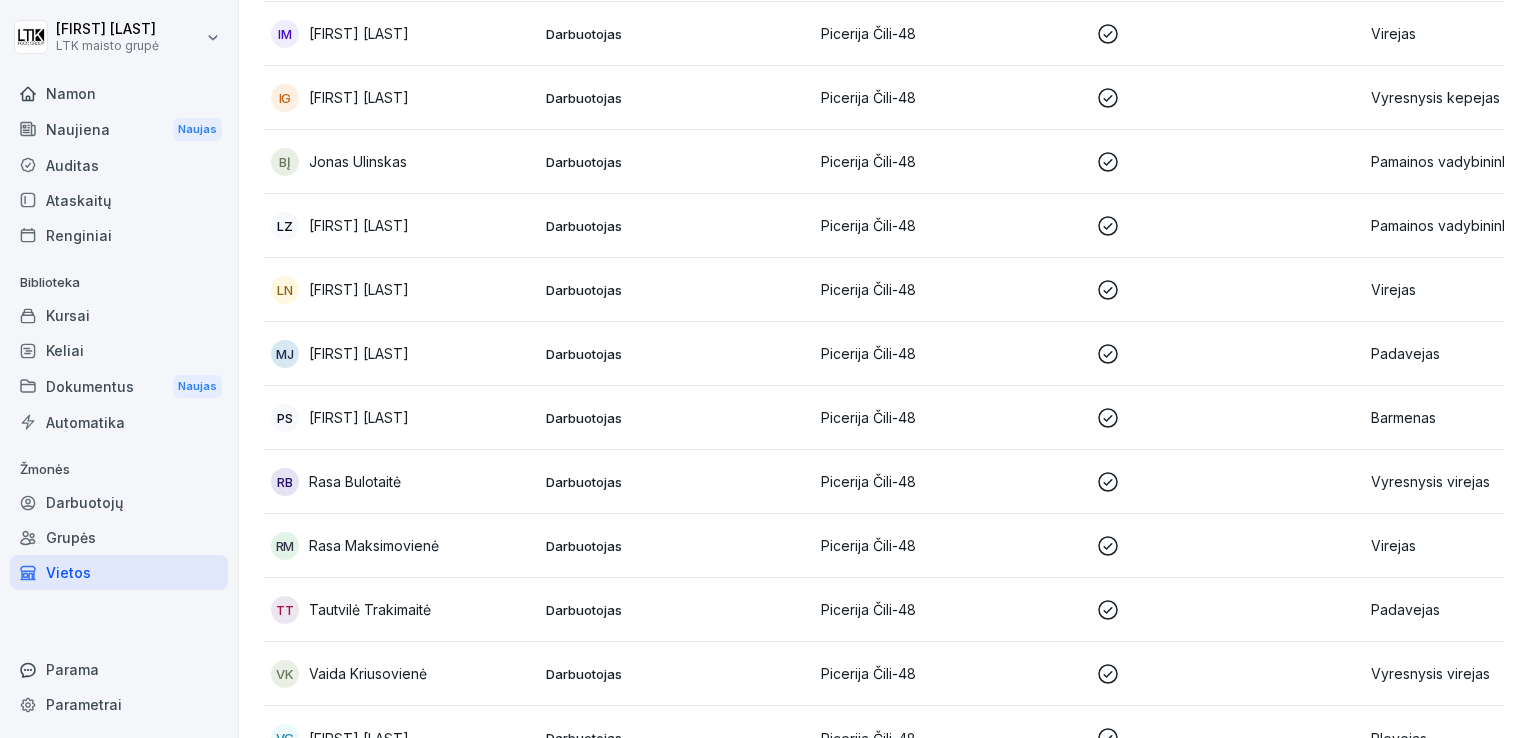 click on "Vaida Kriusovienė" at bounding box center (368, 673) 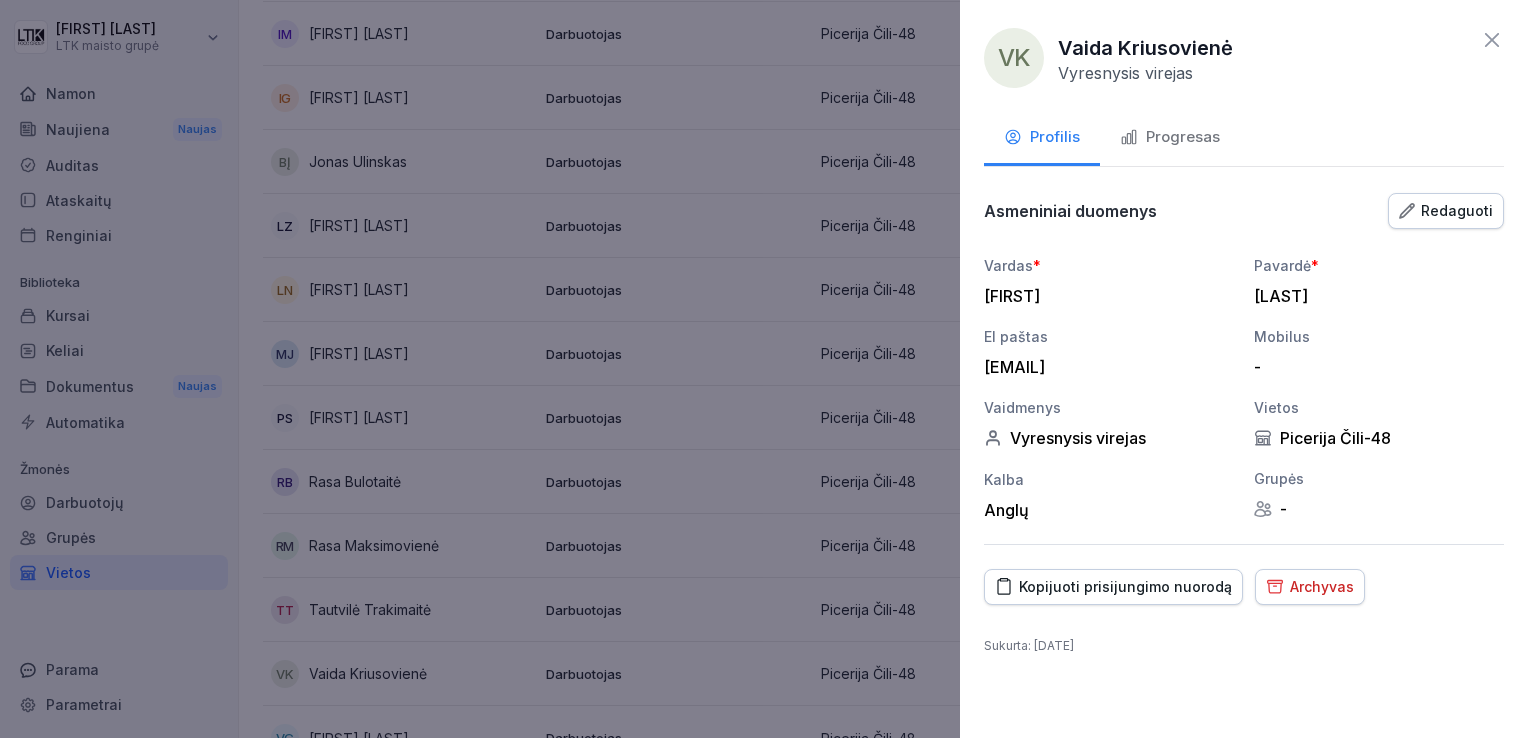 click on "Progresas" at bounding box center (1183, 137) 